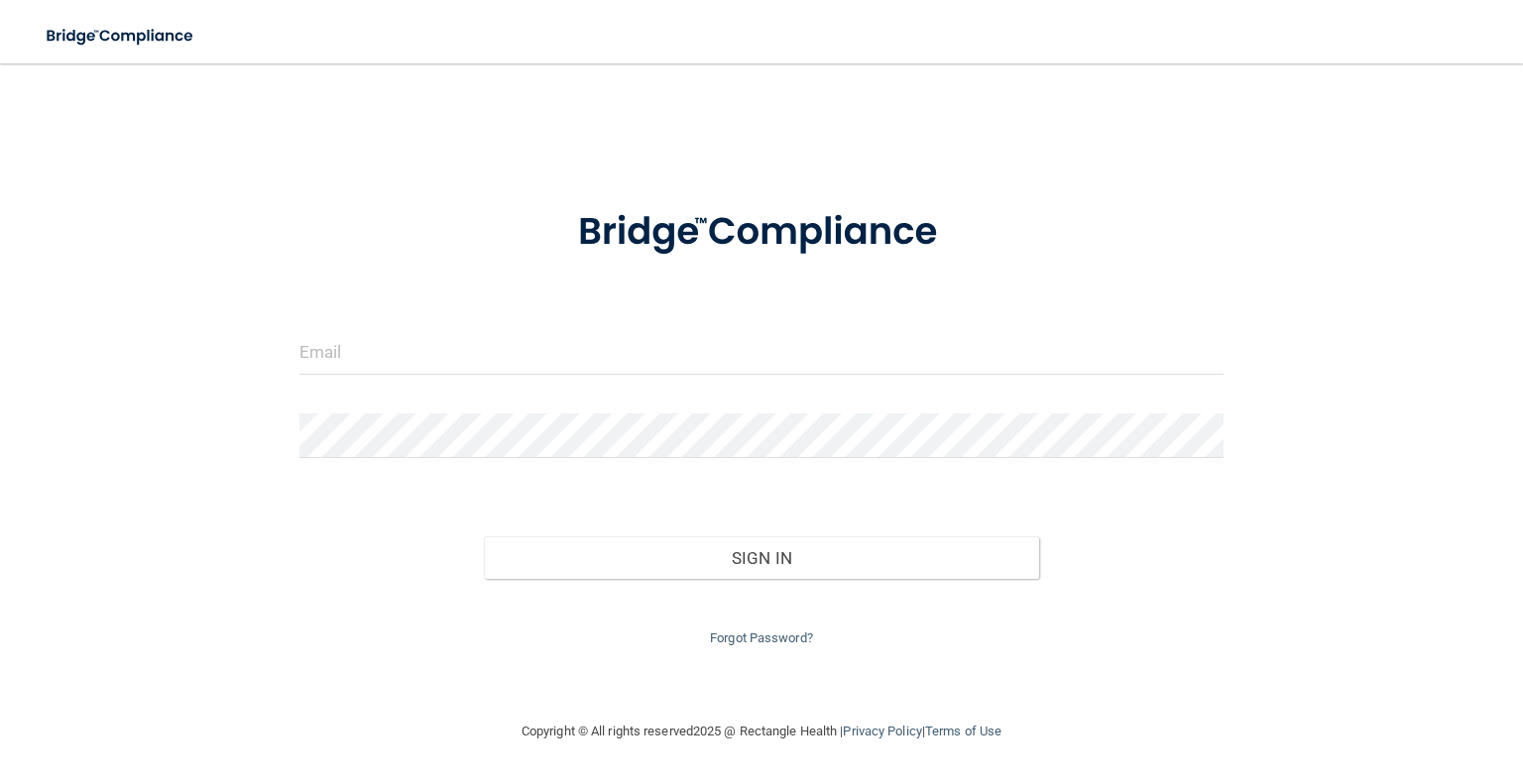 scroll, scrollTop: 0, scrollLeft: 0, axis: both 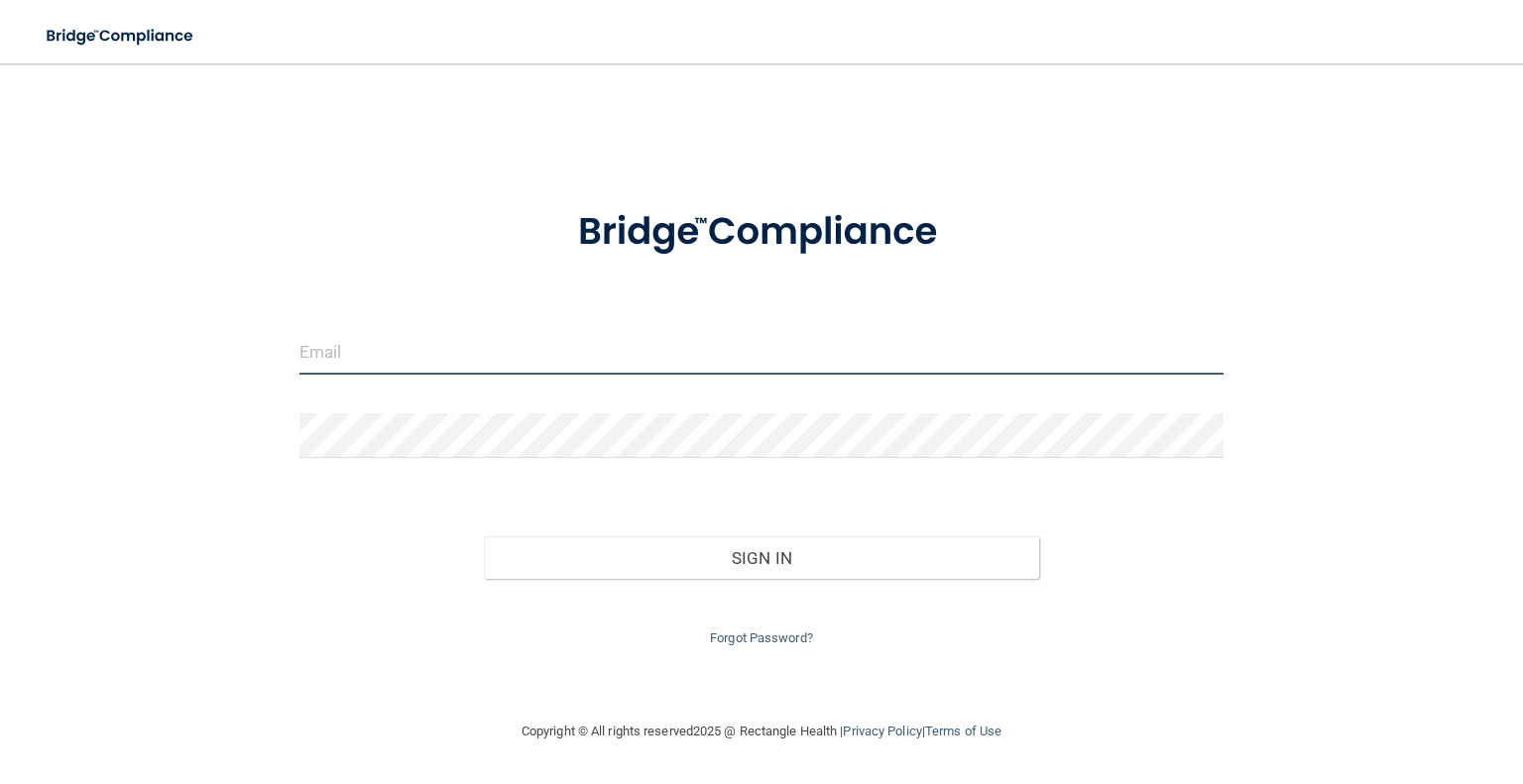 click at bounding box center [762, 352] 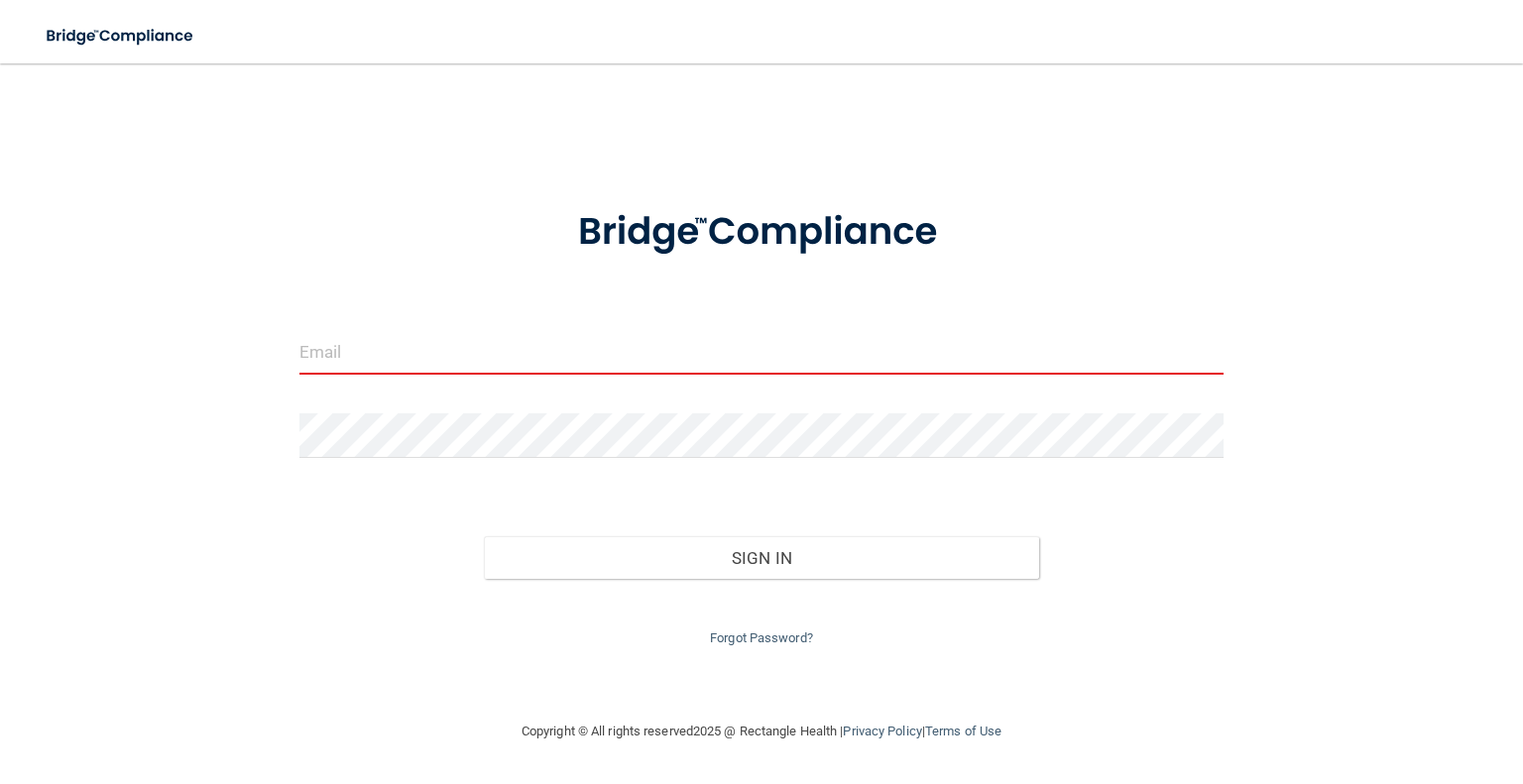 type on "[EMAIL_ADDRESS][DOMAIN_NAME]" 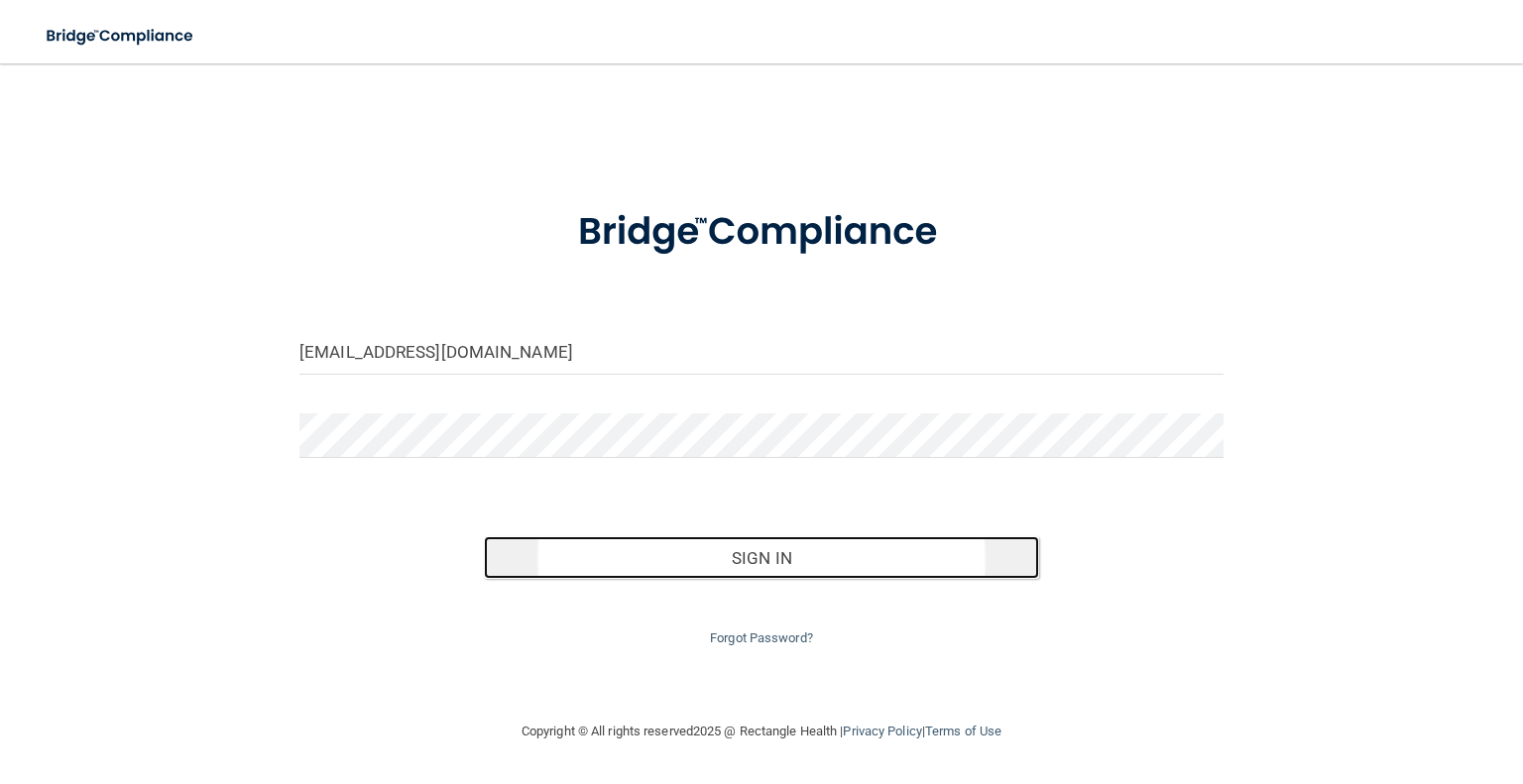 click on "Sign In" at bounding box center [761, 558] 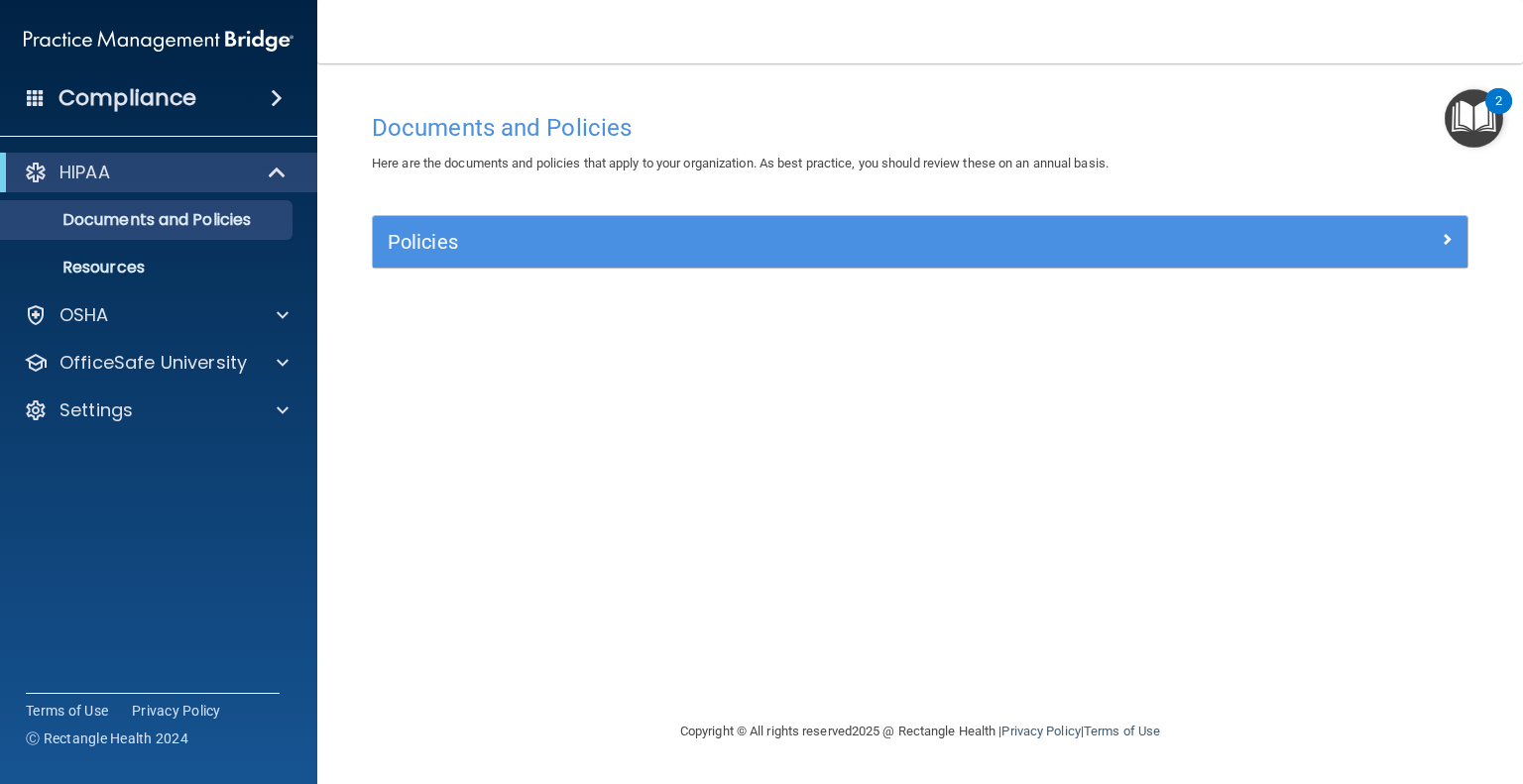 click at bounding box center (1473, 118) 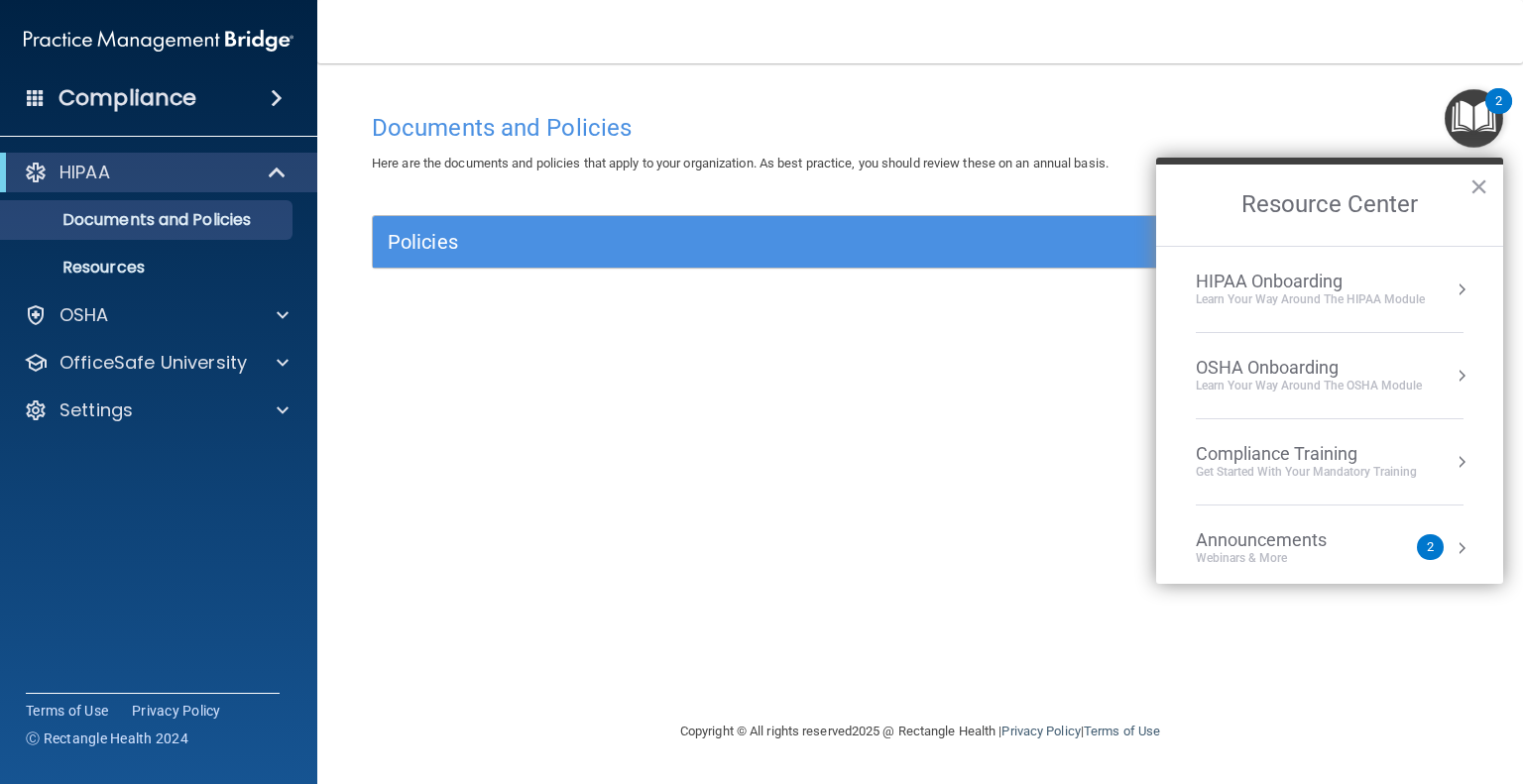 click on "2" at bounding box center (1430, 547) 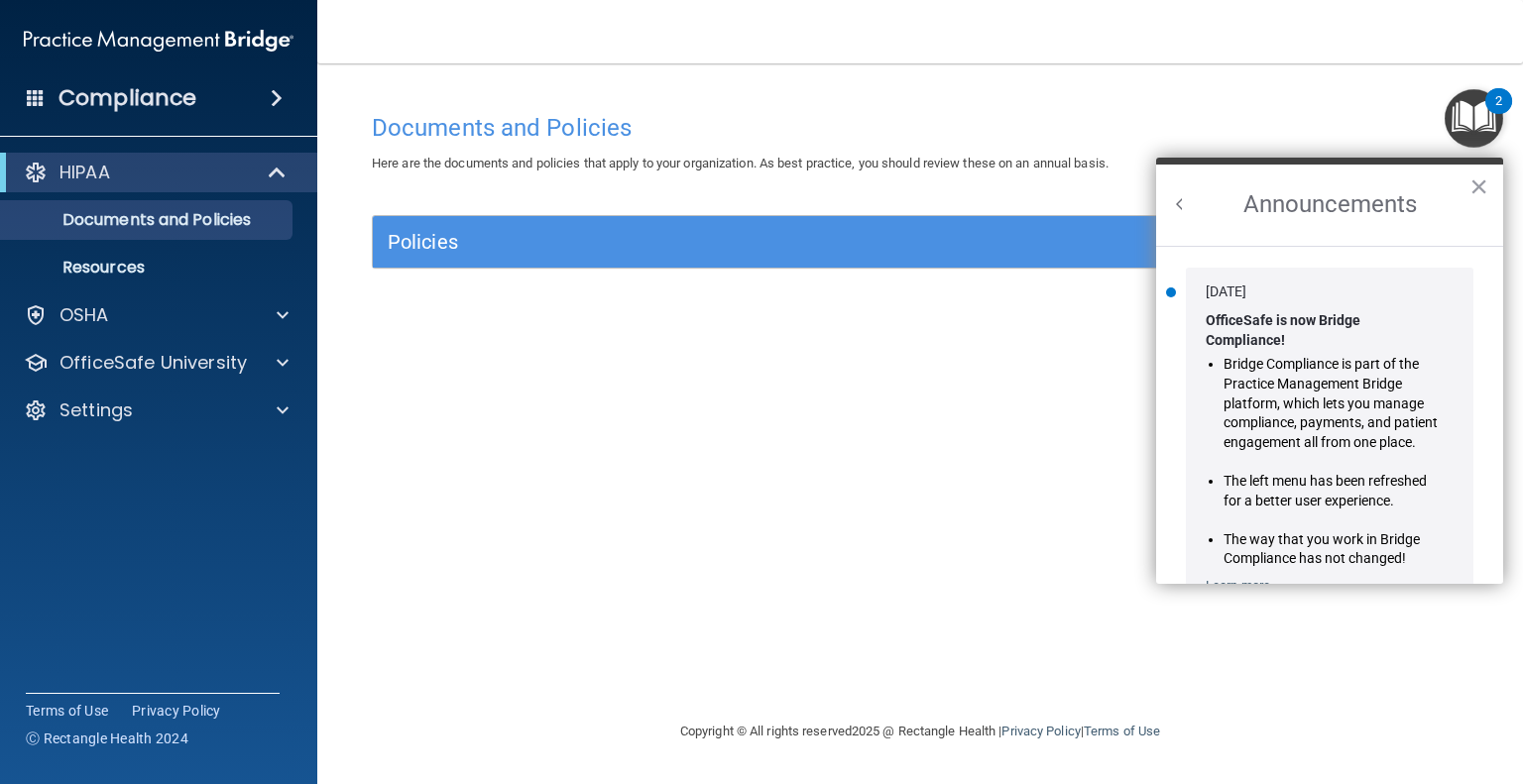 scroll, scrollTop: 0, scrollLeft: 0, axis: both 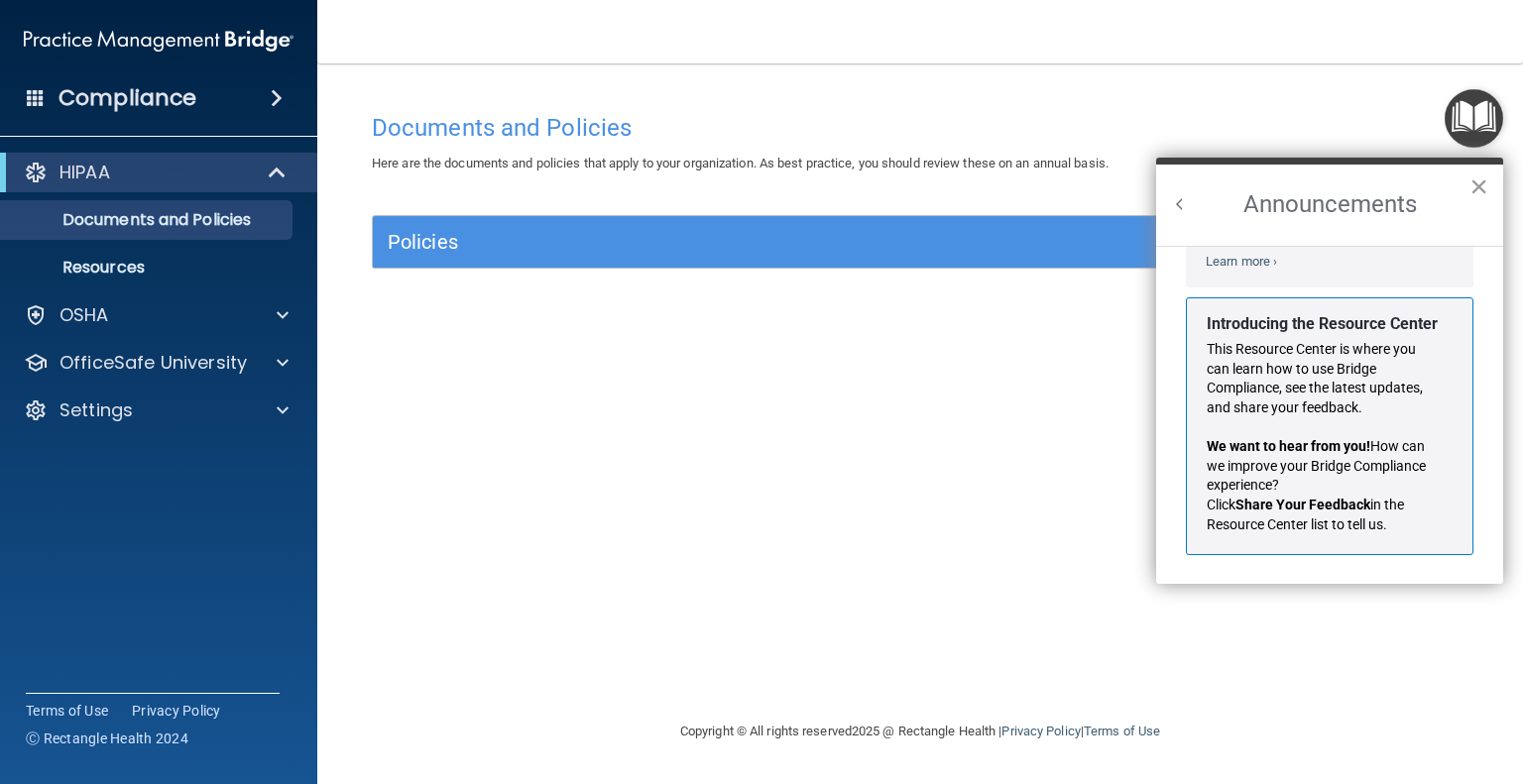 click on "×" at bounding box center (1478, 186) 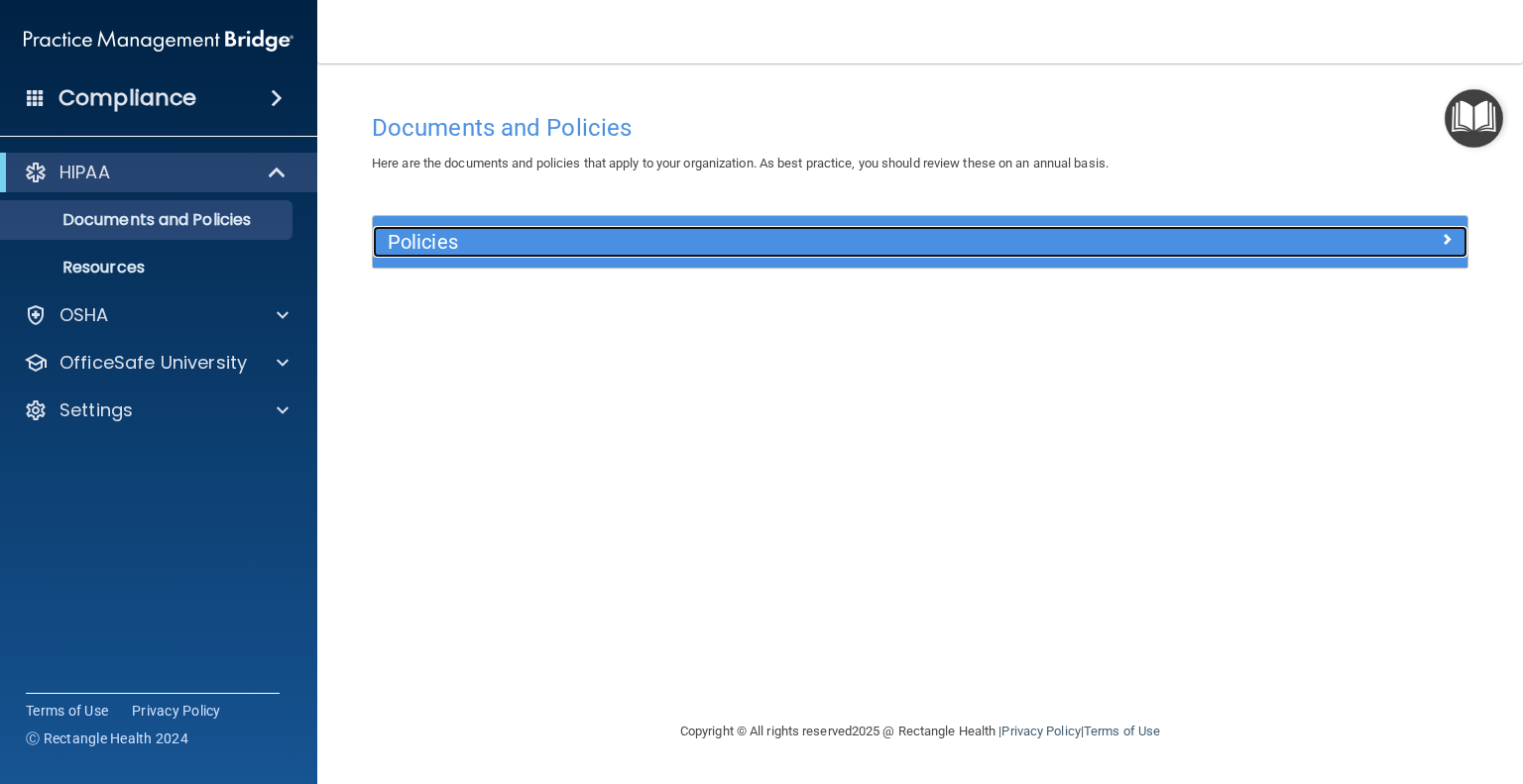 click at bounding box center [1331, 238] 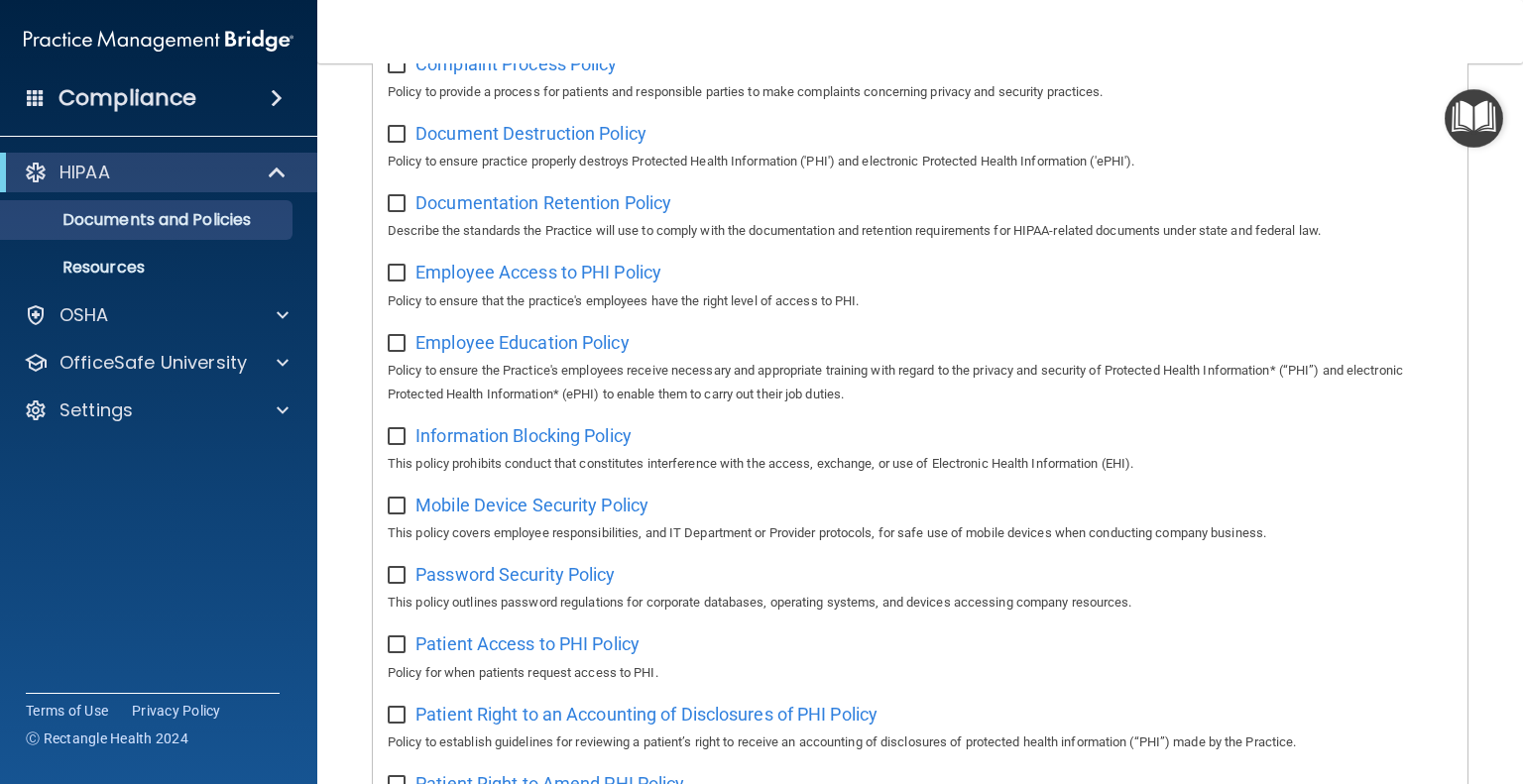 scroll, scrollTop: 449, scrollLeft: 0, axis: vertical 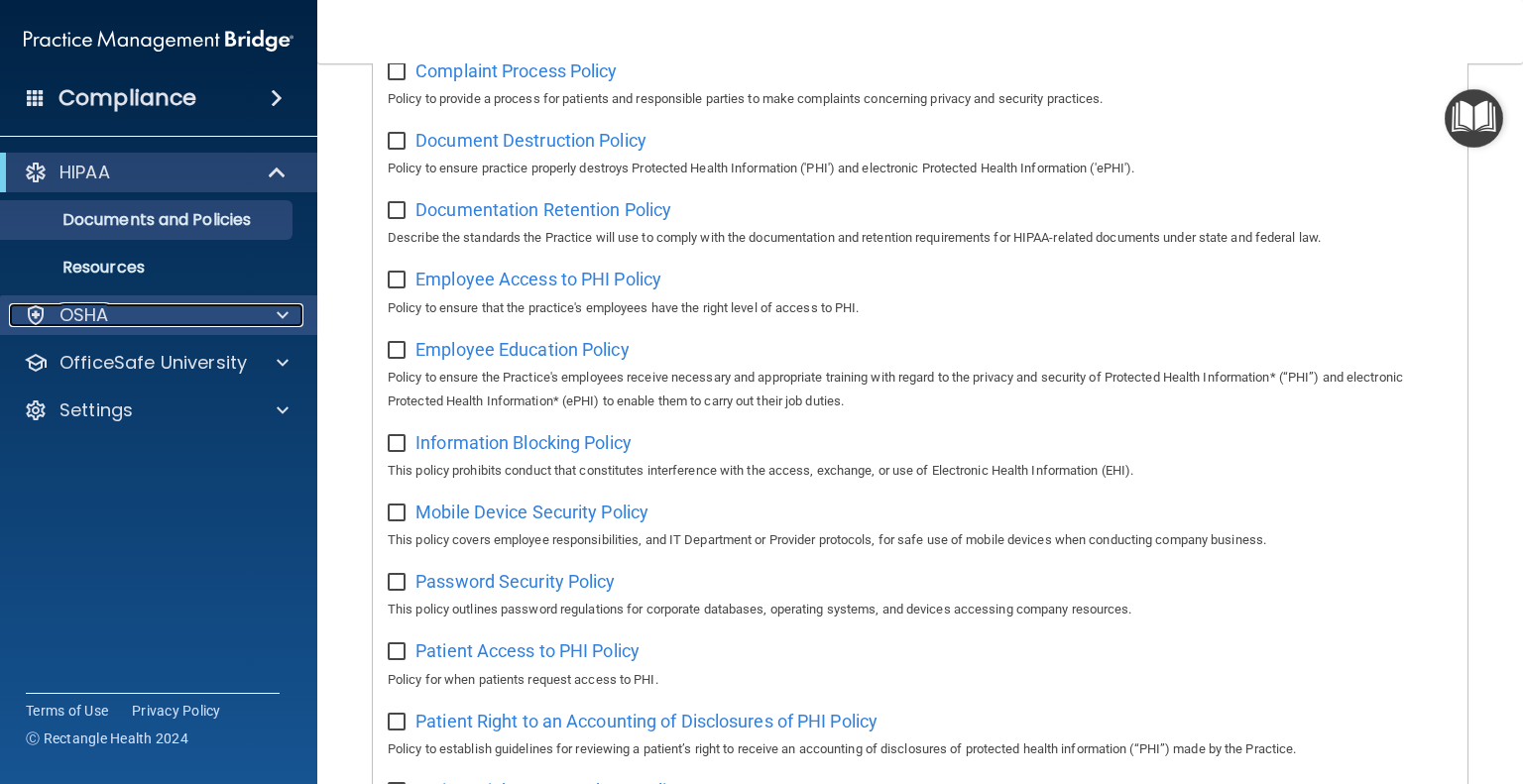 click on "OSHA" at bounding box center [132, 315] 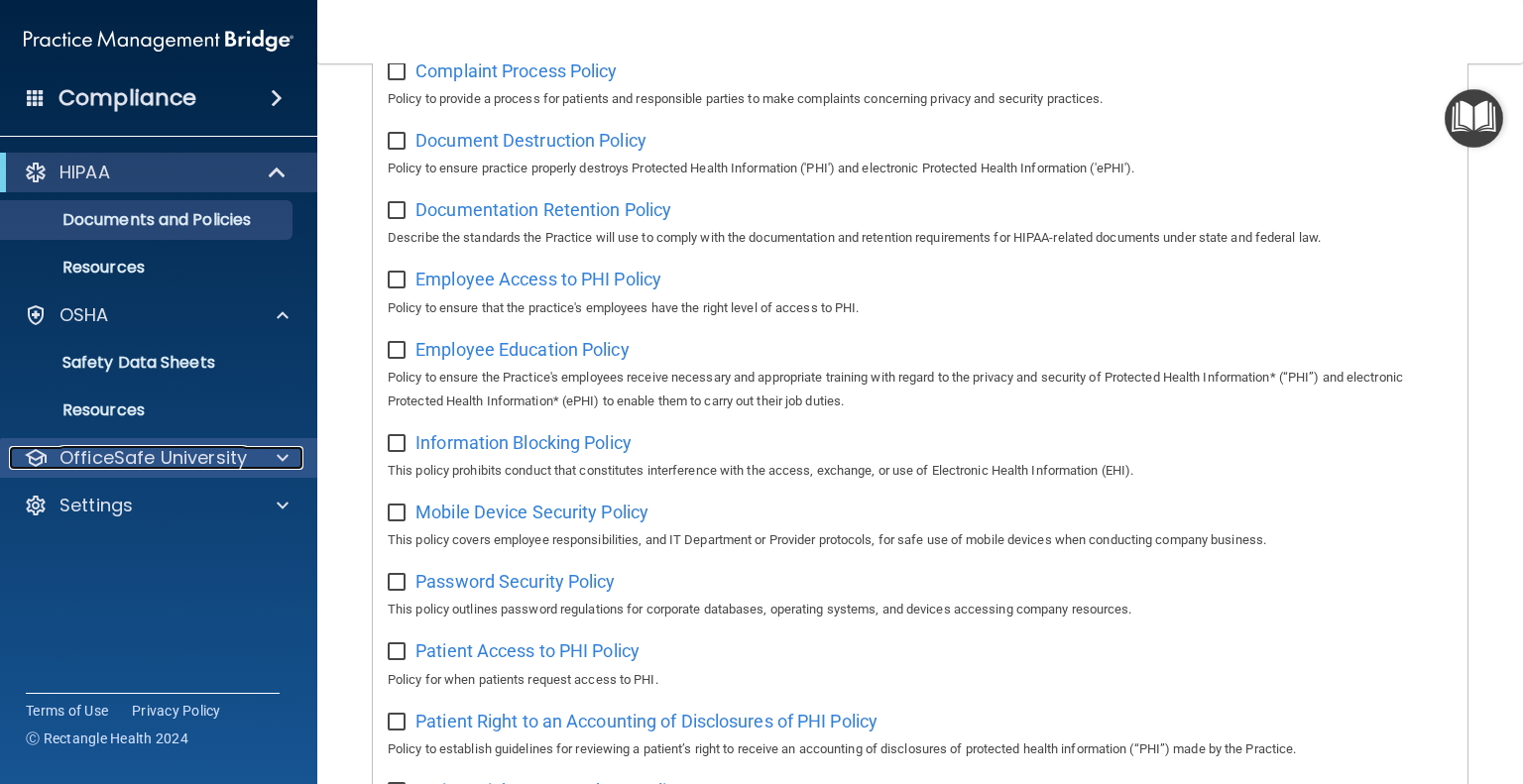 click on "OfficeSafe University" at bounding box center (153, 458) 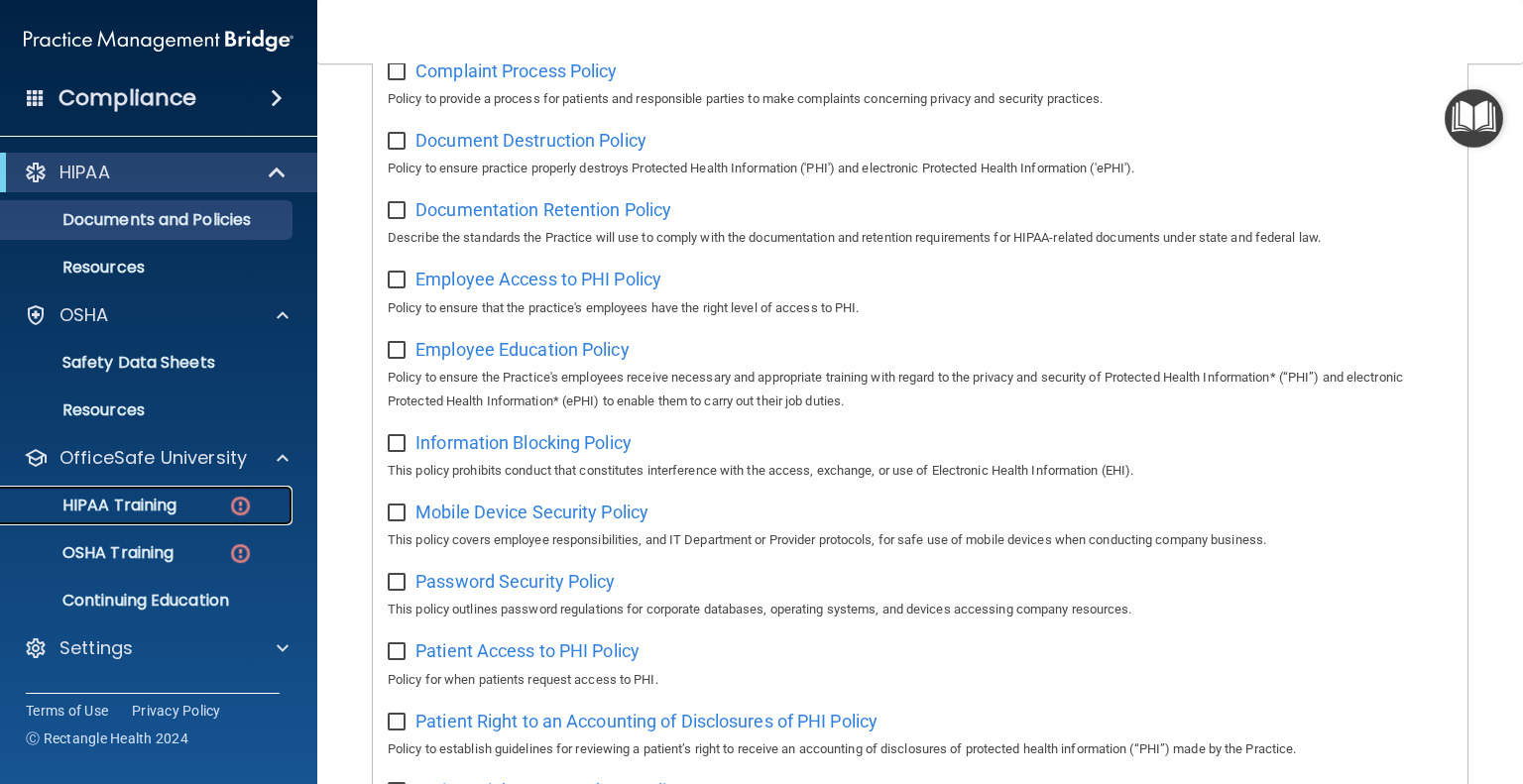 click on "HIPAA Training" at bounding box center [148, 505] 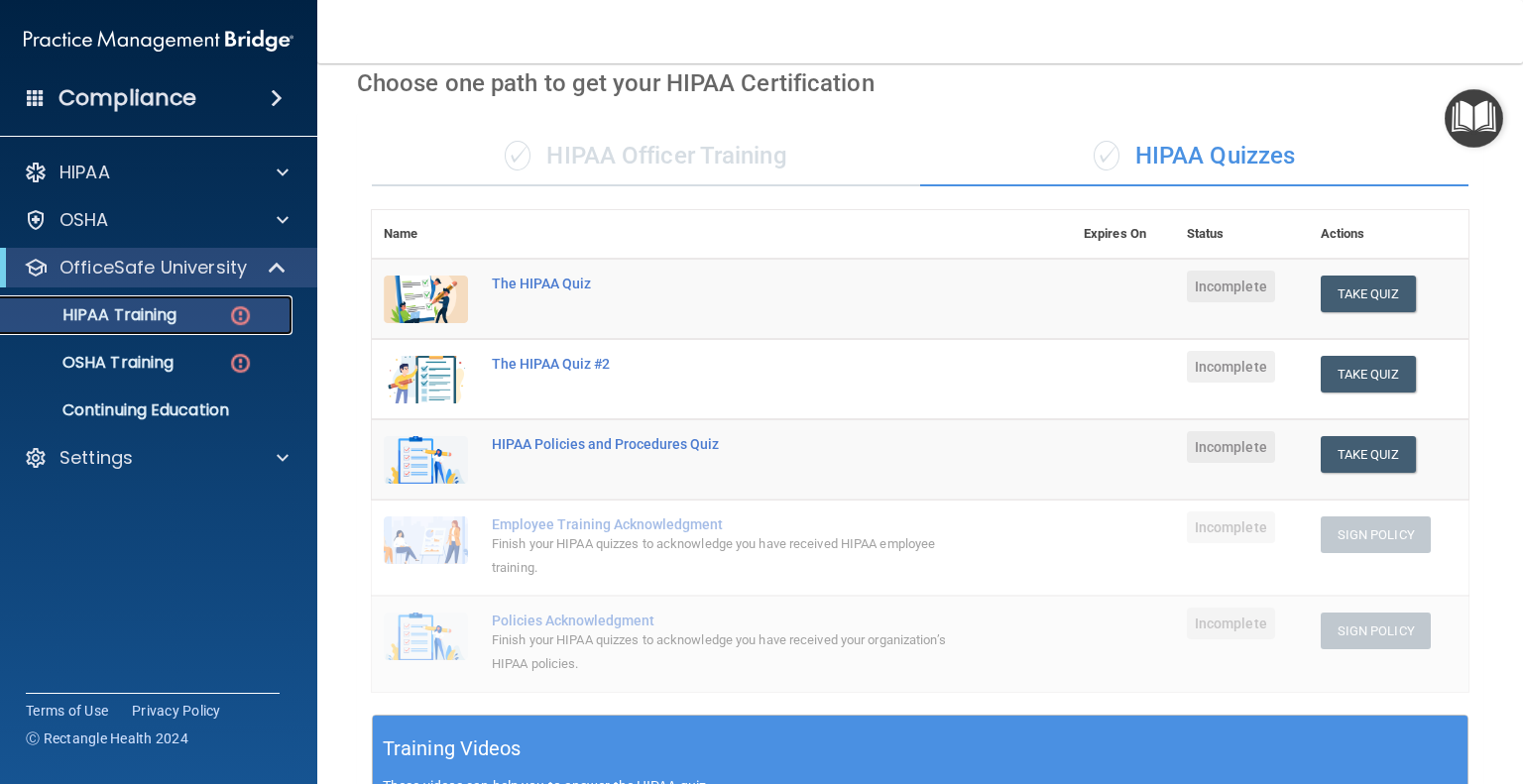 scroll, scrollTop: 40, scrollLeft: 0, axis: vertical 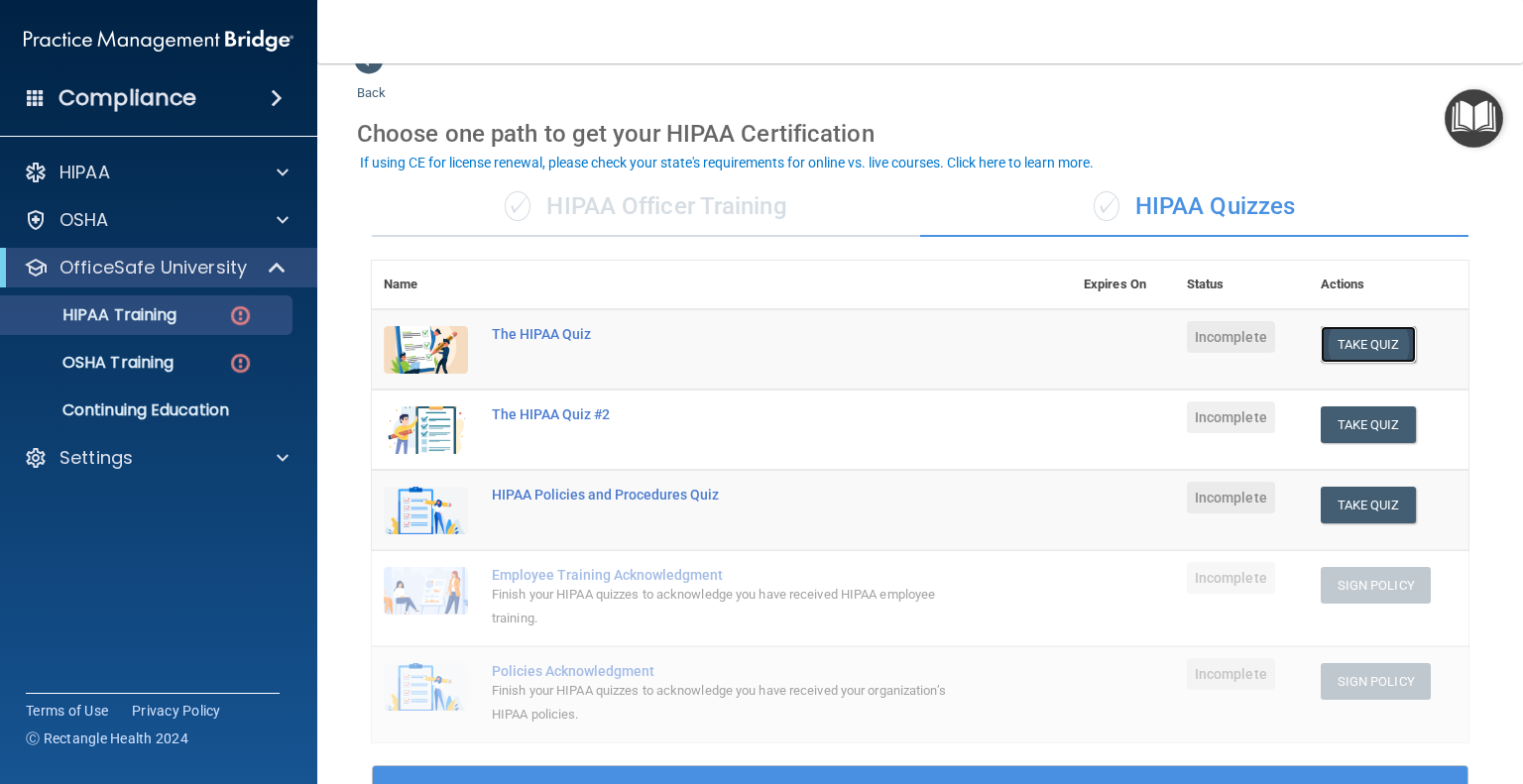 click on "Take Quiz" at bounding box center (1368, 344) 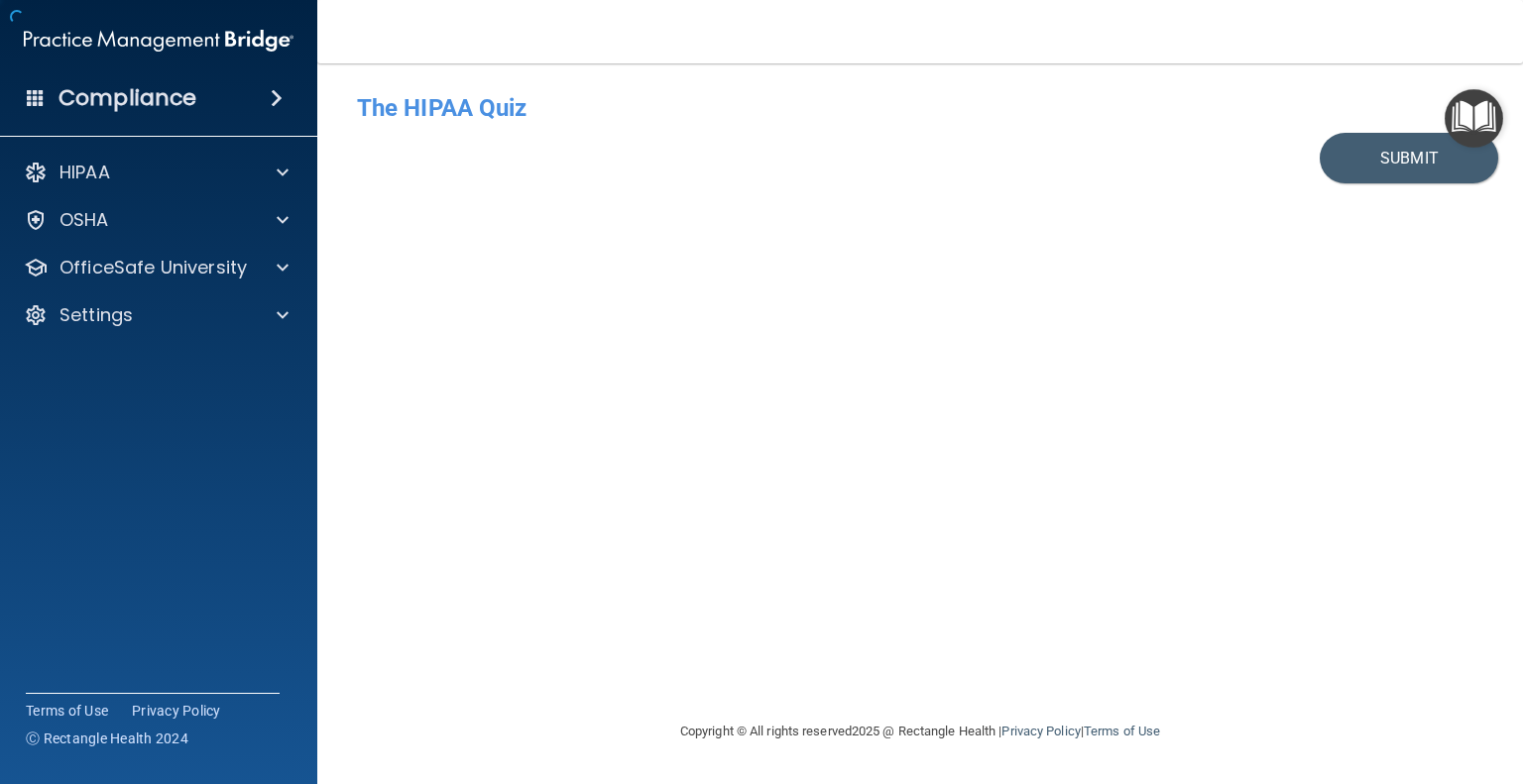 scroll, scrollTop: 0, scrollLeft: 0, axis: both 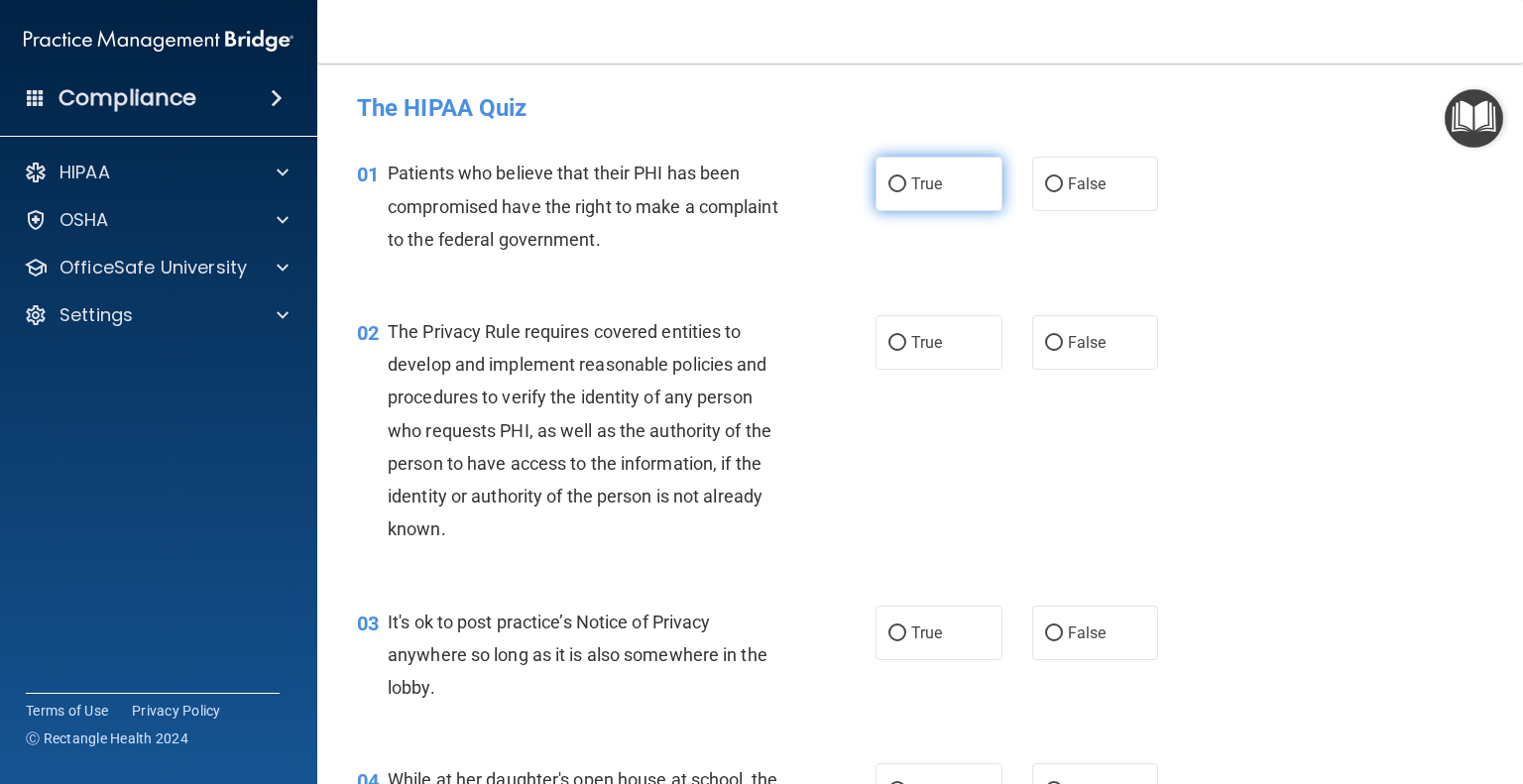 click on "True" at bounding box center [897, 184] 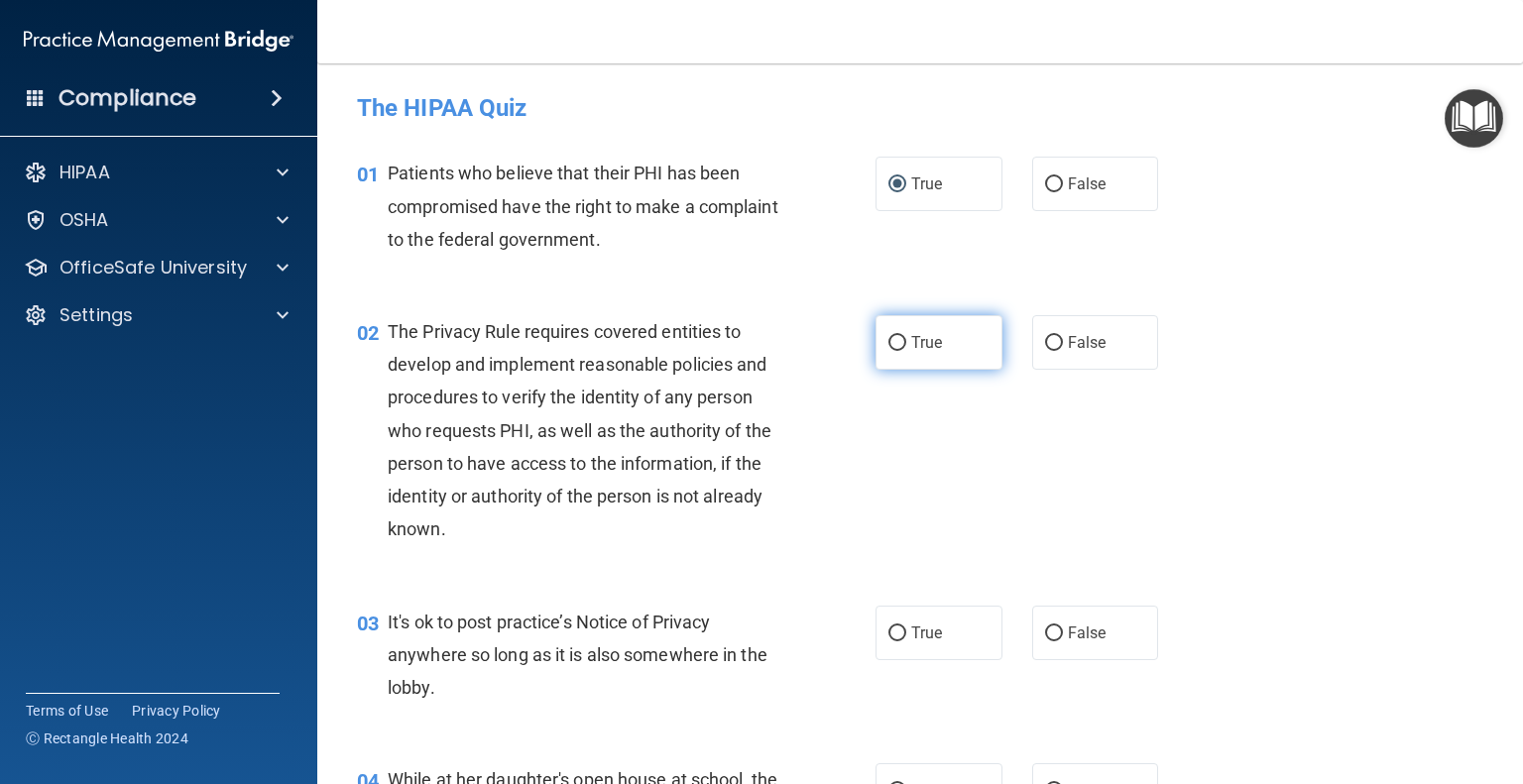 click on "True" at bounding box center (897, 343) 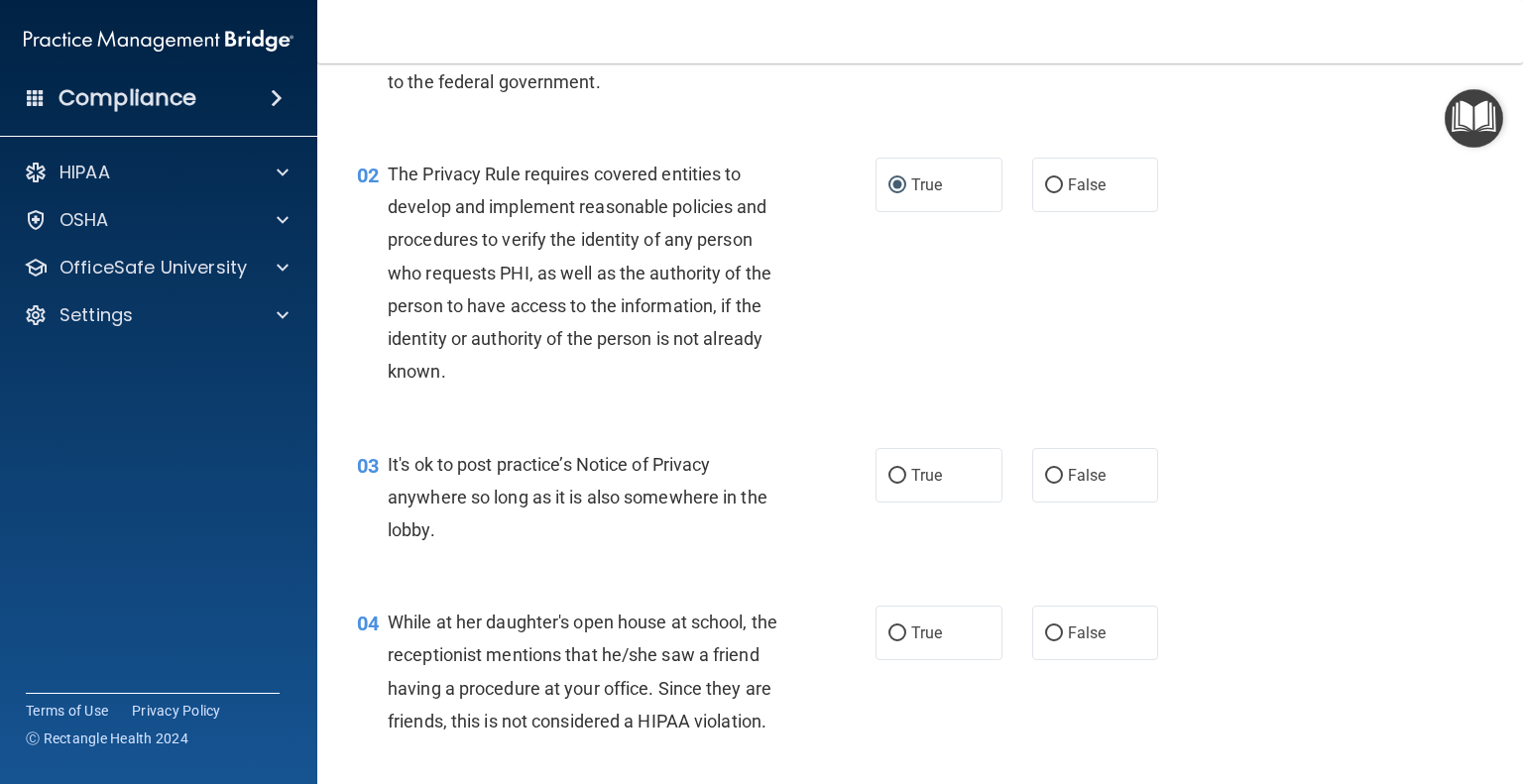 scroll, scrollTop: 198, scrollLeft: 0, axis: vertical 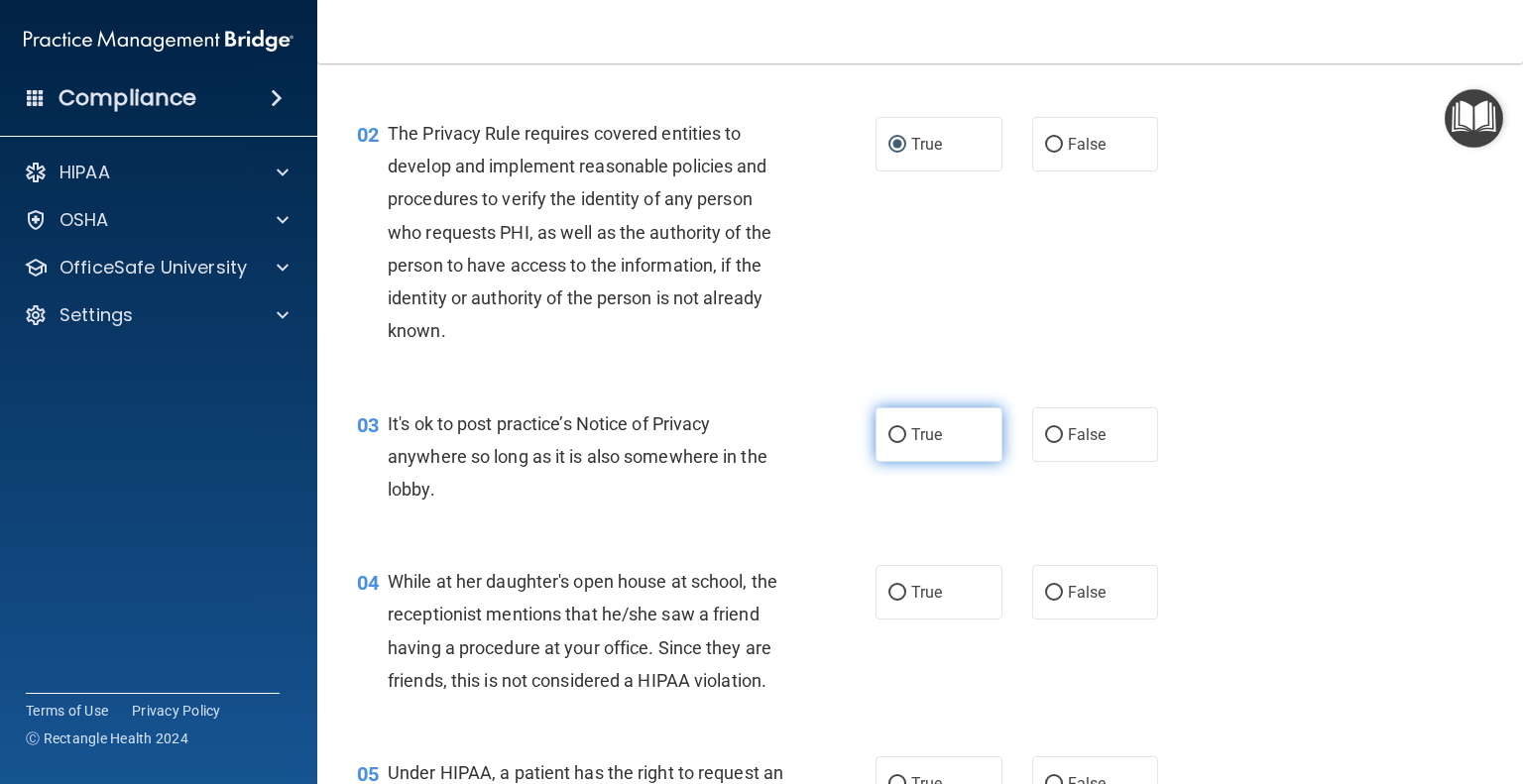 click on "True" at bounding box center (897, 435) 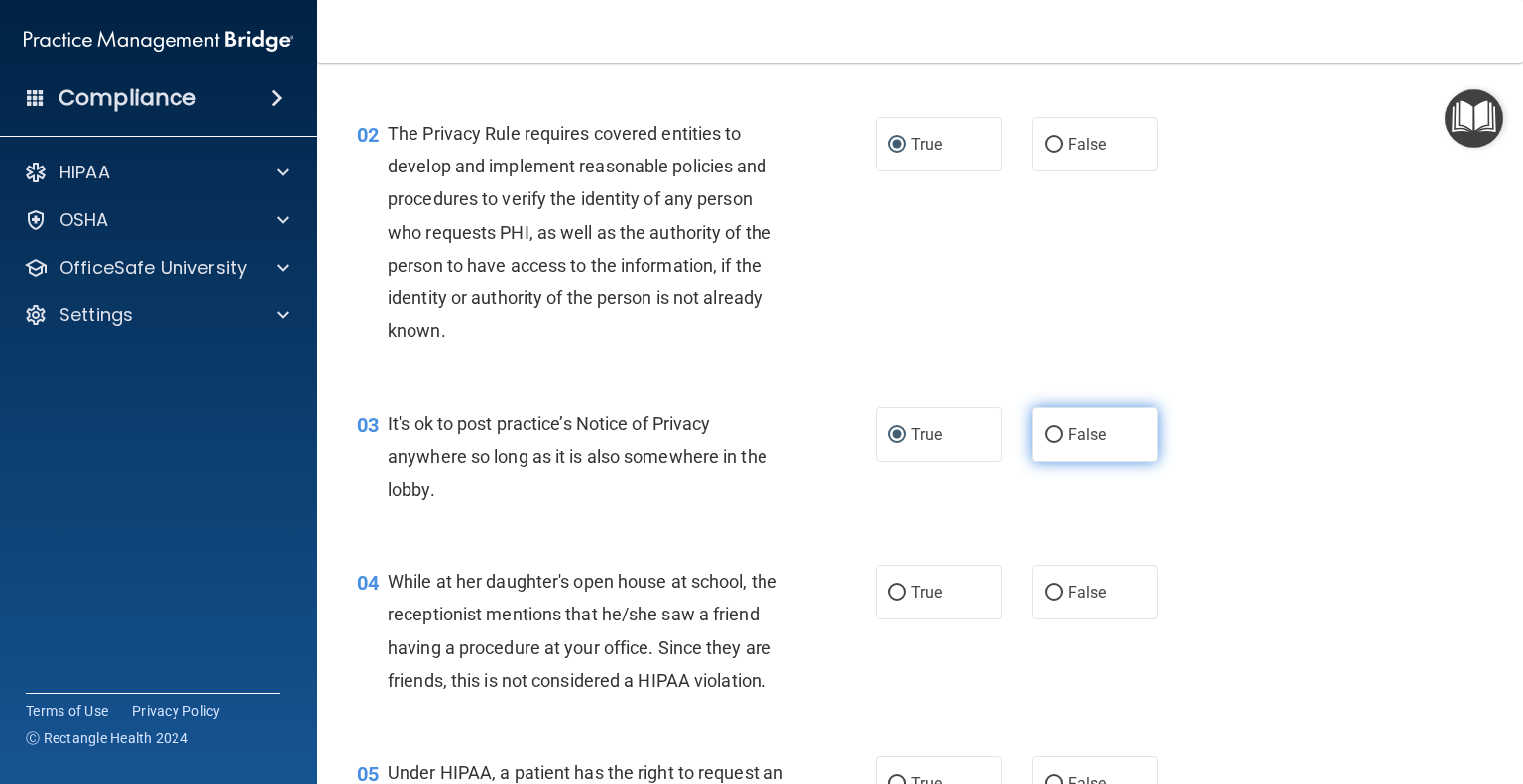 click on "False" at bounding box center (1054, 435) 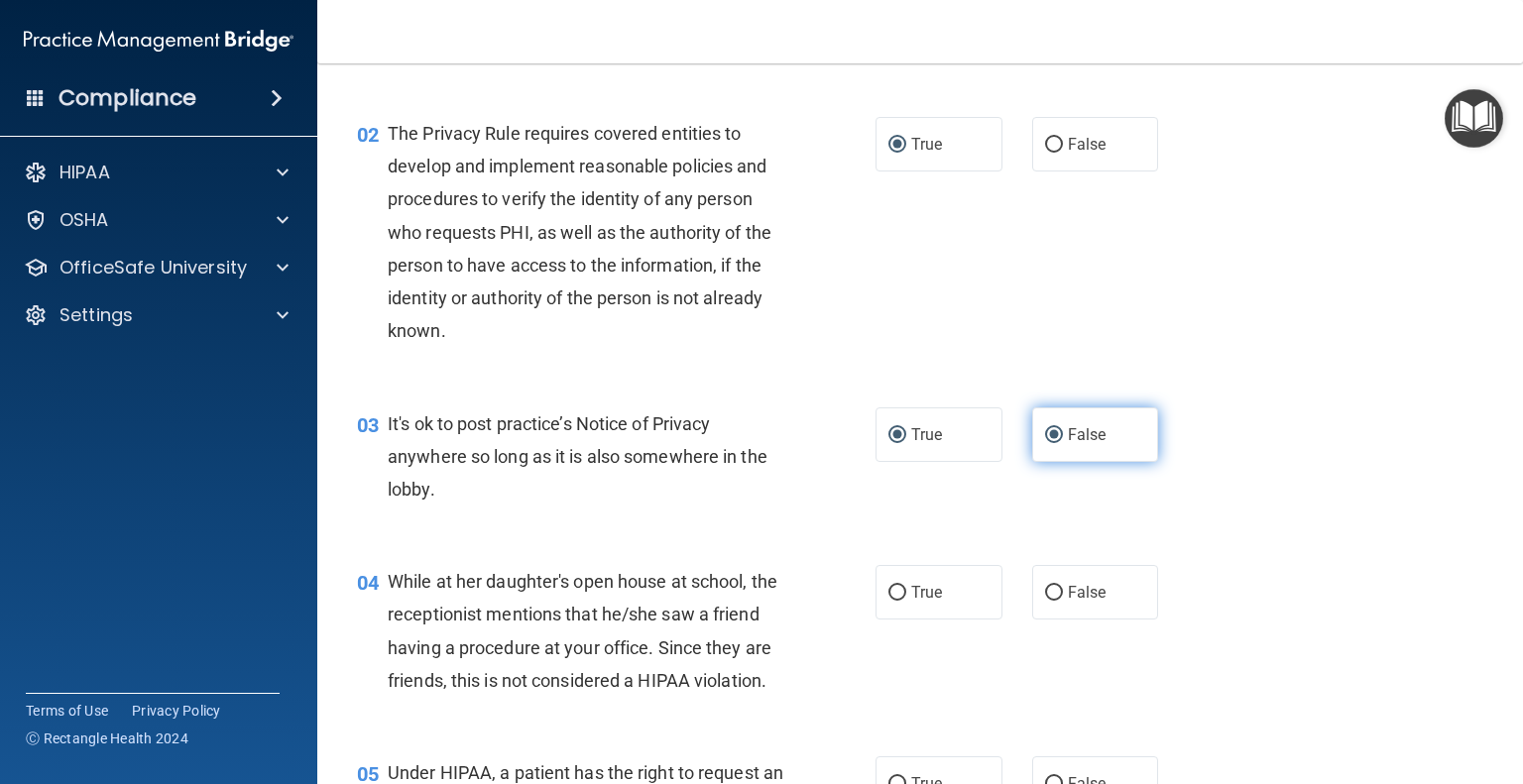 radio on "false" 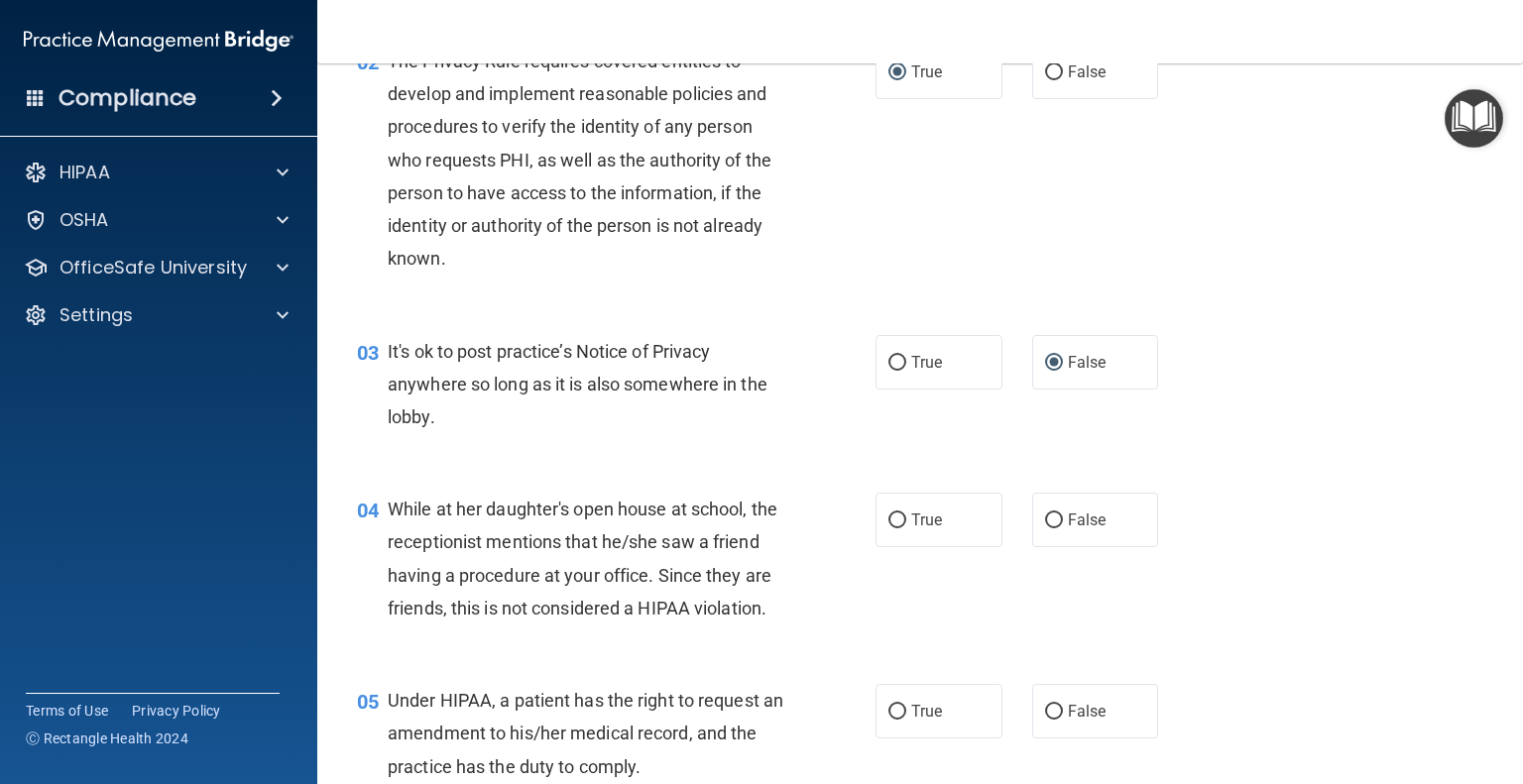 scroll, scrollTop: 297, scrollLeft: 0, axis: vertical 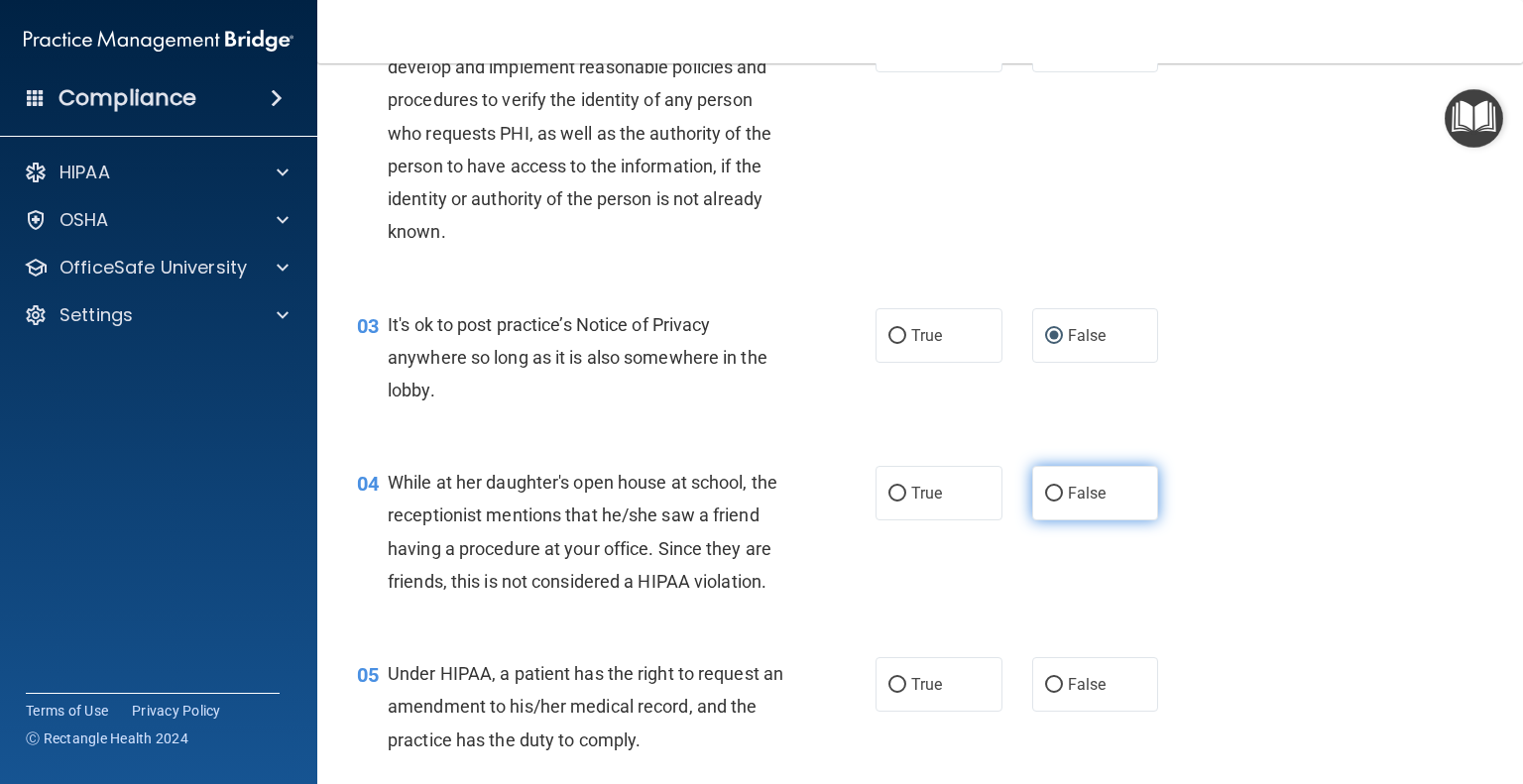 click on "False" at bounding box center [1054, 494] 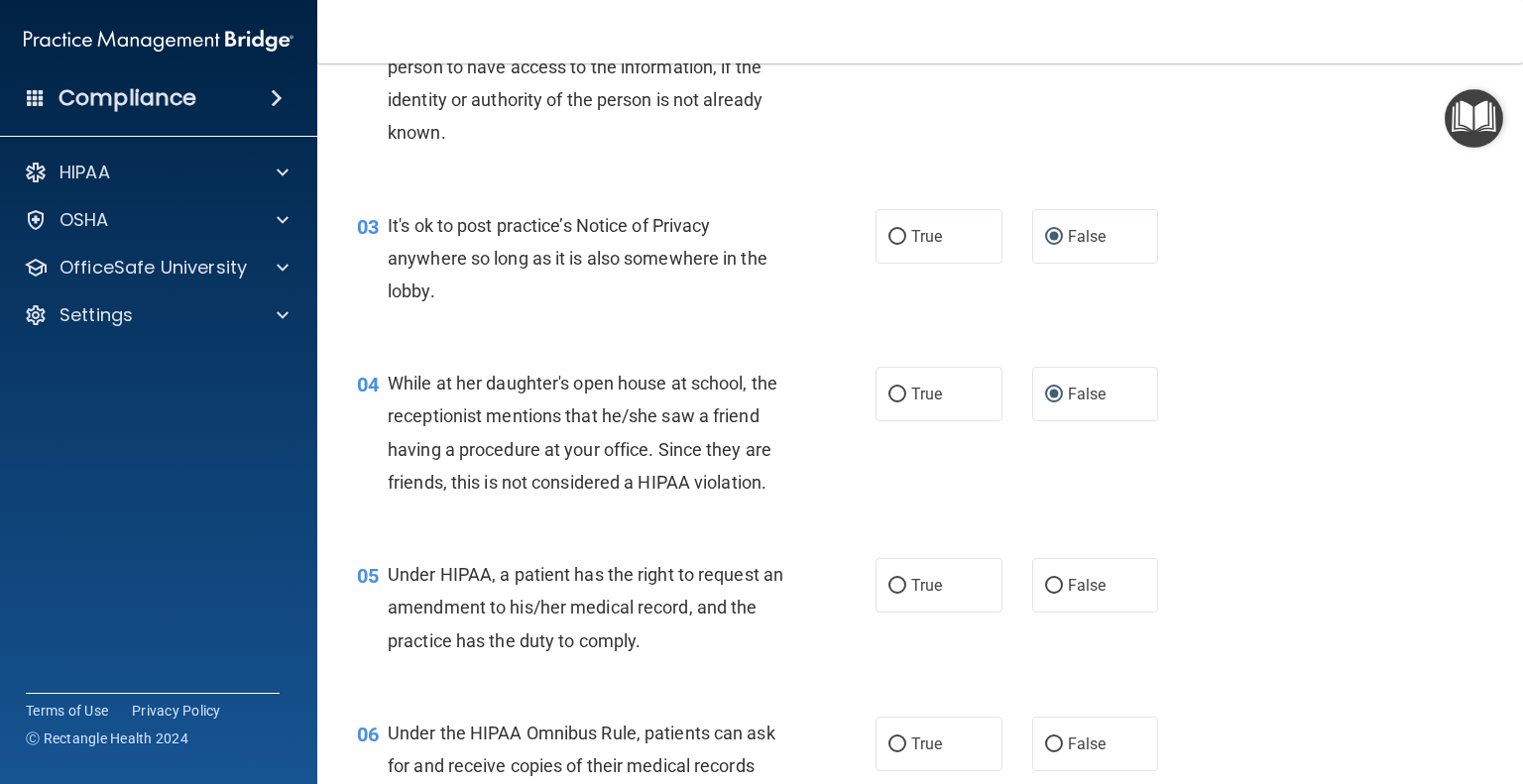 scroll, scrollTop: 496, scrollLeft: 0, axis: vertical 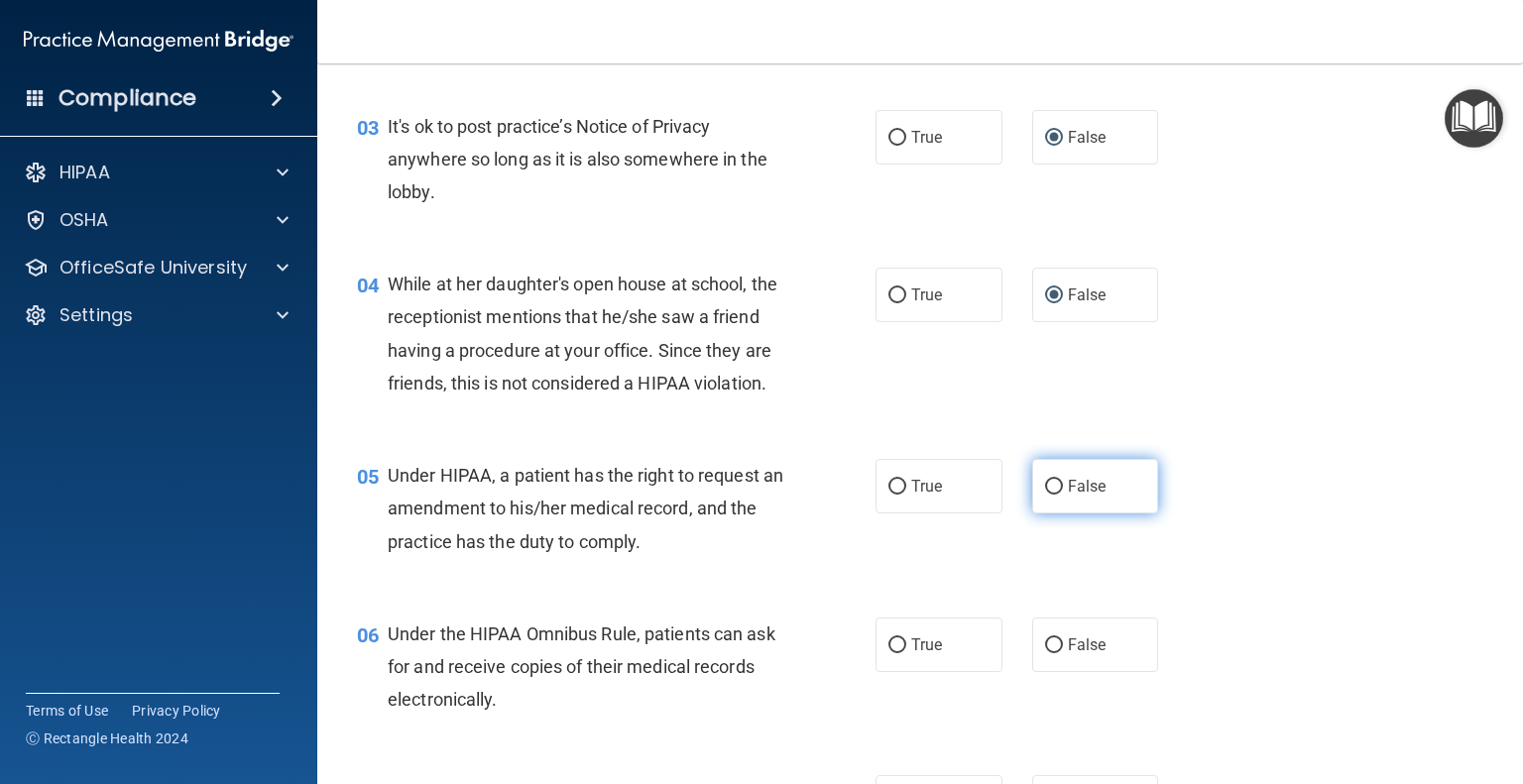 radio on "true" 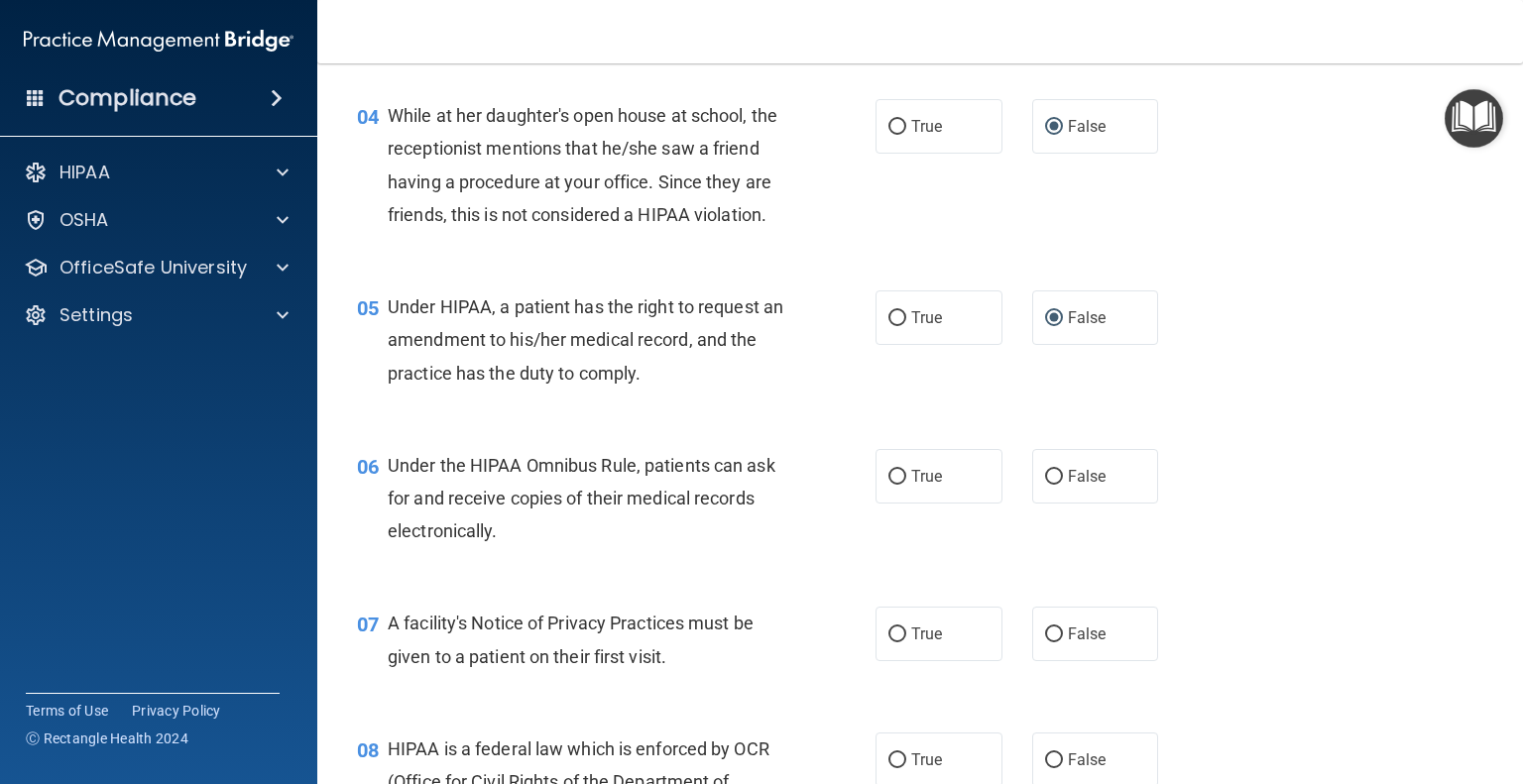 scroll, scrollTop: 694, scrollLeft: 0, axis: vertical 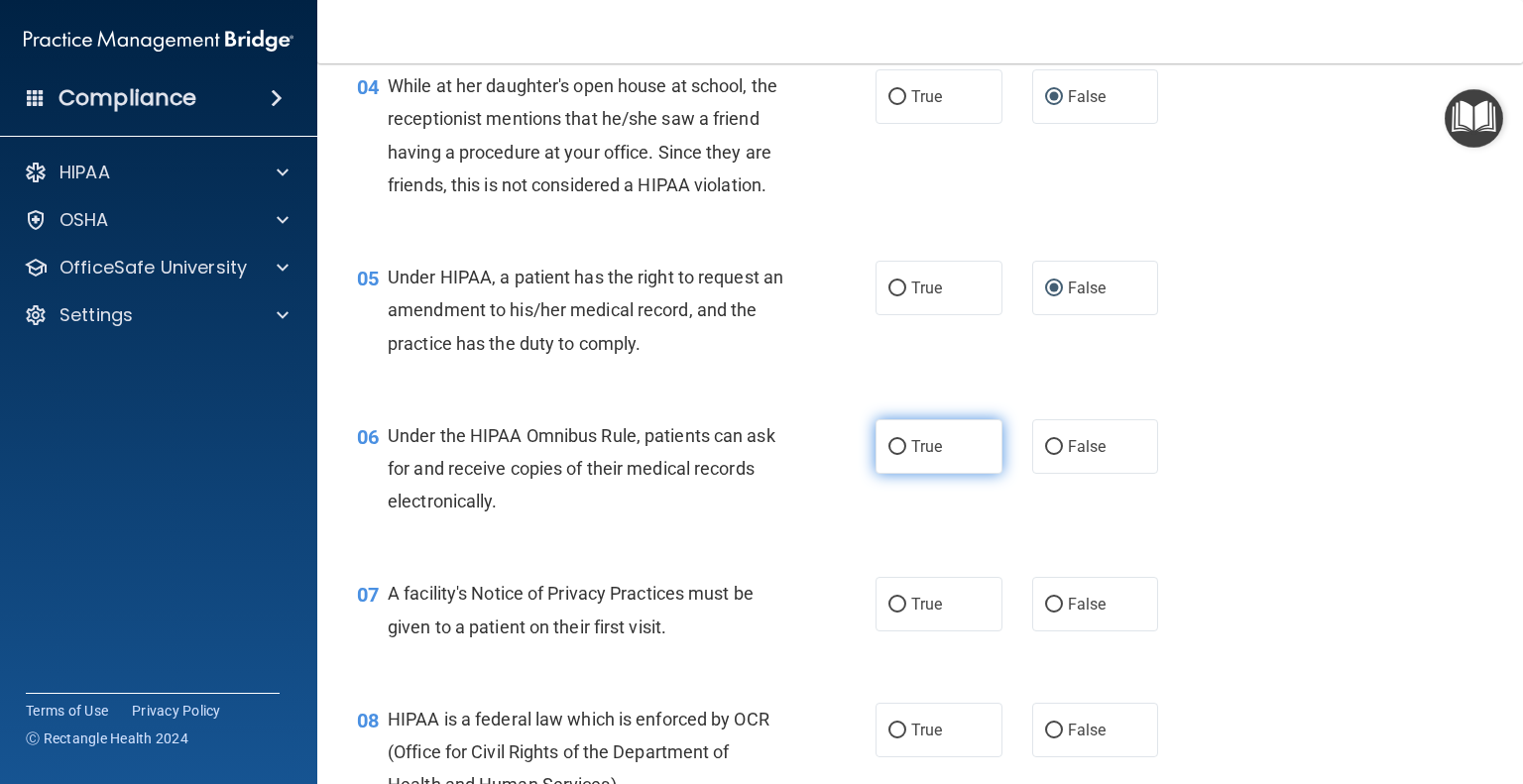 click on "True" at bounding box center (897, 447) 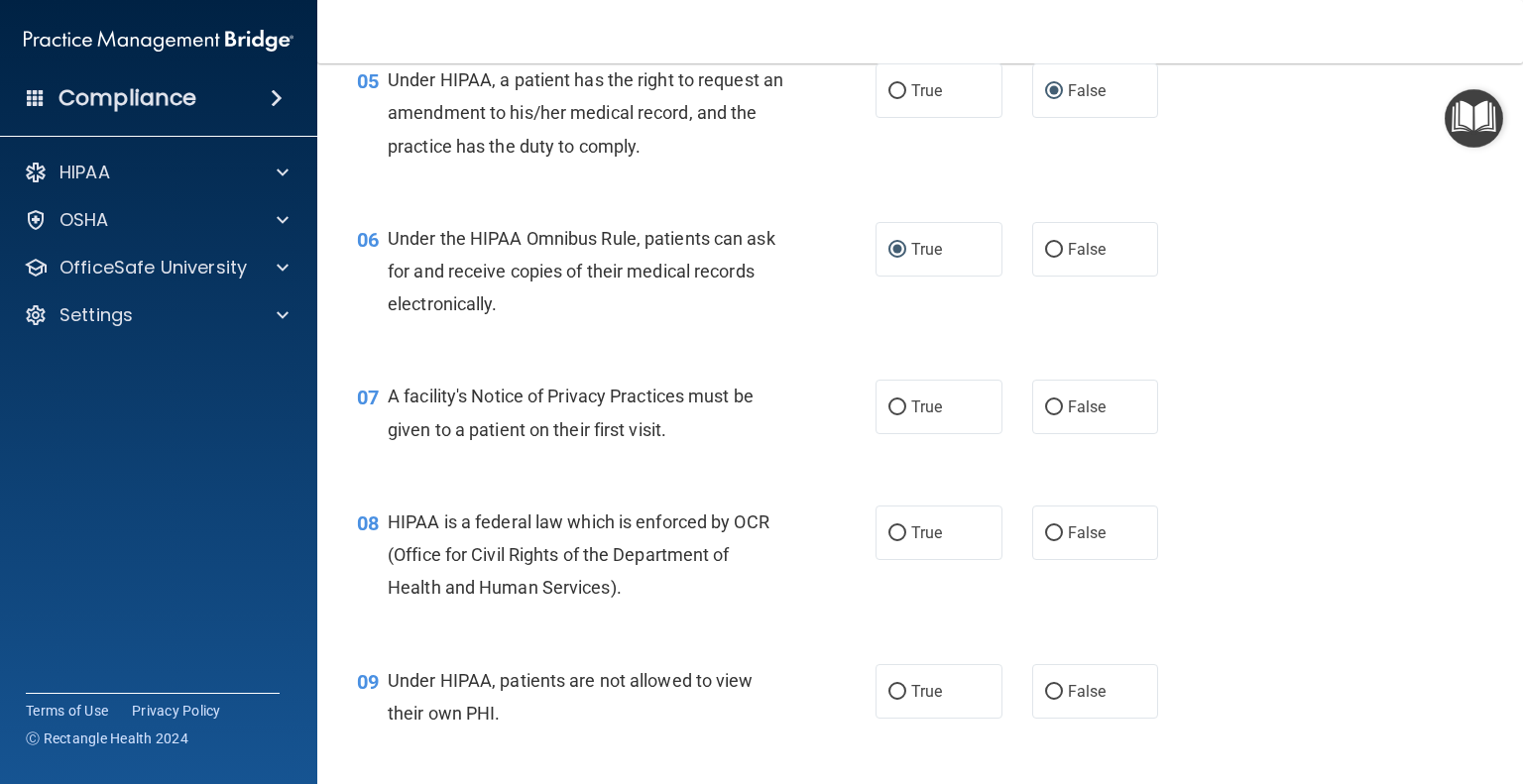 scroll, scrollTop: 892, scrollLeft: 0, axis: vertical 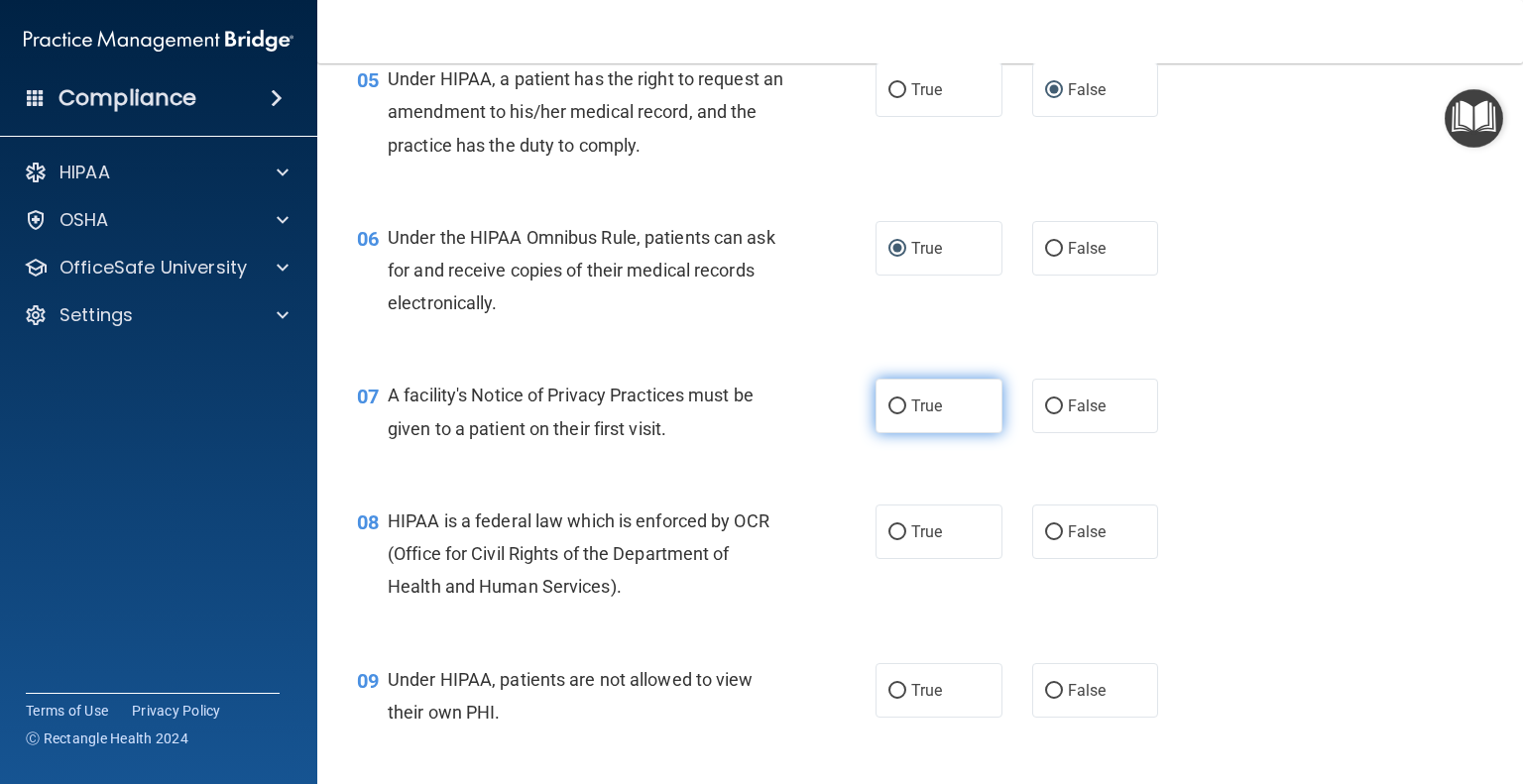 click on "True" at bounding box center (897, 406) 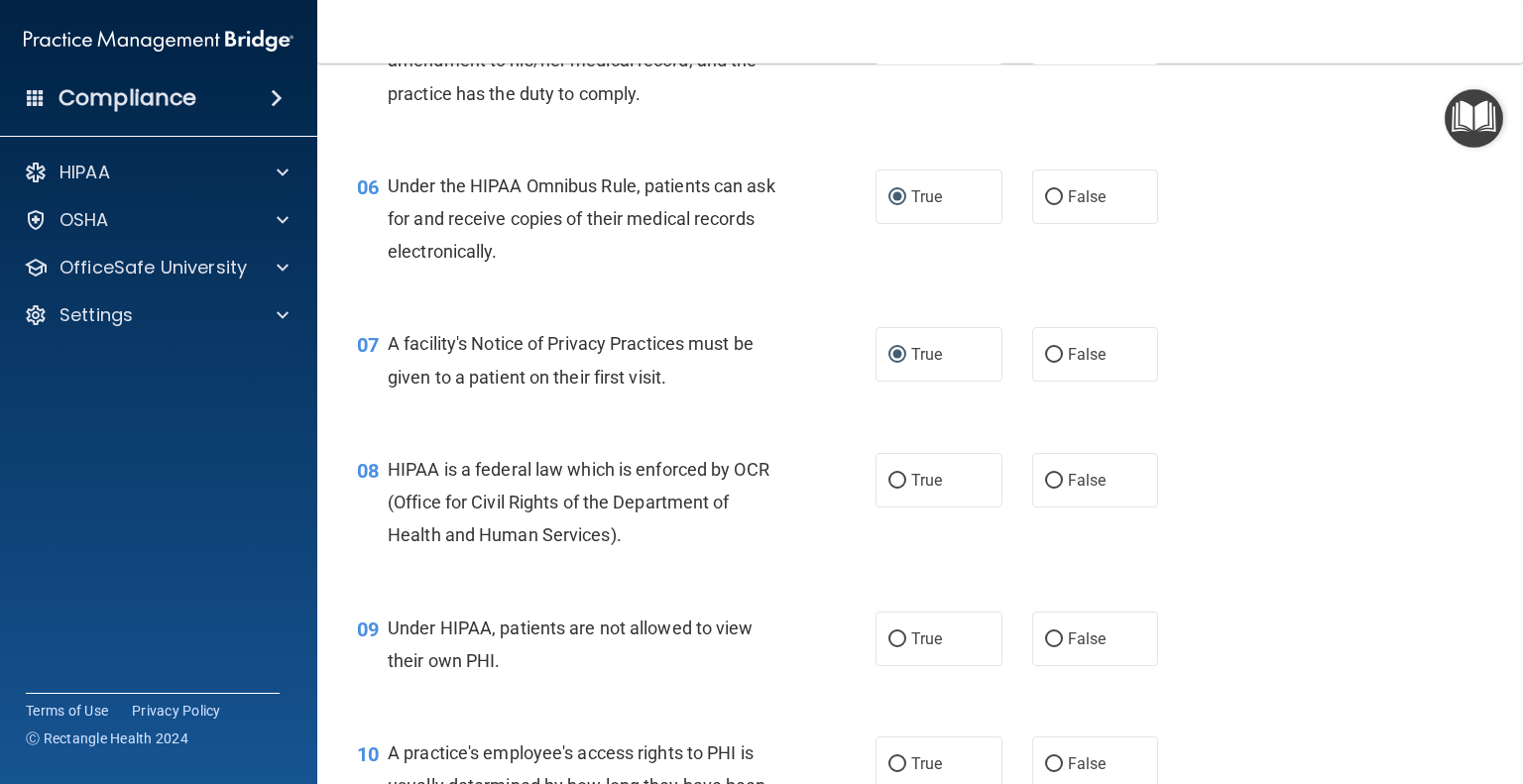 scroll, scrollTop: 991, scrollLeft: 0, axis: vertical 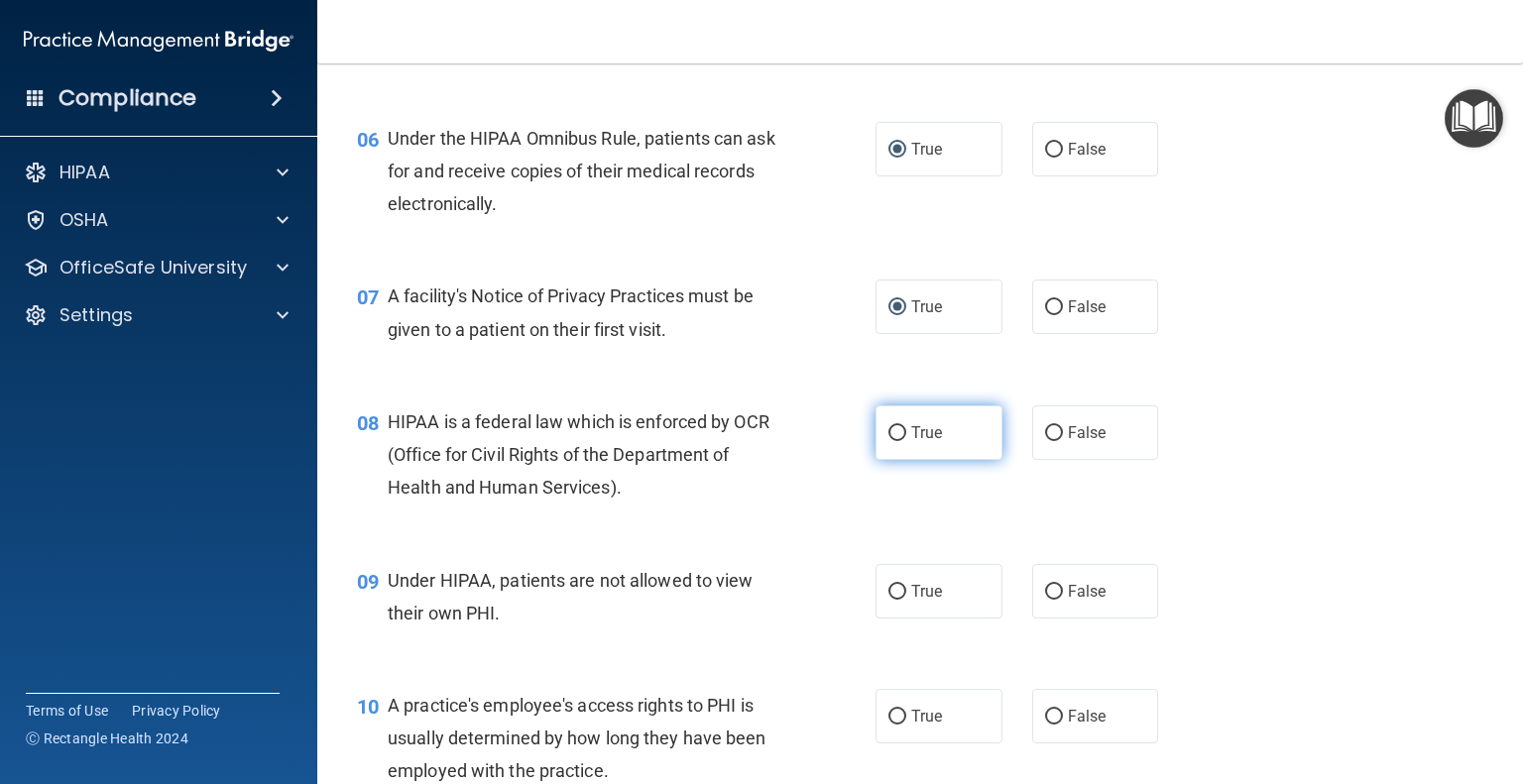 click on "True" at bounding box center [897, 433] 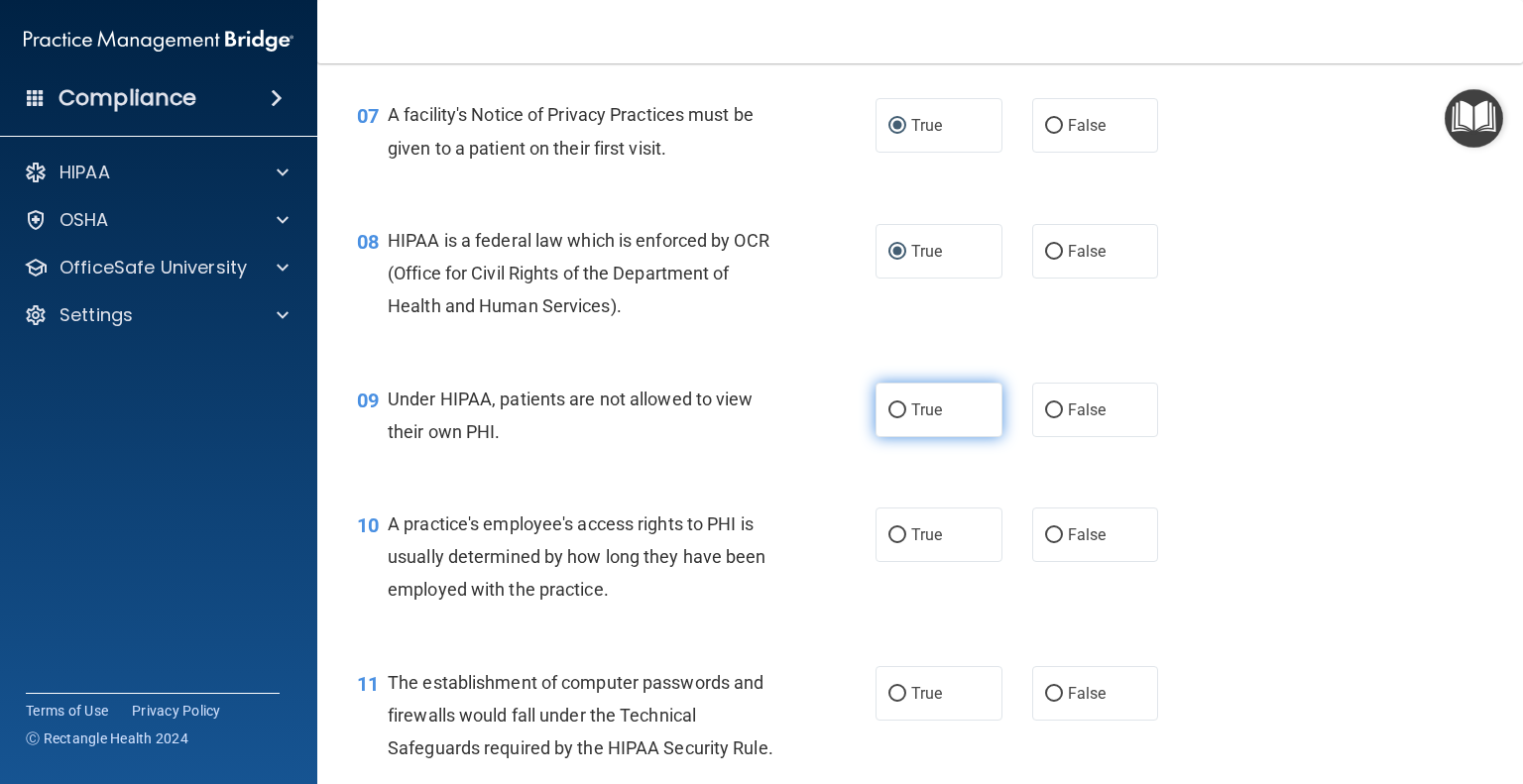 scroll, scrollTop: 1189, scrollLeft: 0, axis: vertical 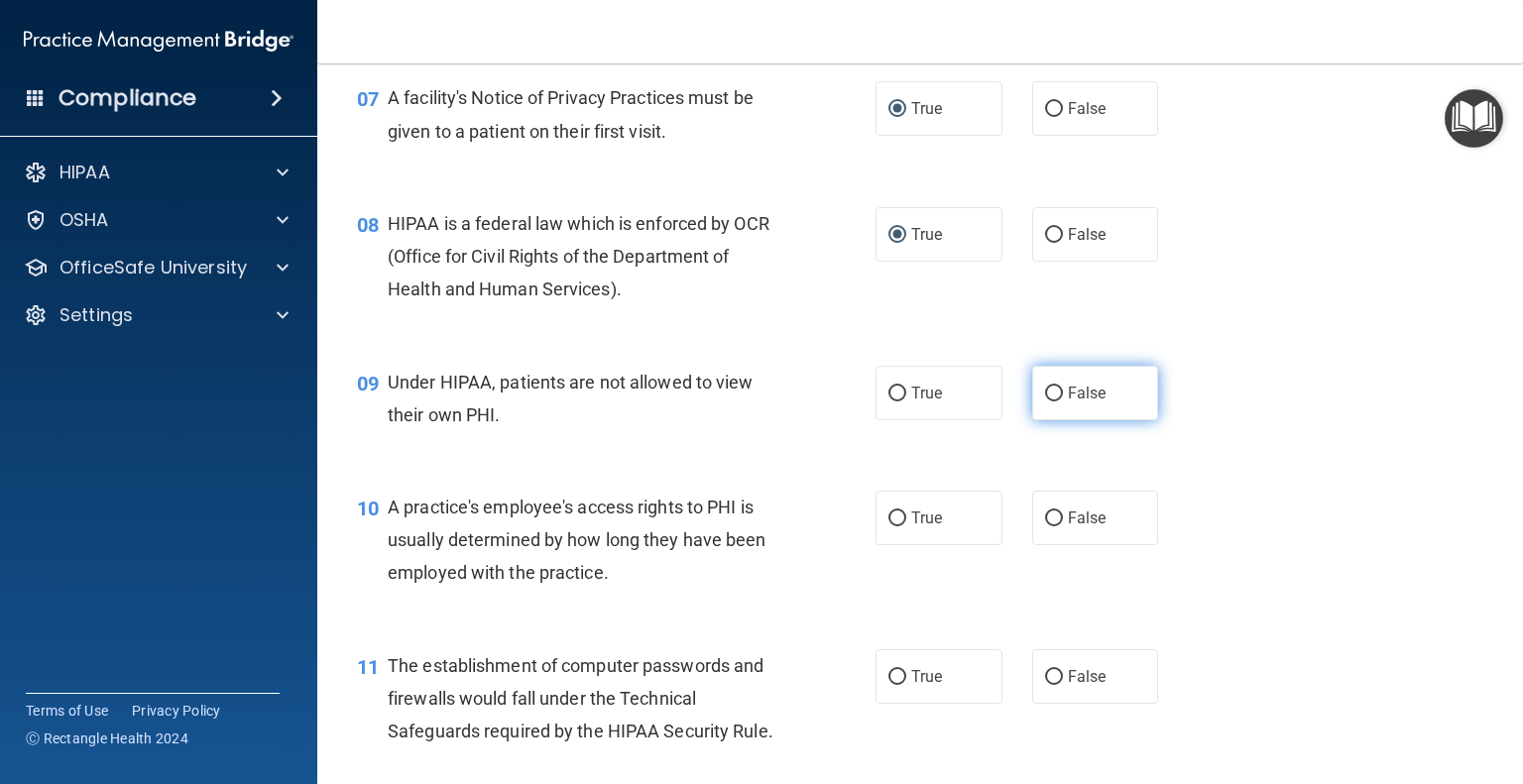 click on "False" at bounding box center [1054, 393] 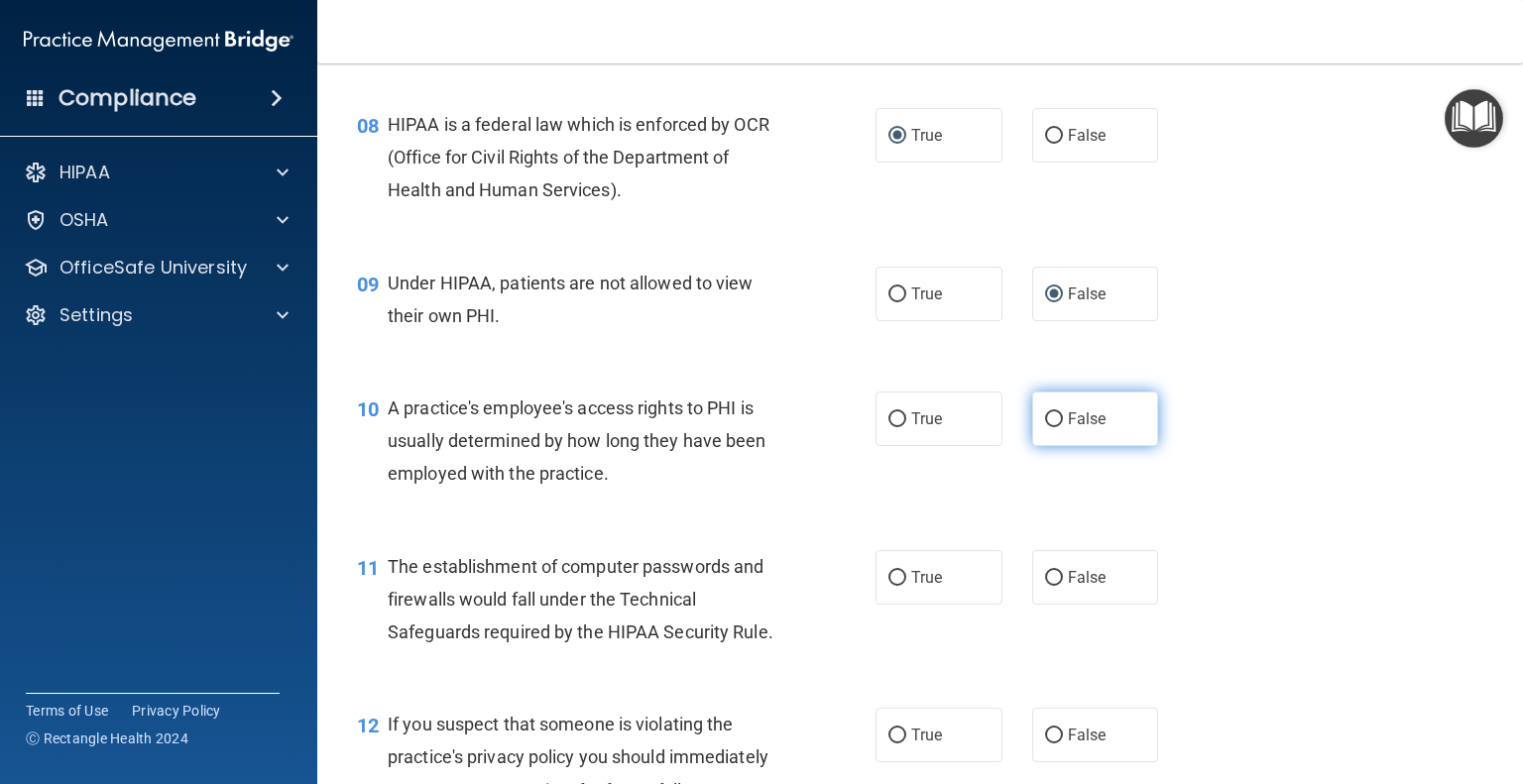scroll, scrollTop: 1388, scrollLeft: 0, axis: vertical 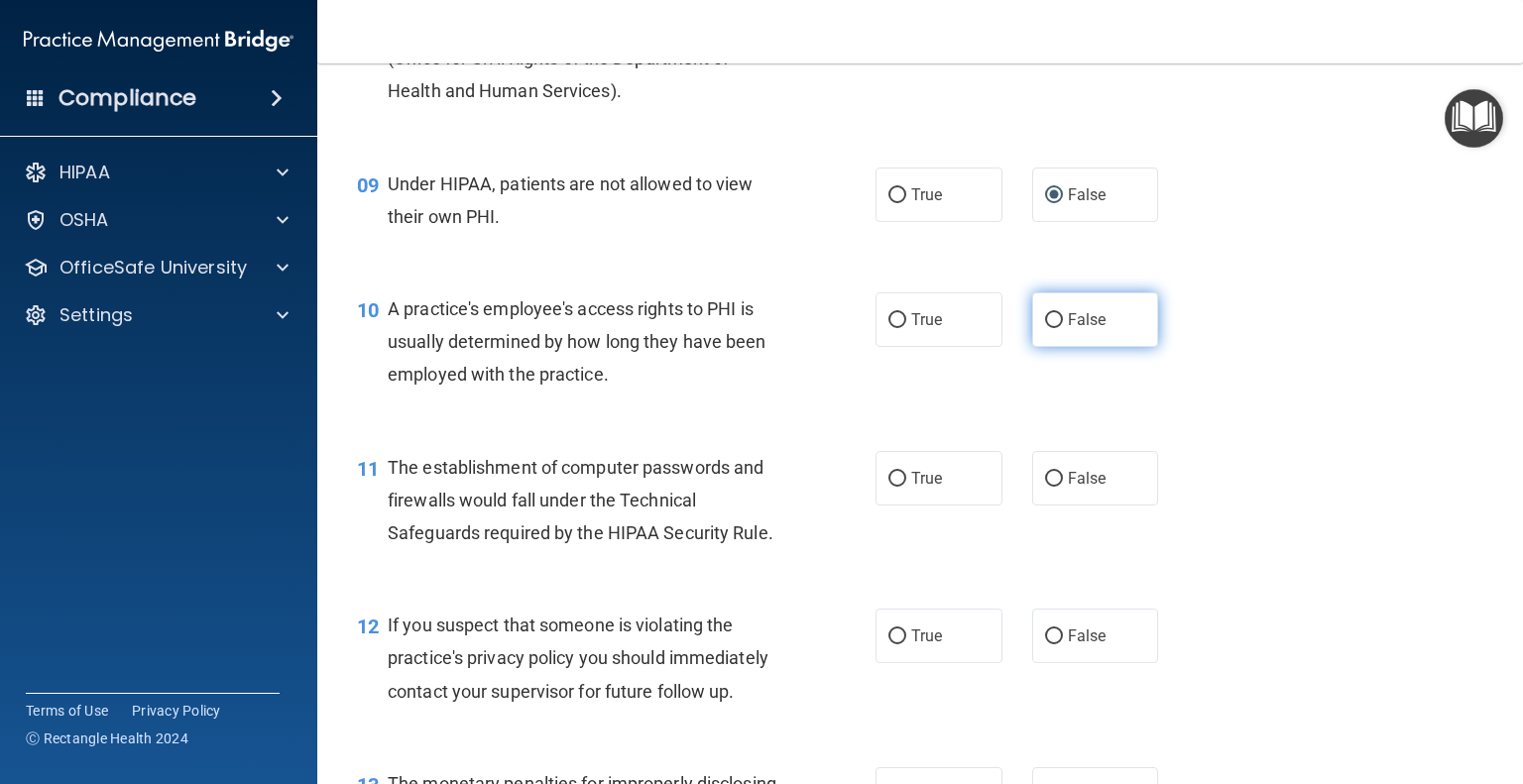 click on "False" at bounding box center (1054, 320) 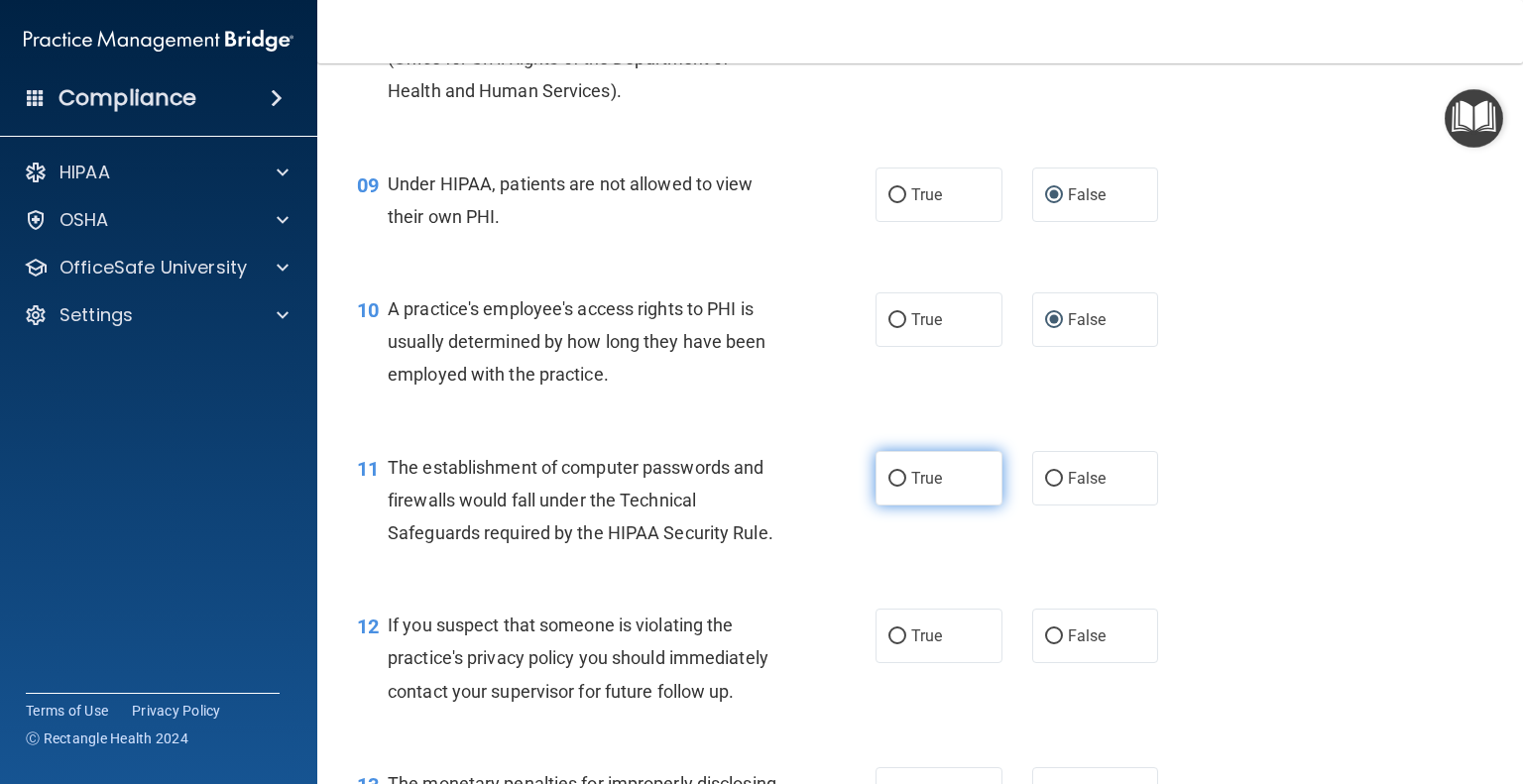 click on "True" at bounding box center (939, 478) 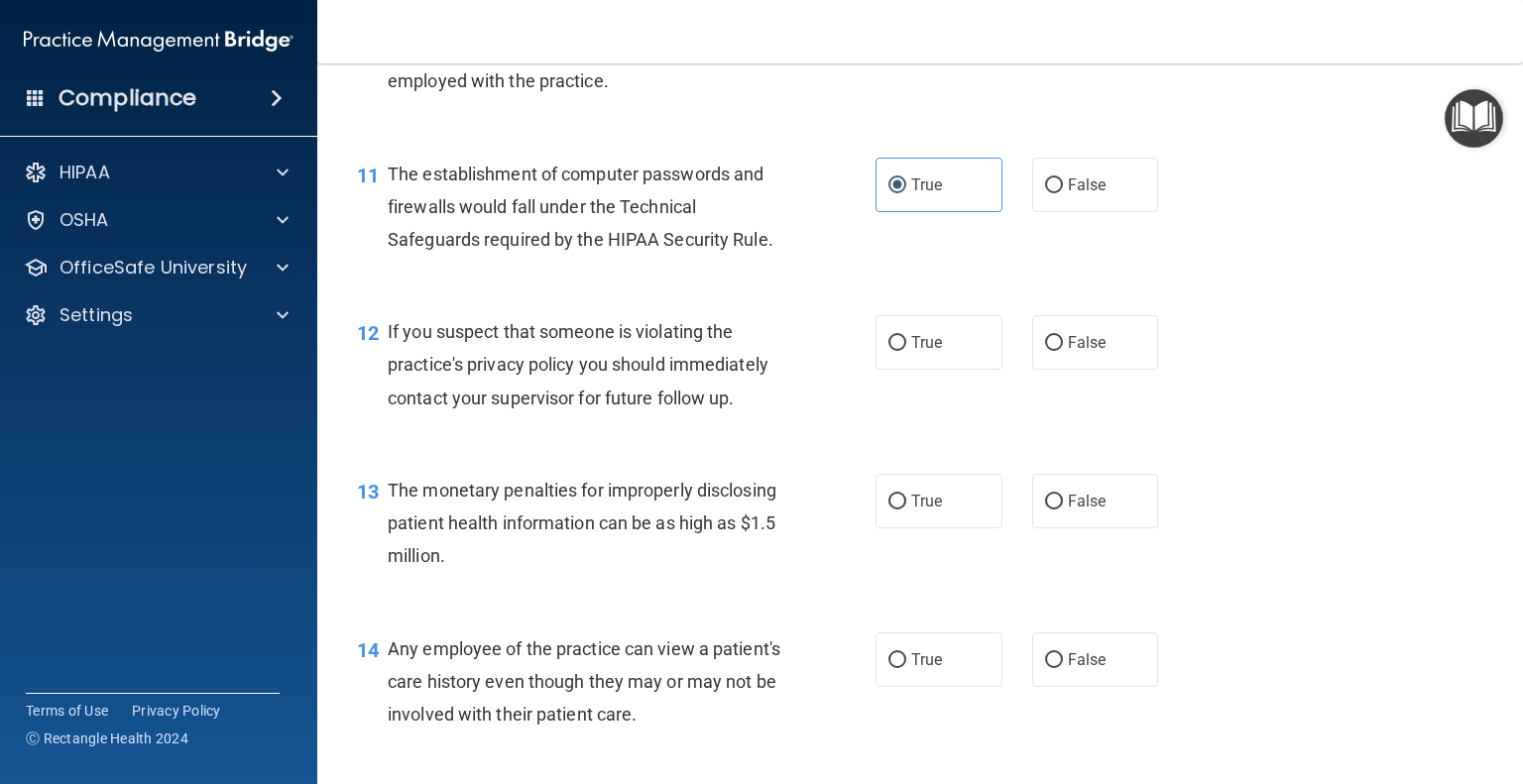 scroll, scrollTop: 1685, scrollLeft: 0, axis: vertical 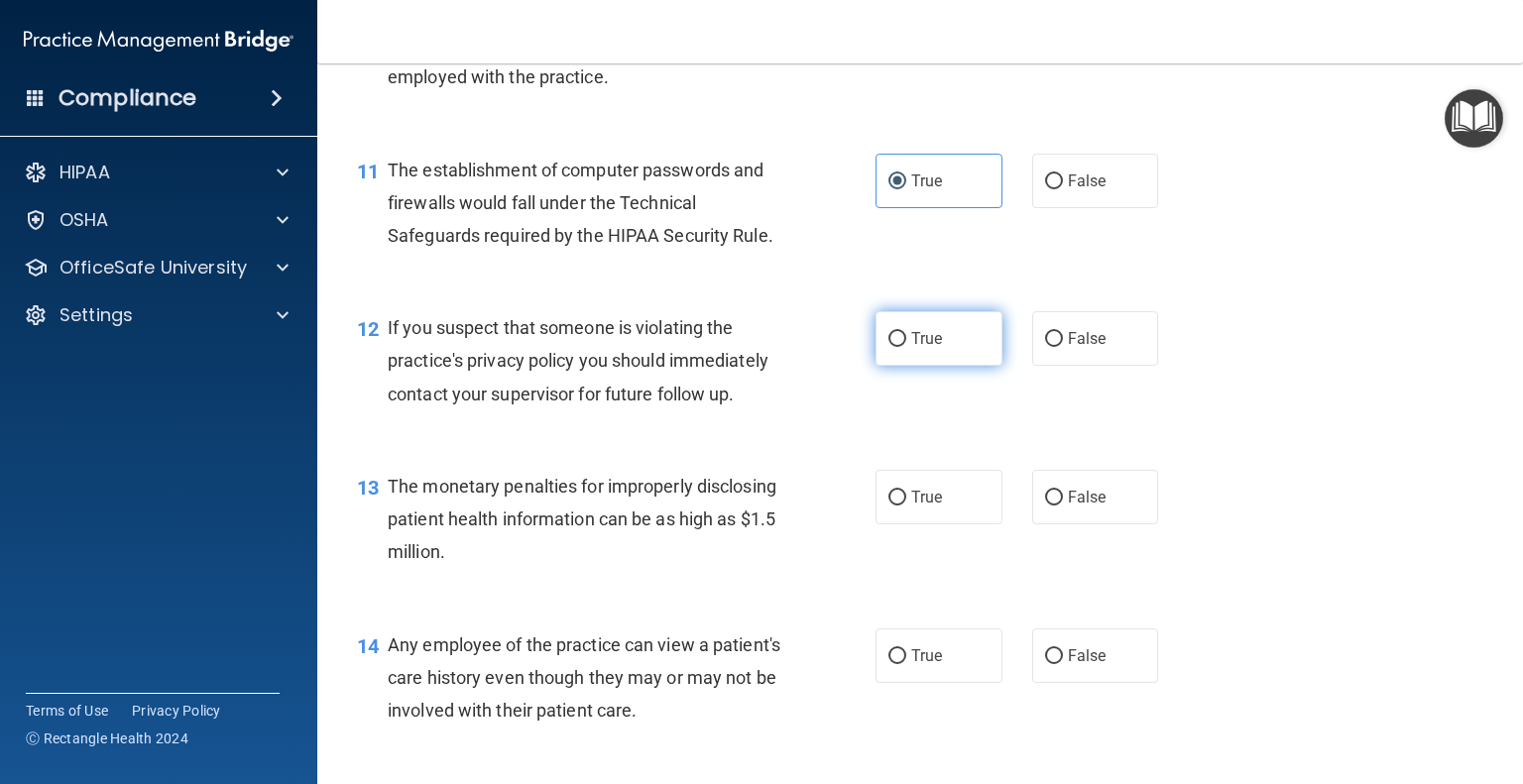 click on "True" at bounding box center (897, 339) 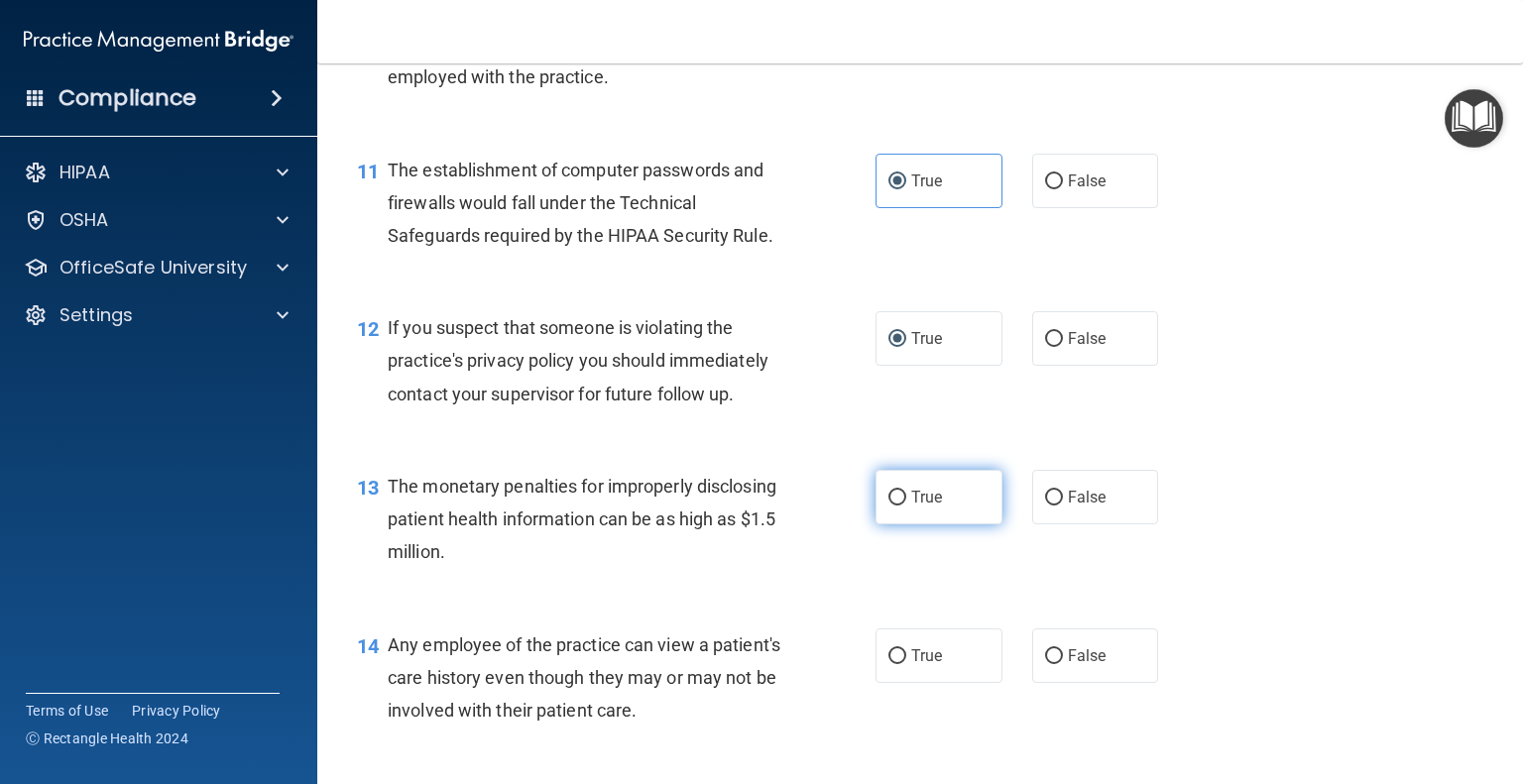 click on "True" at bounding box center (897, 498) 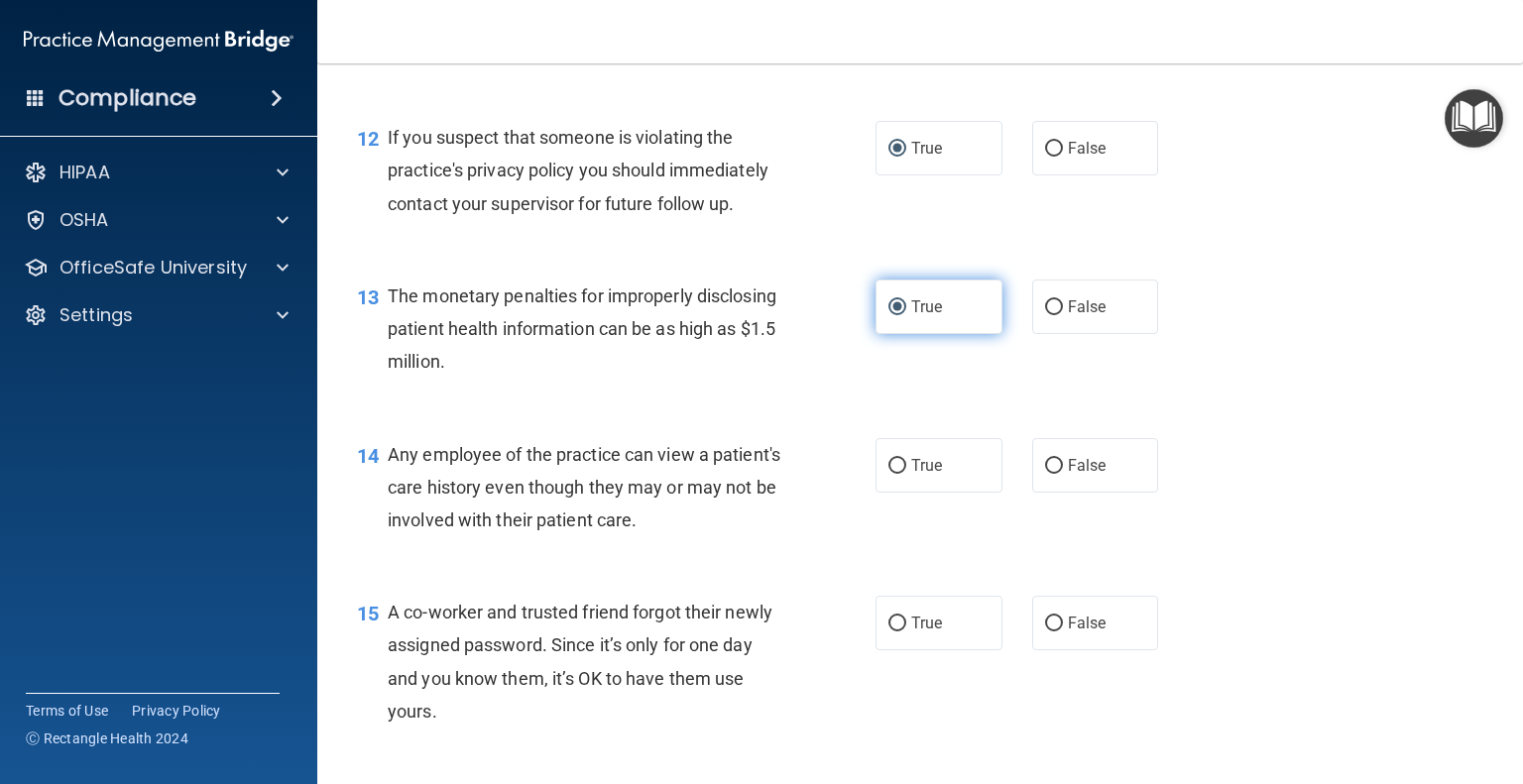 scroll, scrollTop: 1883, scrollLeft: 0, axis: vertical 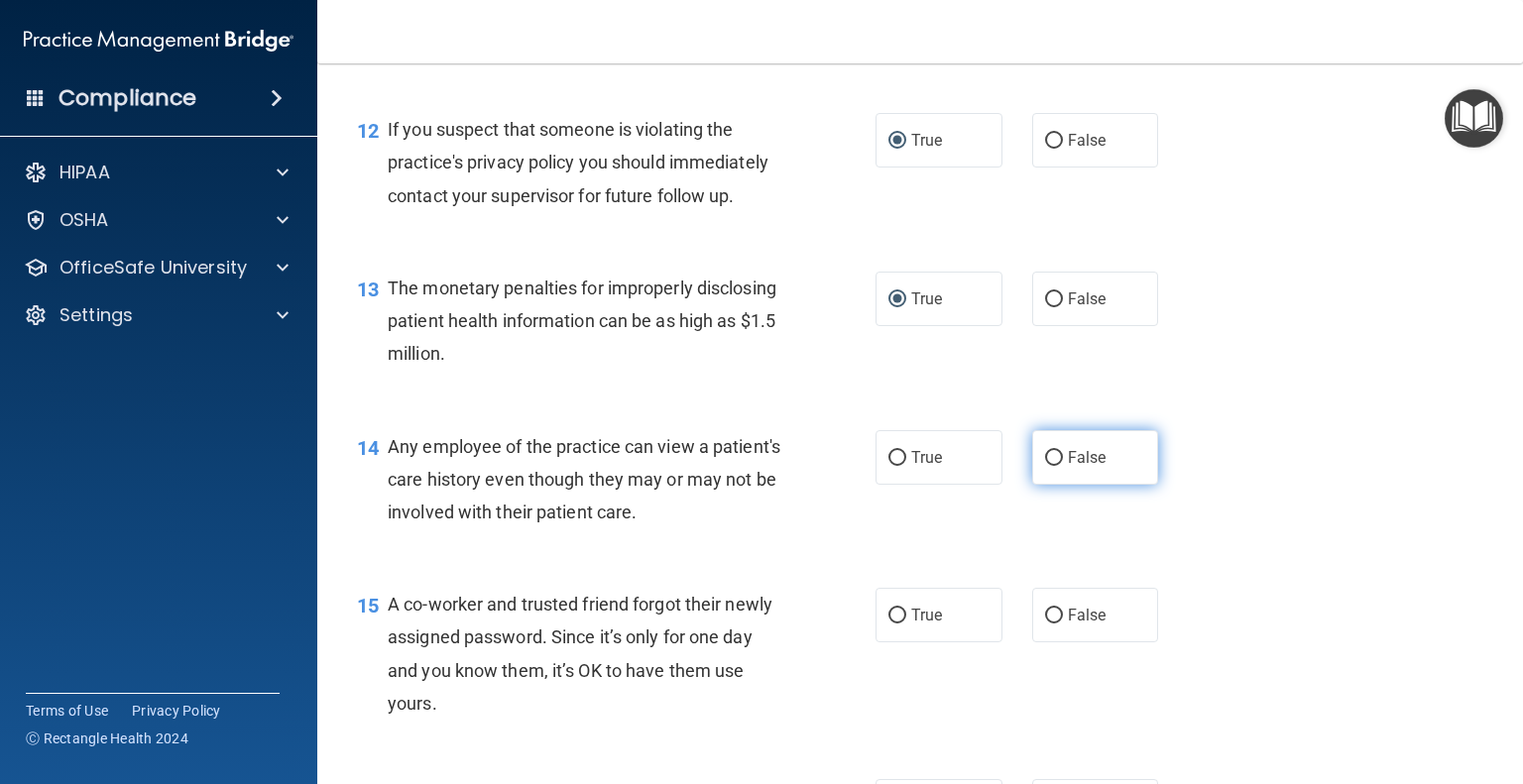 click on "False" at bounding box center (1054, 458) 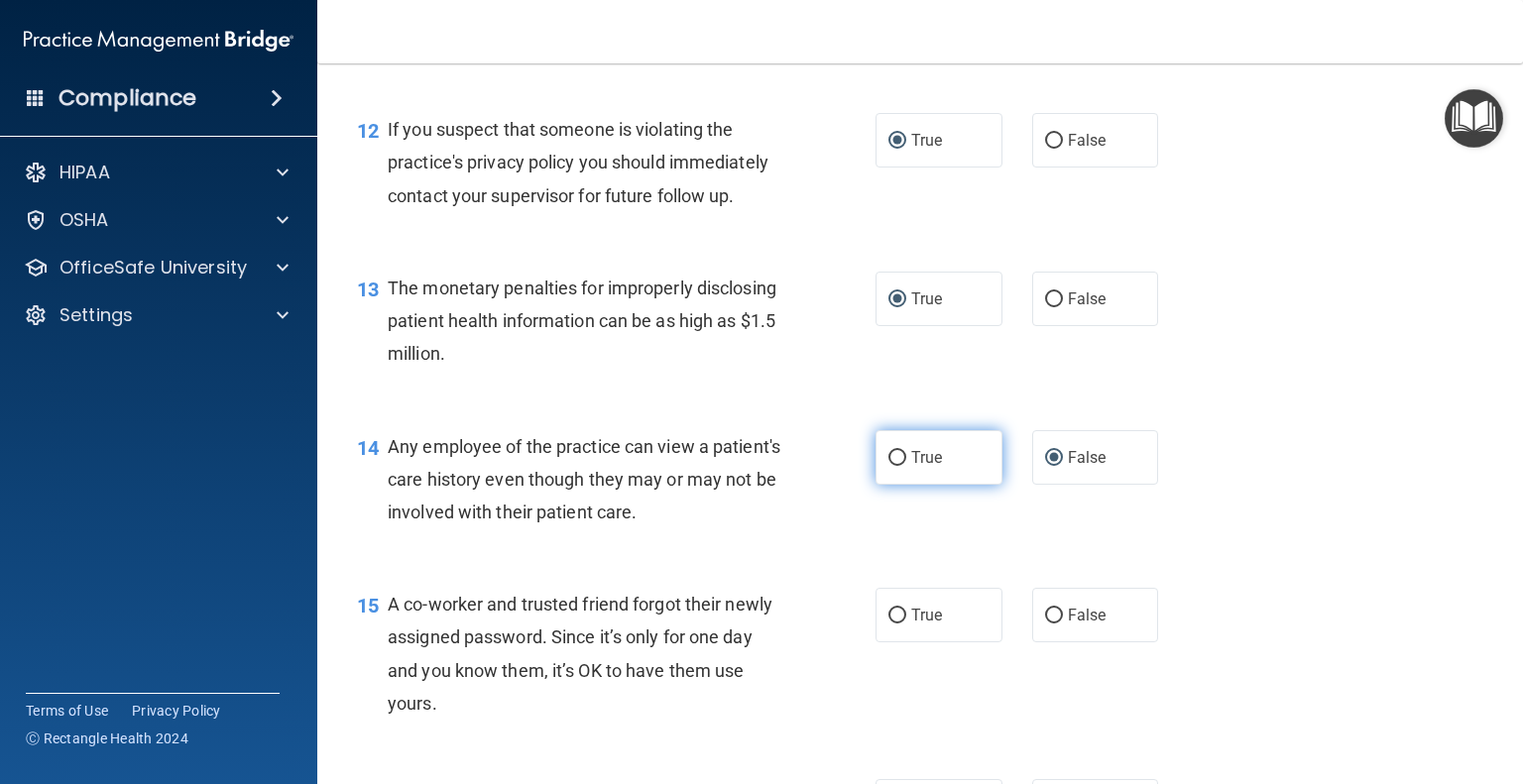 scroll, scrollTop: 1982, scrollLeft: 0, axis: vertical 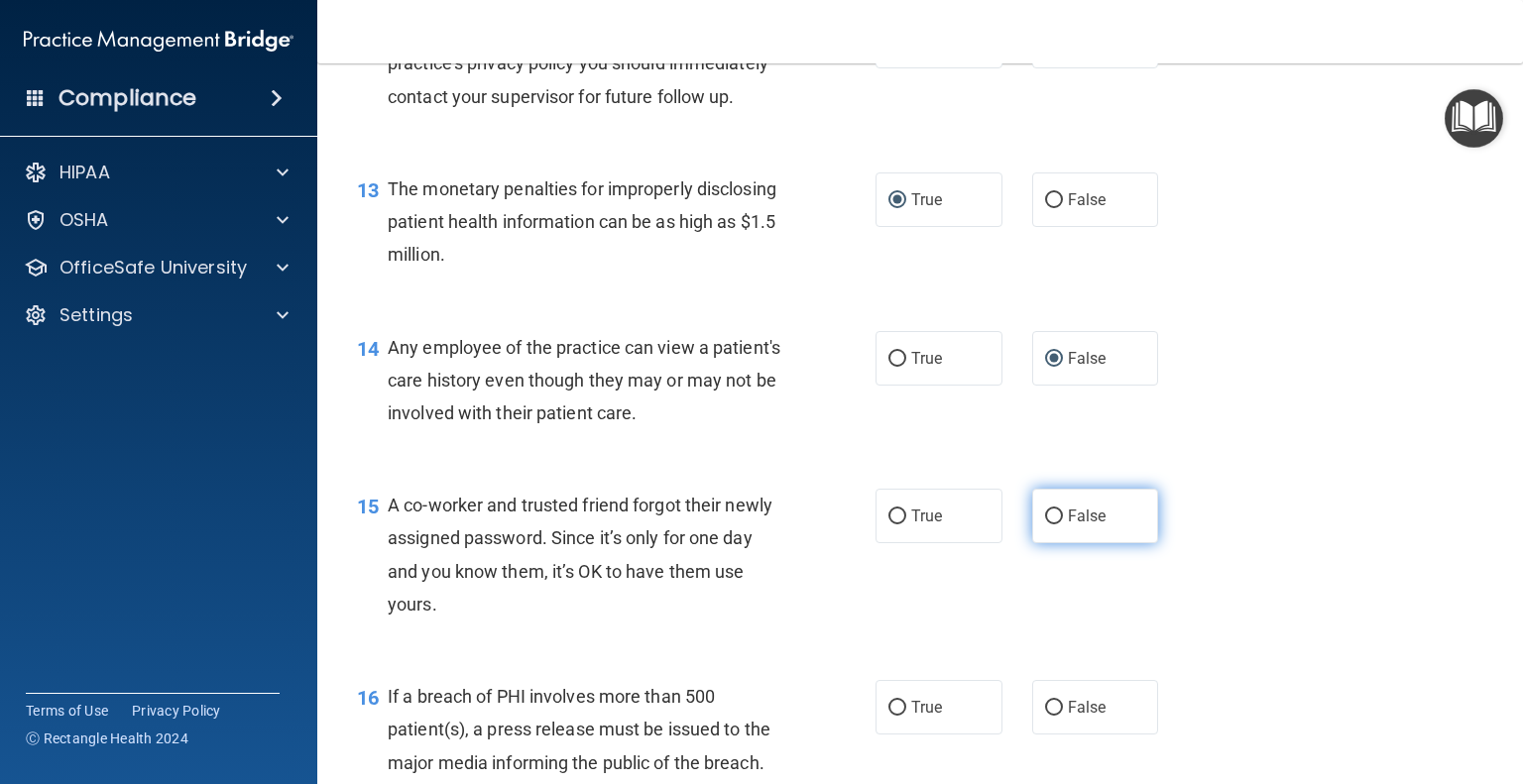 click on "False" at bounding box center (1096, 515) 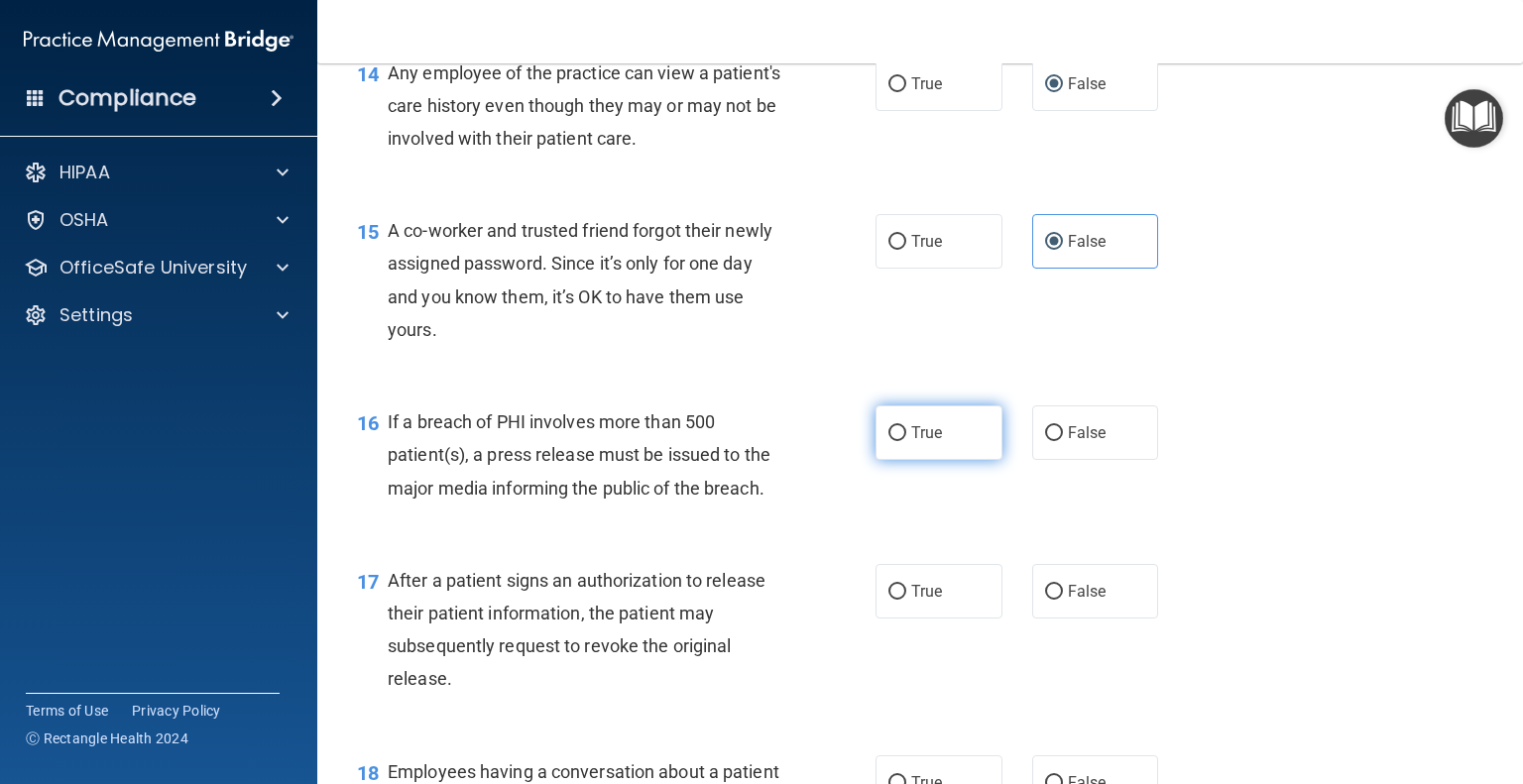 scroll, scrollTop: 2280, scrollLeft: 0, axis: vertical 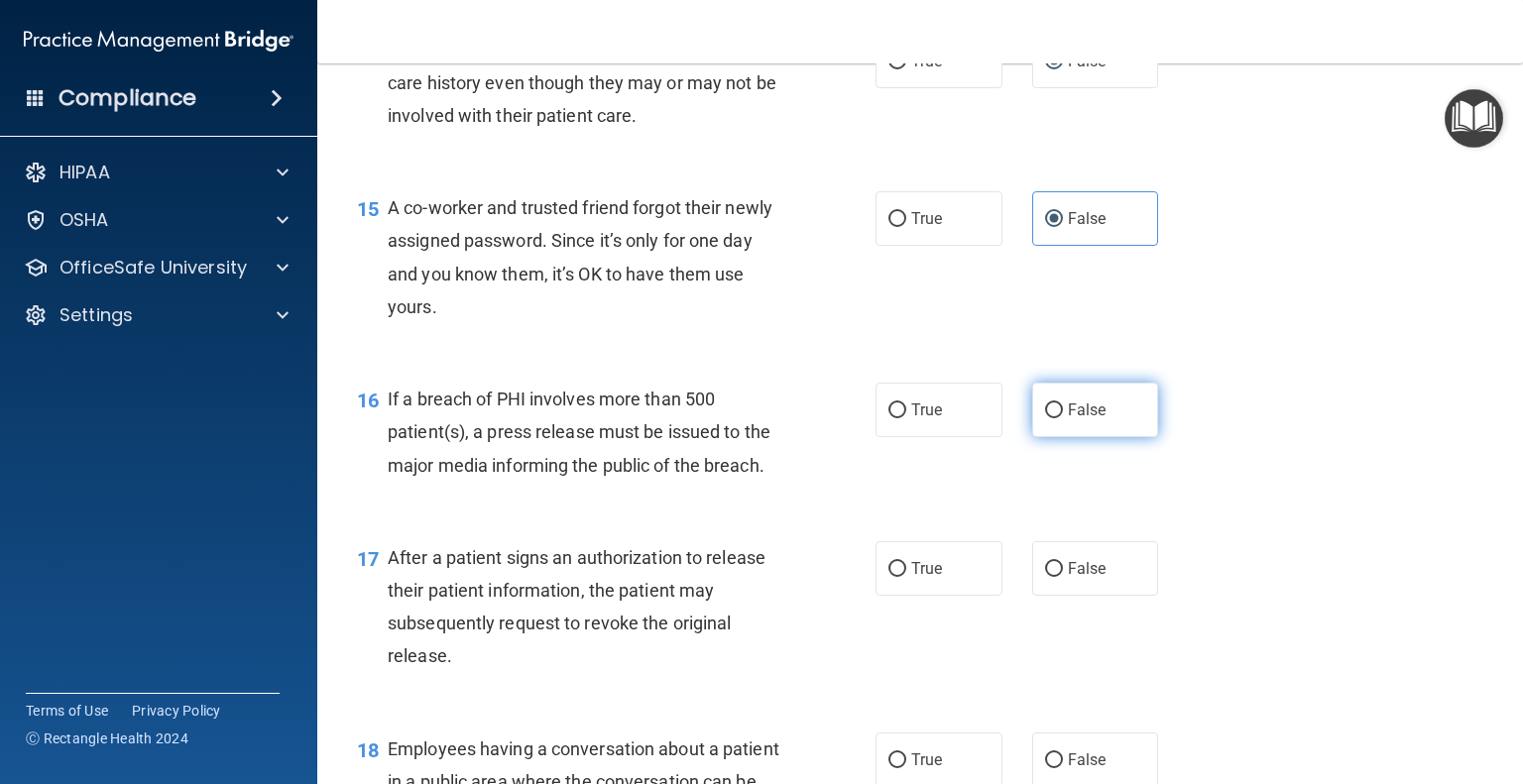 click on "False" at bounding box center (1054, 410) 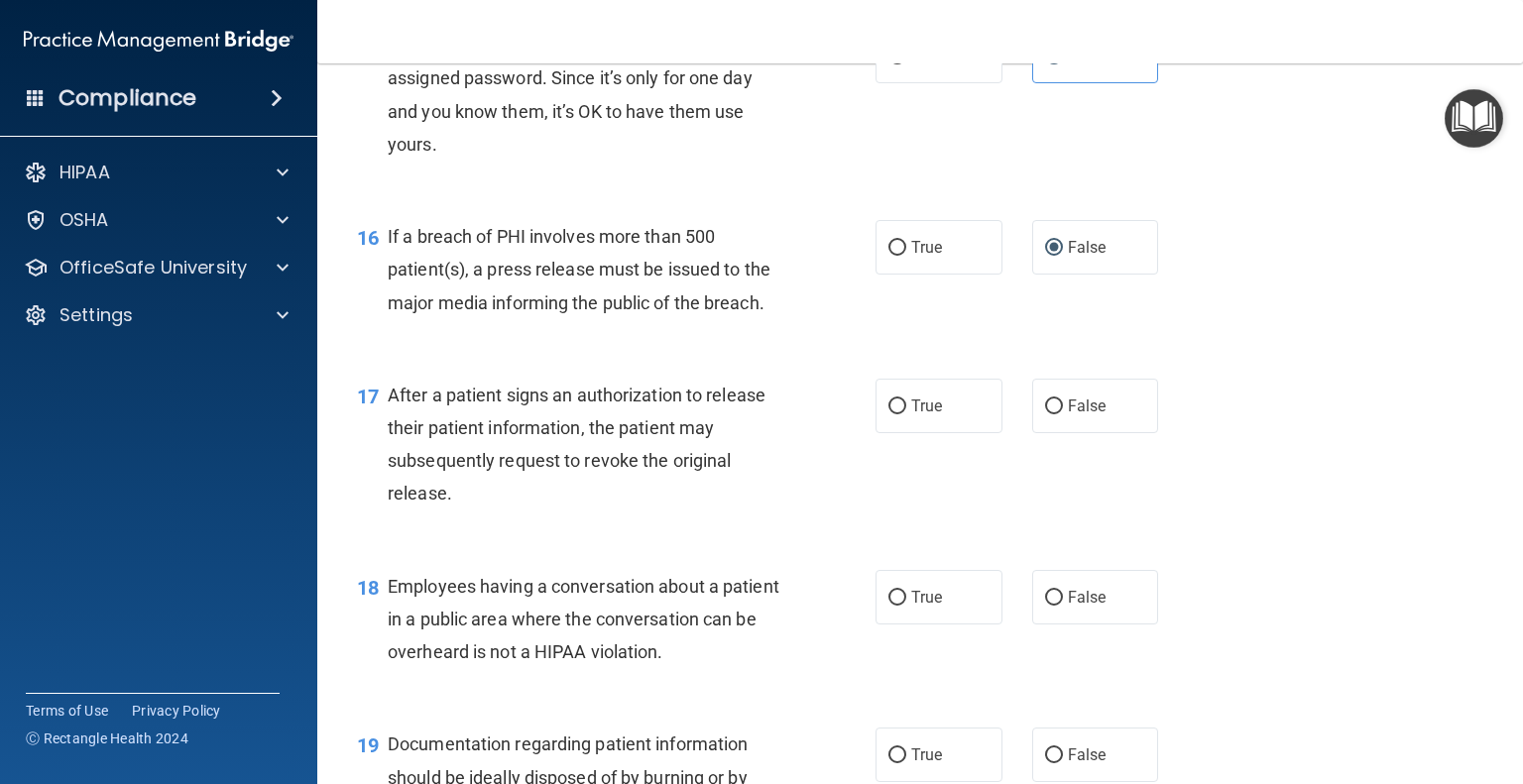 scroll, scrollTop: 2577, scrollLeft: 0, axis: vertical 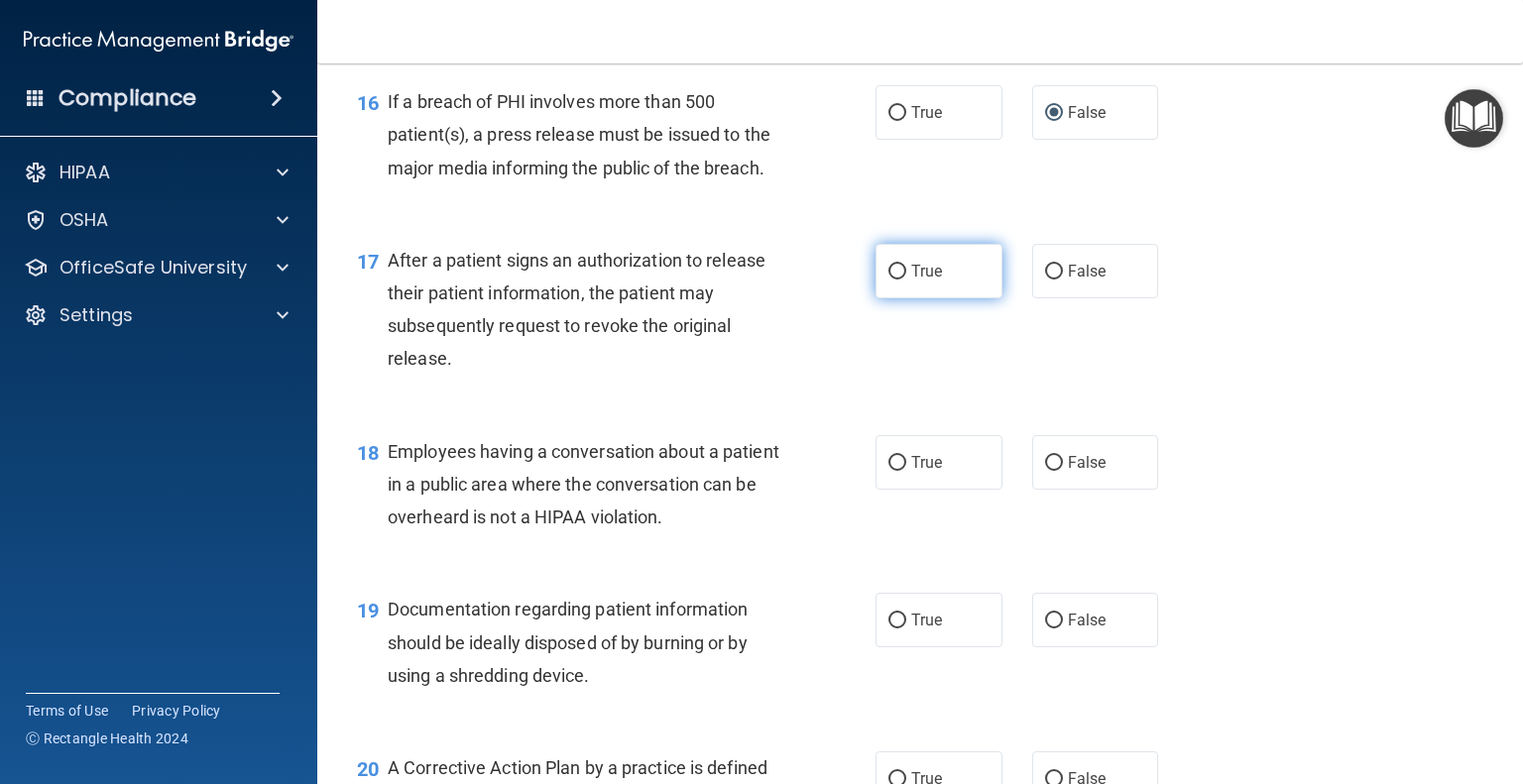 click on "True" at bounding box center (897, 272) 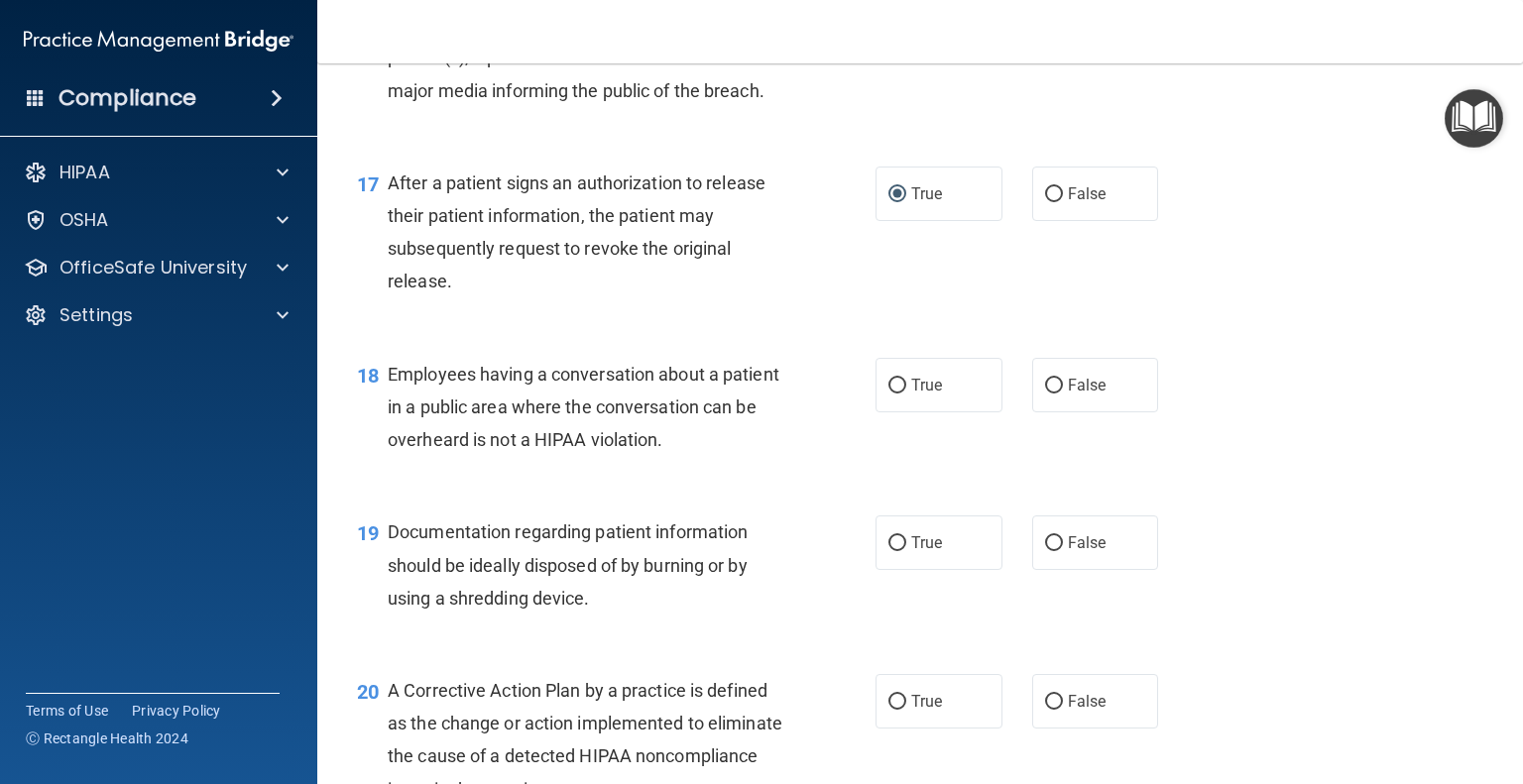 scroll, scrollTop: 2676, scrollLeft: 0, axis: vertical 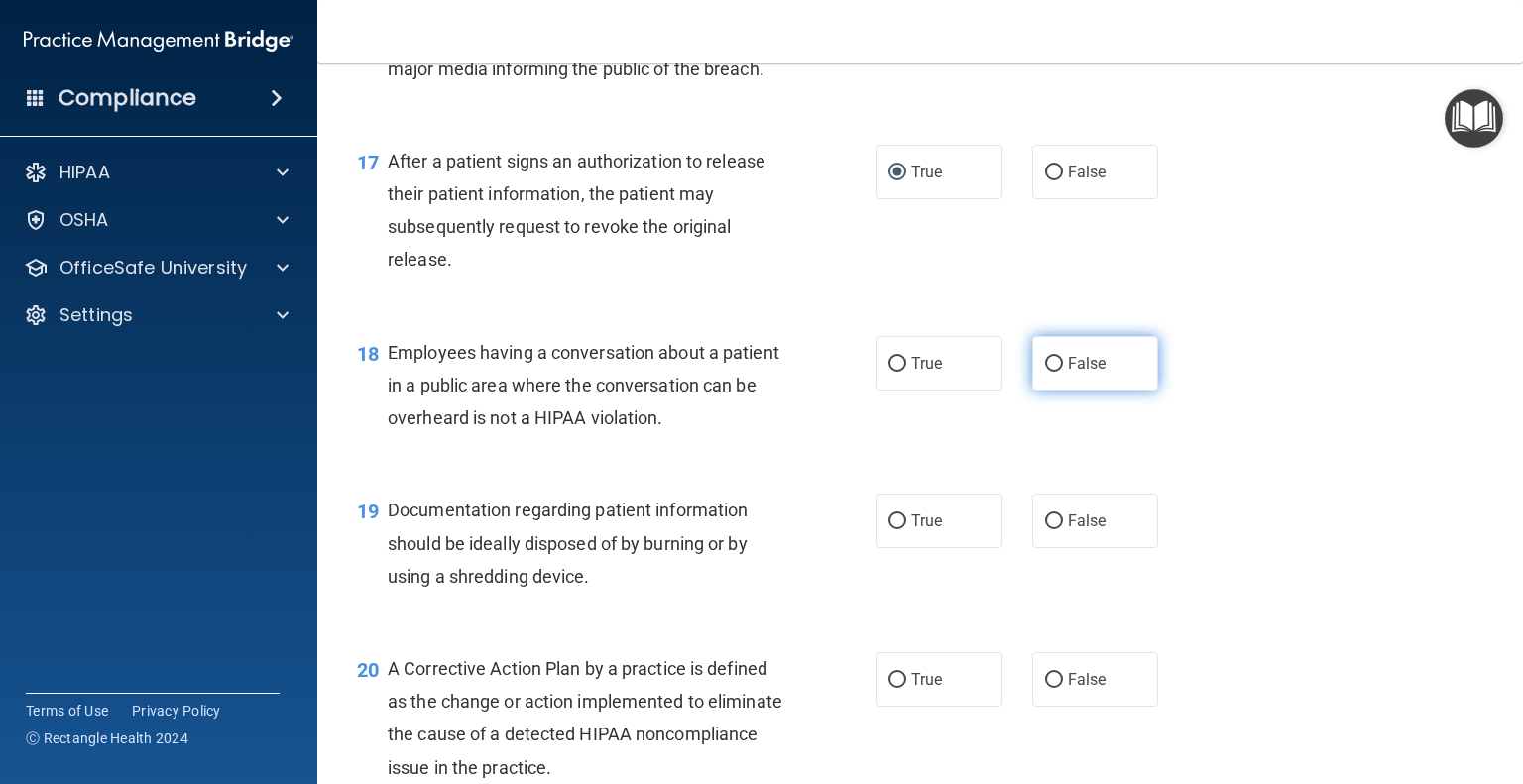 click on "False" at bounding box center [1054, 364] 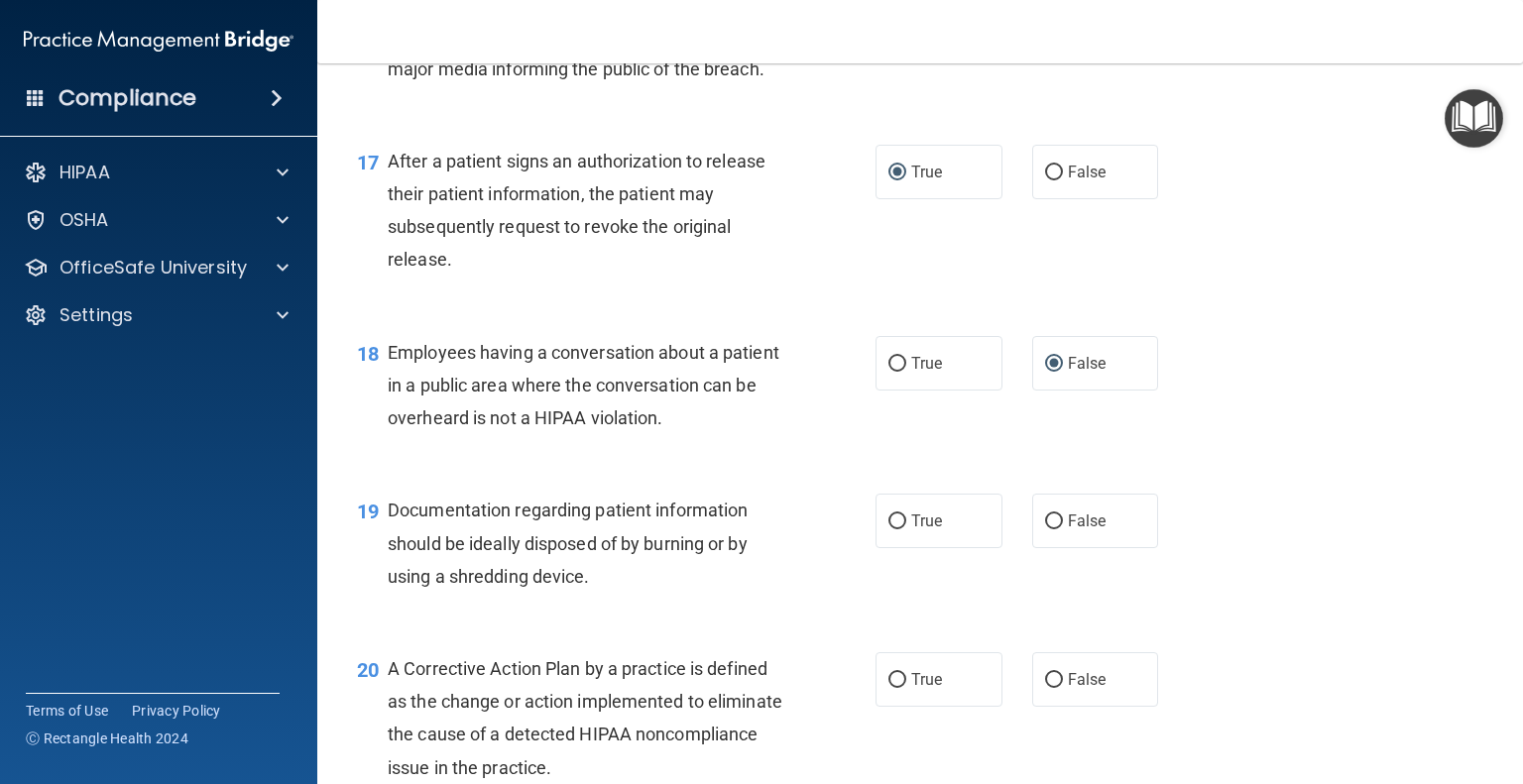 scroll, scrollTop: 2775, scrollLeft: 0, axis: vertical 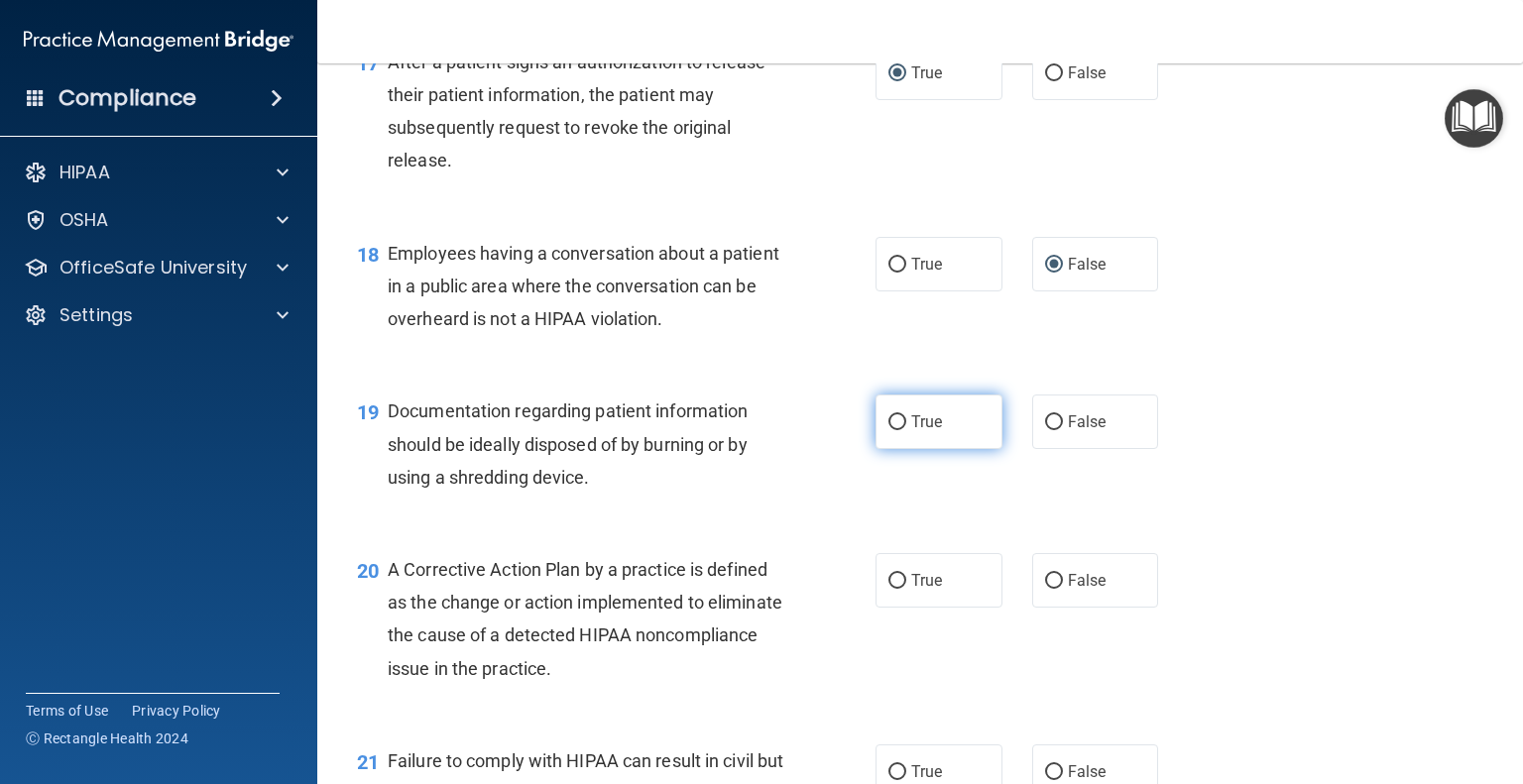 click on "True" at bounding box center (897, 422) 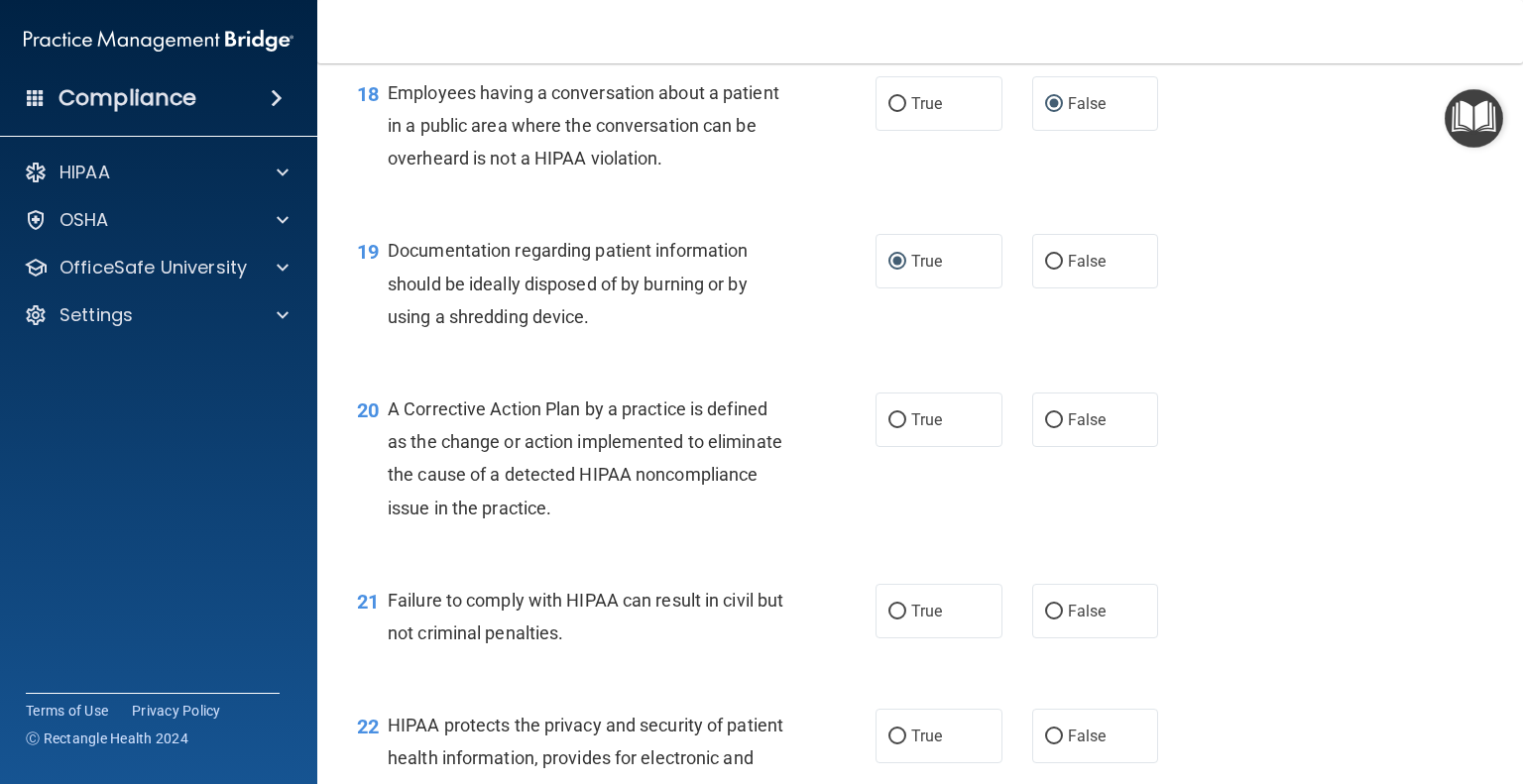 scroll, scrollTop: 2973, scrollLeft: 0, axis: vertical 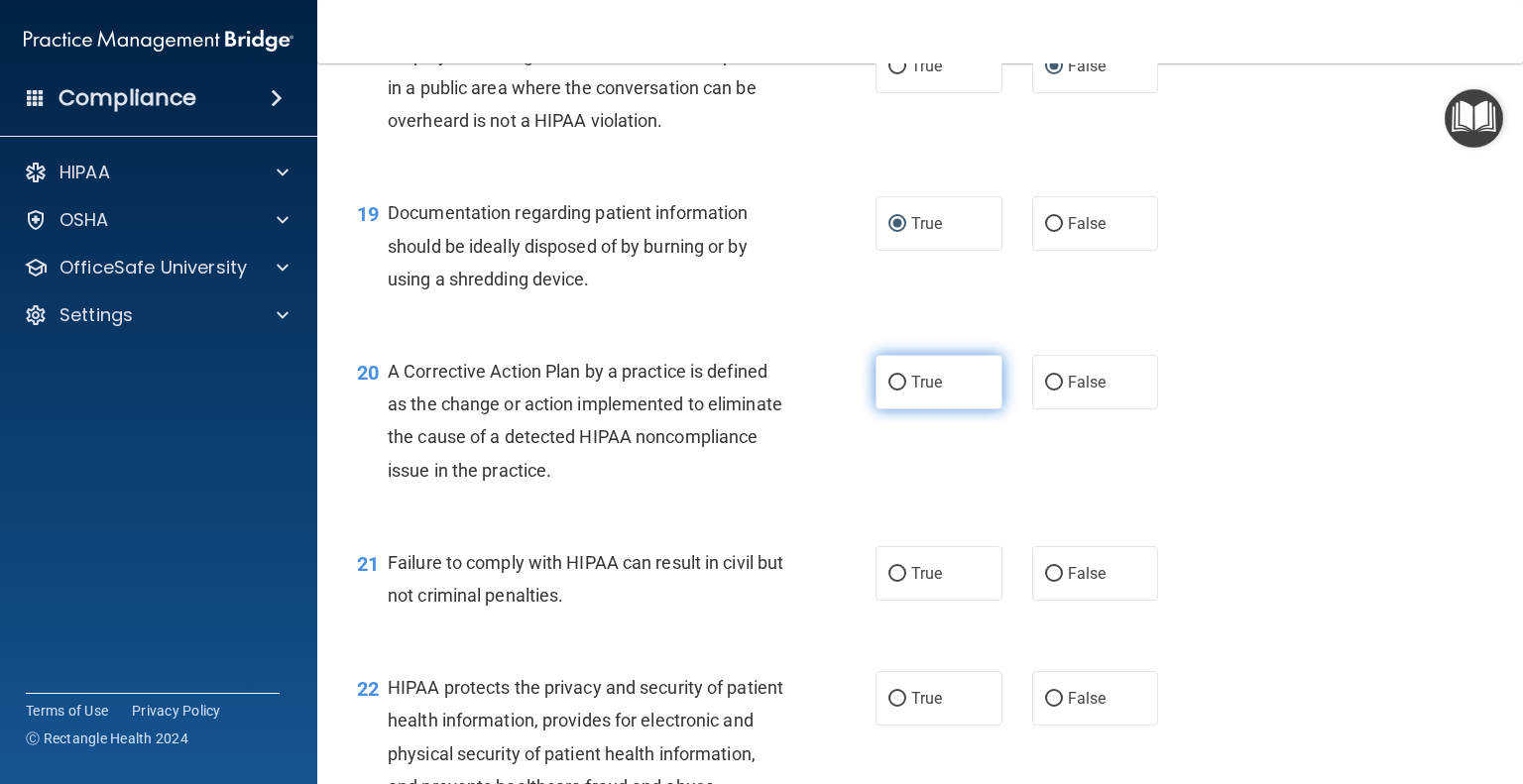 click on "True" at bounding box center (897, 383) 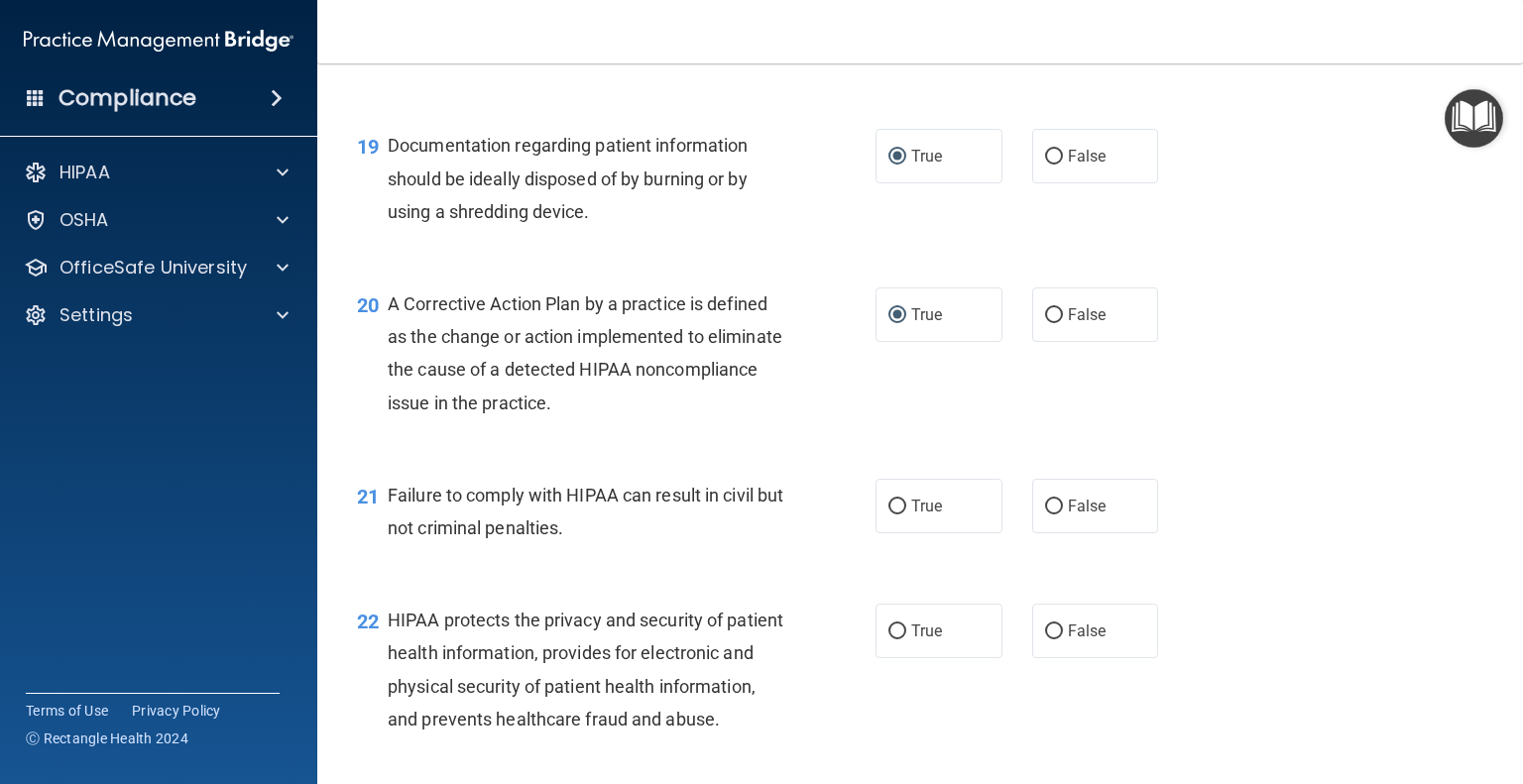 scroll, scrollTop: 3073, scrollLeft: 0, axis: vertical 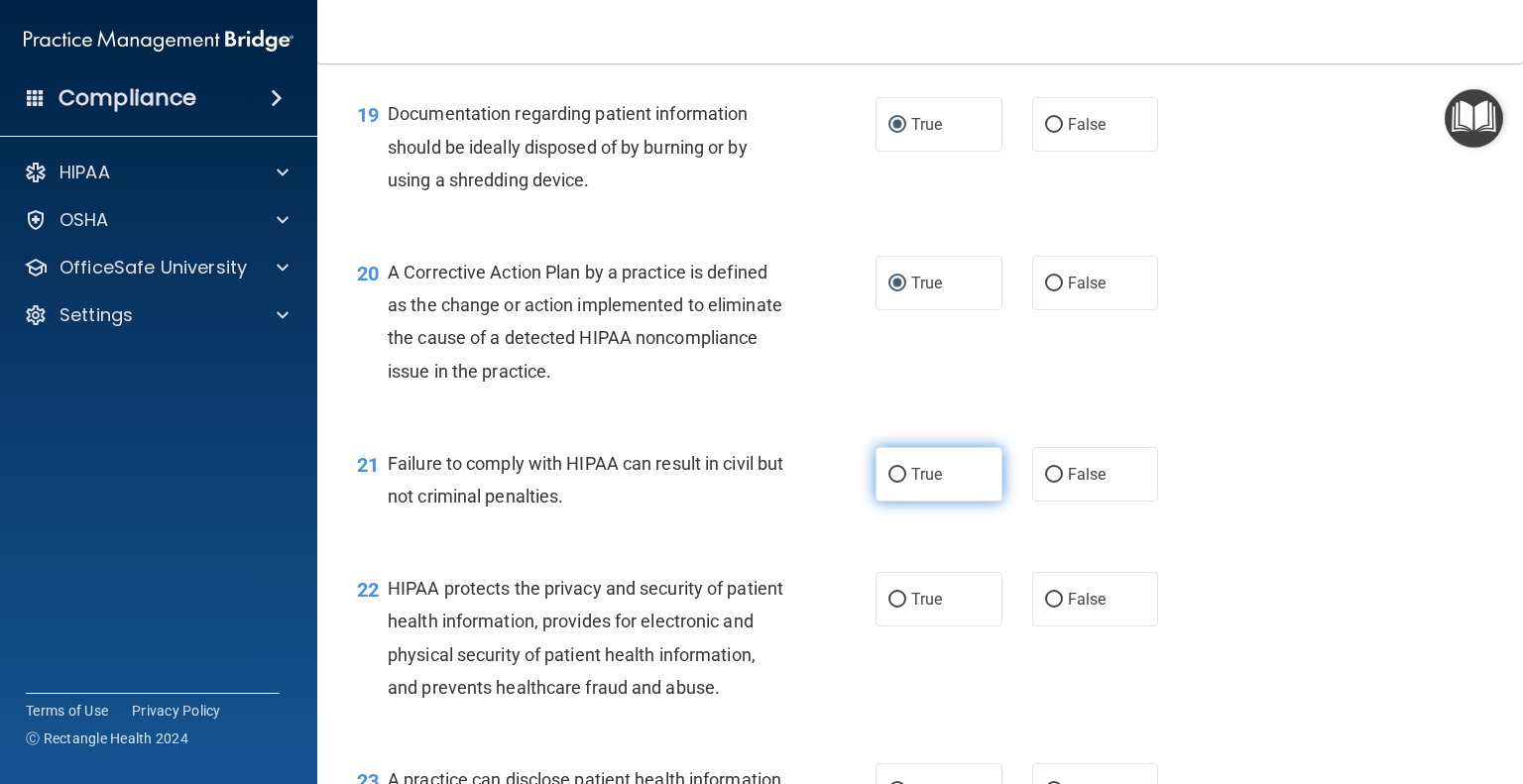click on "True" at bounding box center [897, 475] 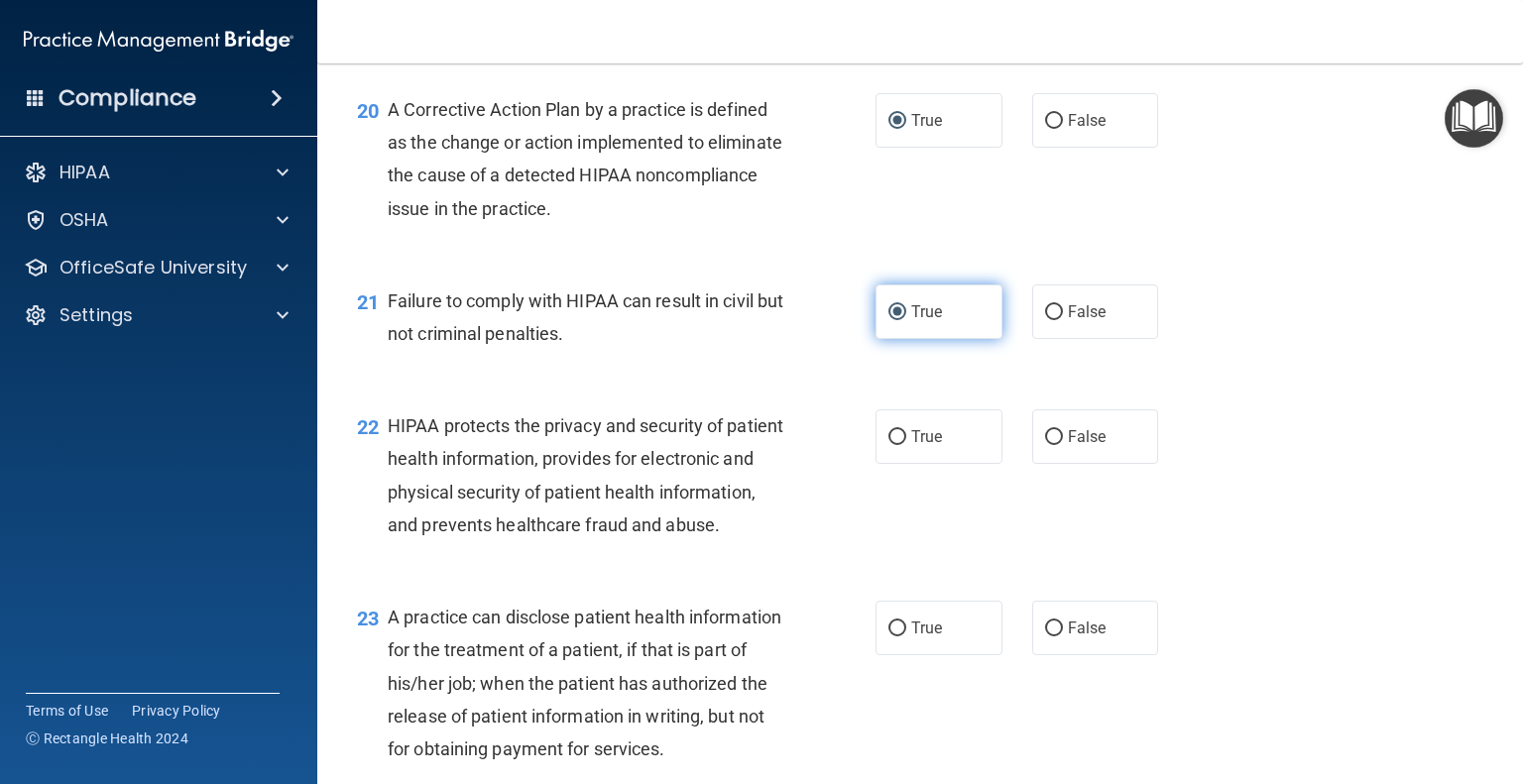 scroll, scrollTop: 3271, scrollLeft: 0, axis: vertical 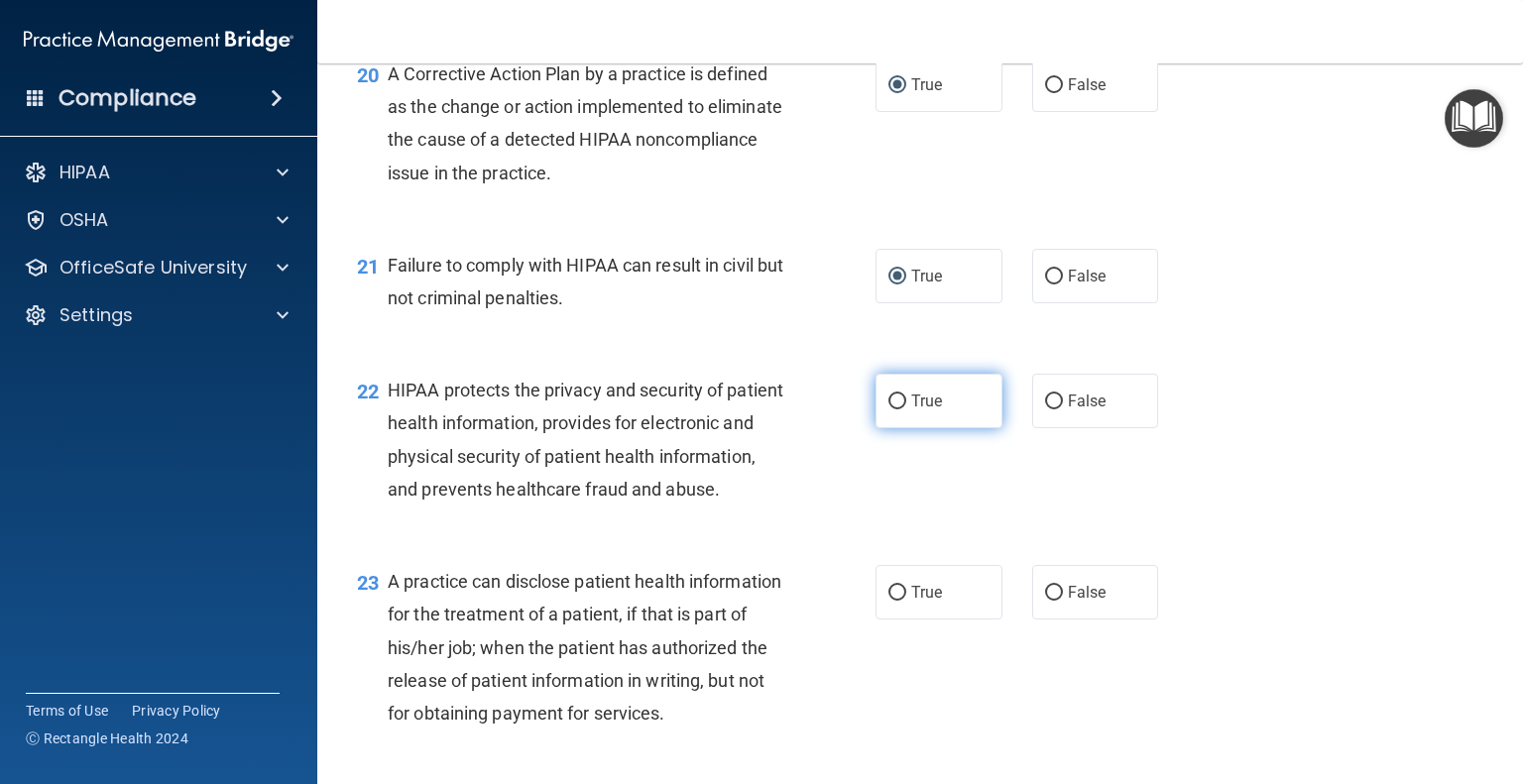 click on "True" at bounding box center [939, 400] 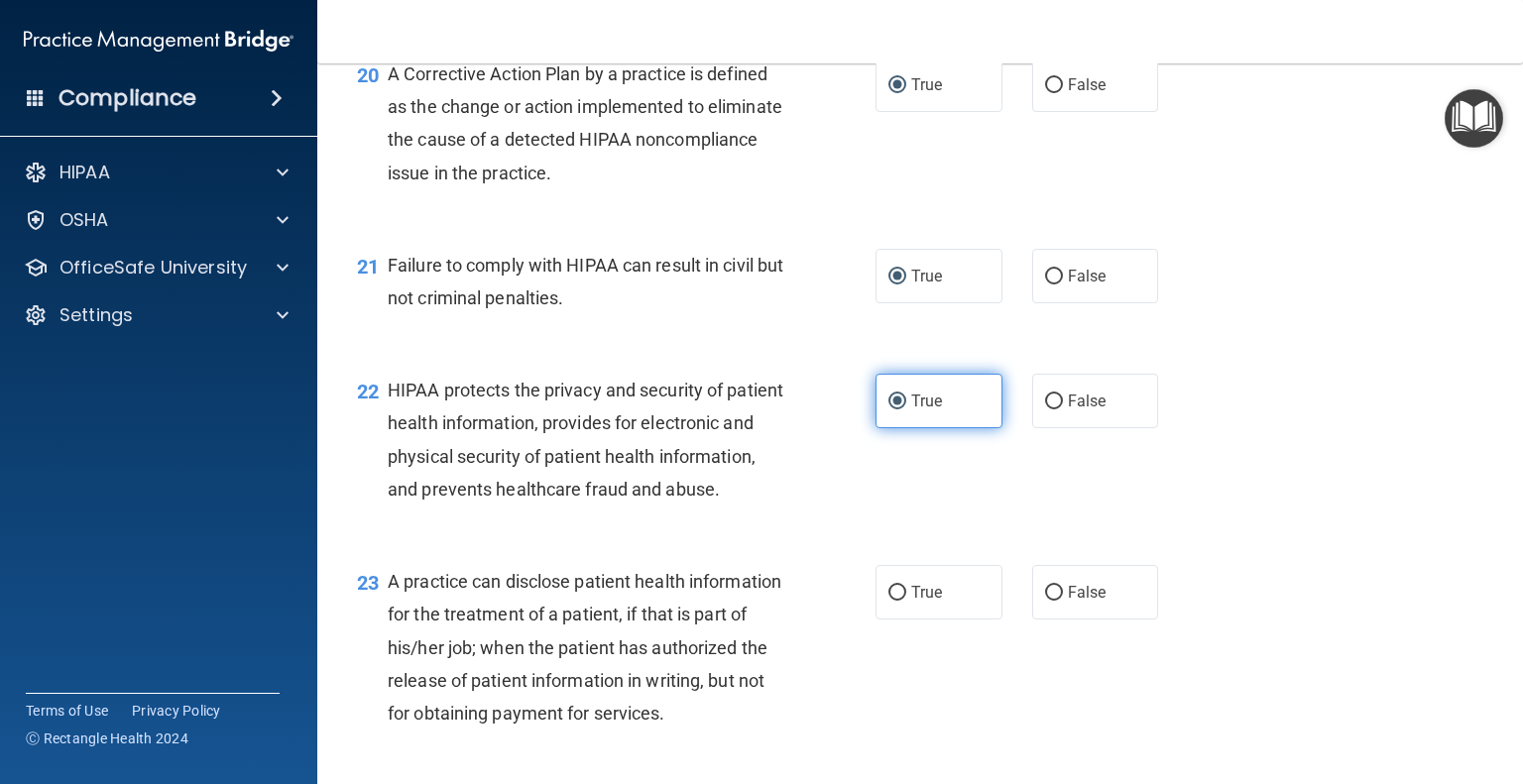 click on "True" at bounding box center (897, 401) 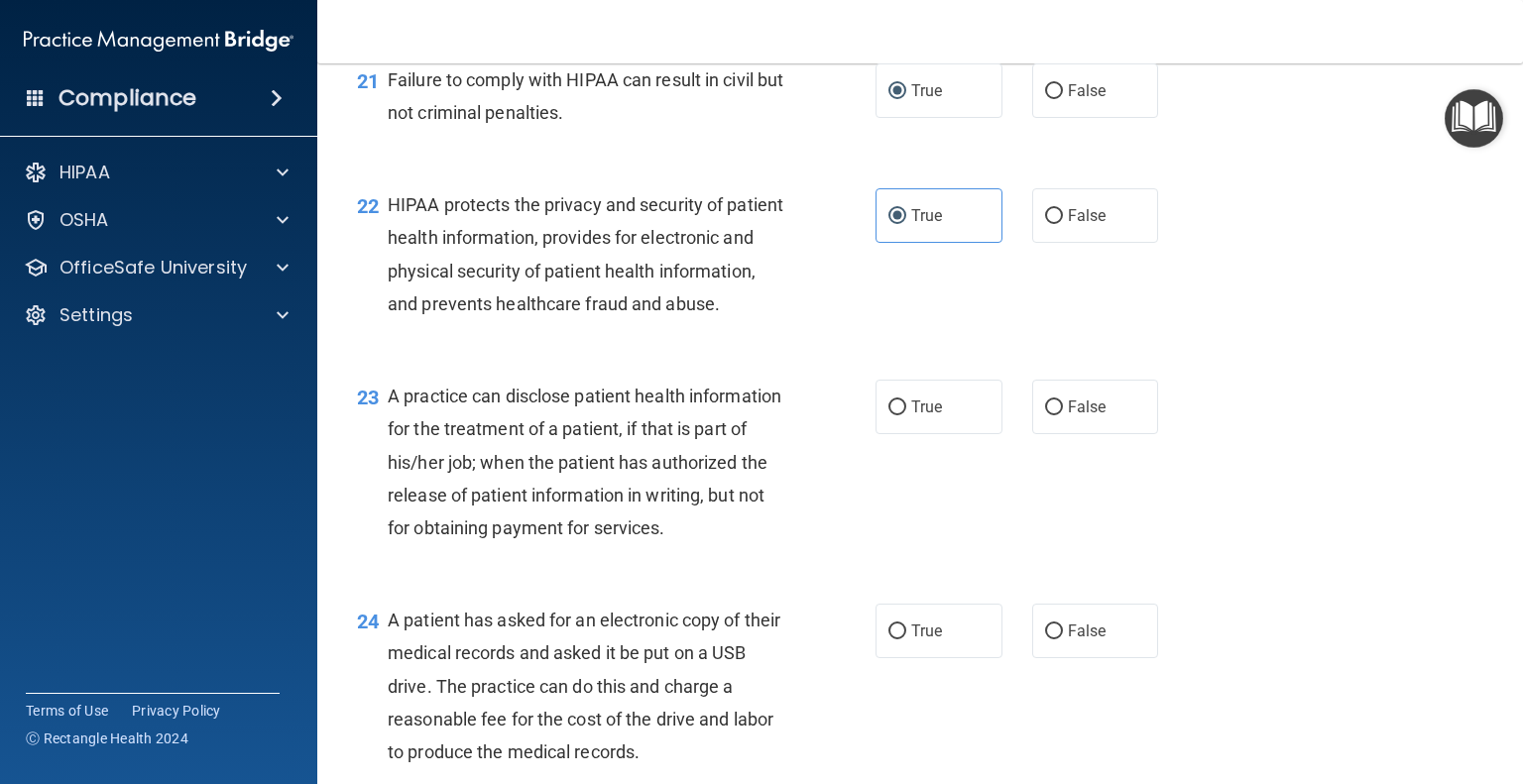 scroll, scrollTop: 3469, scrollLeft: 0, axis: vertical 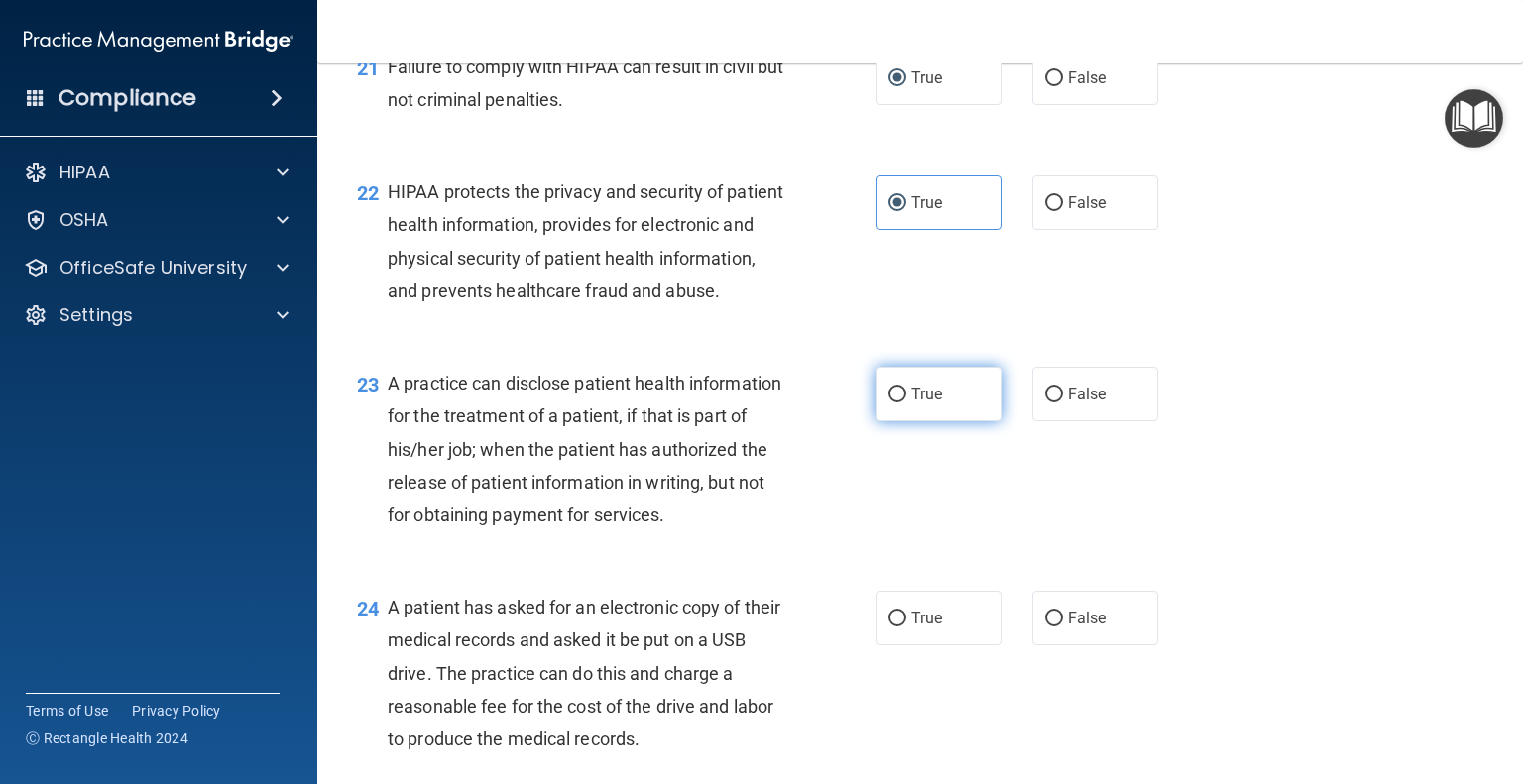 click on "True" at bounding box center (897, 394) 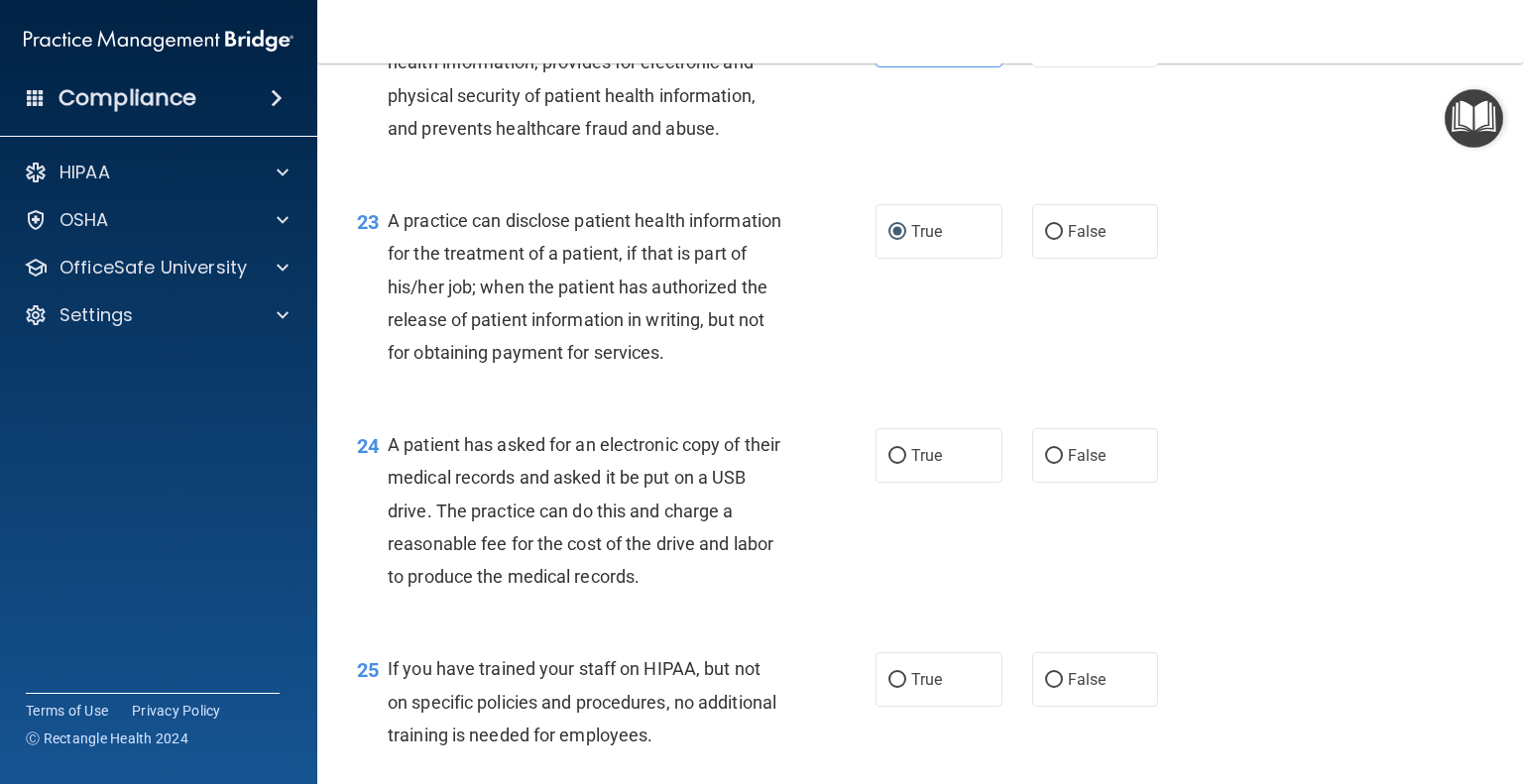 scroll, scrollTop: 3667, scrollLeft: 0, axis: vertical 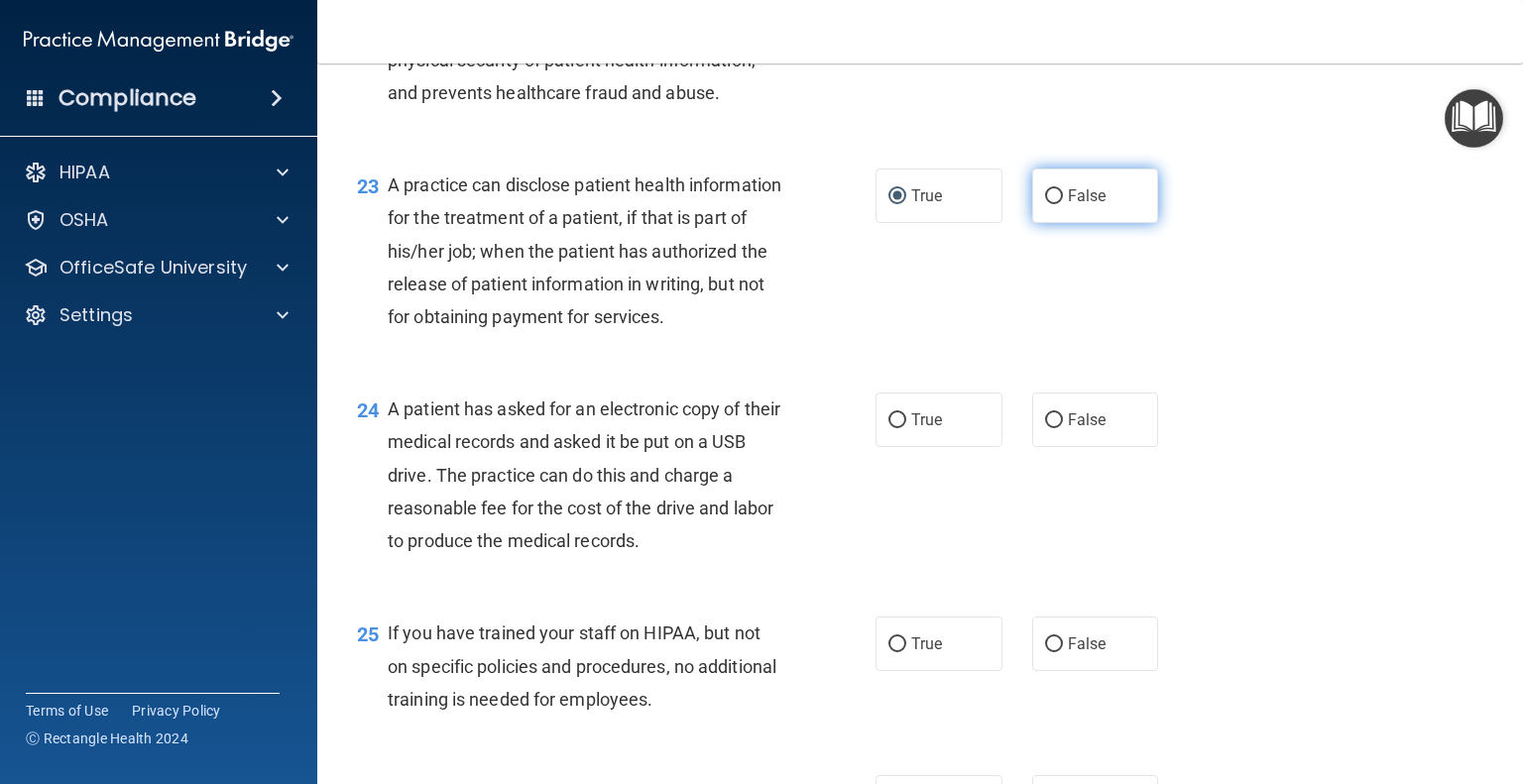 click on "False" at bounding box center [1096, 195] 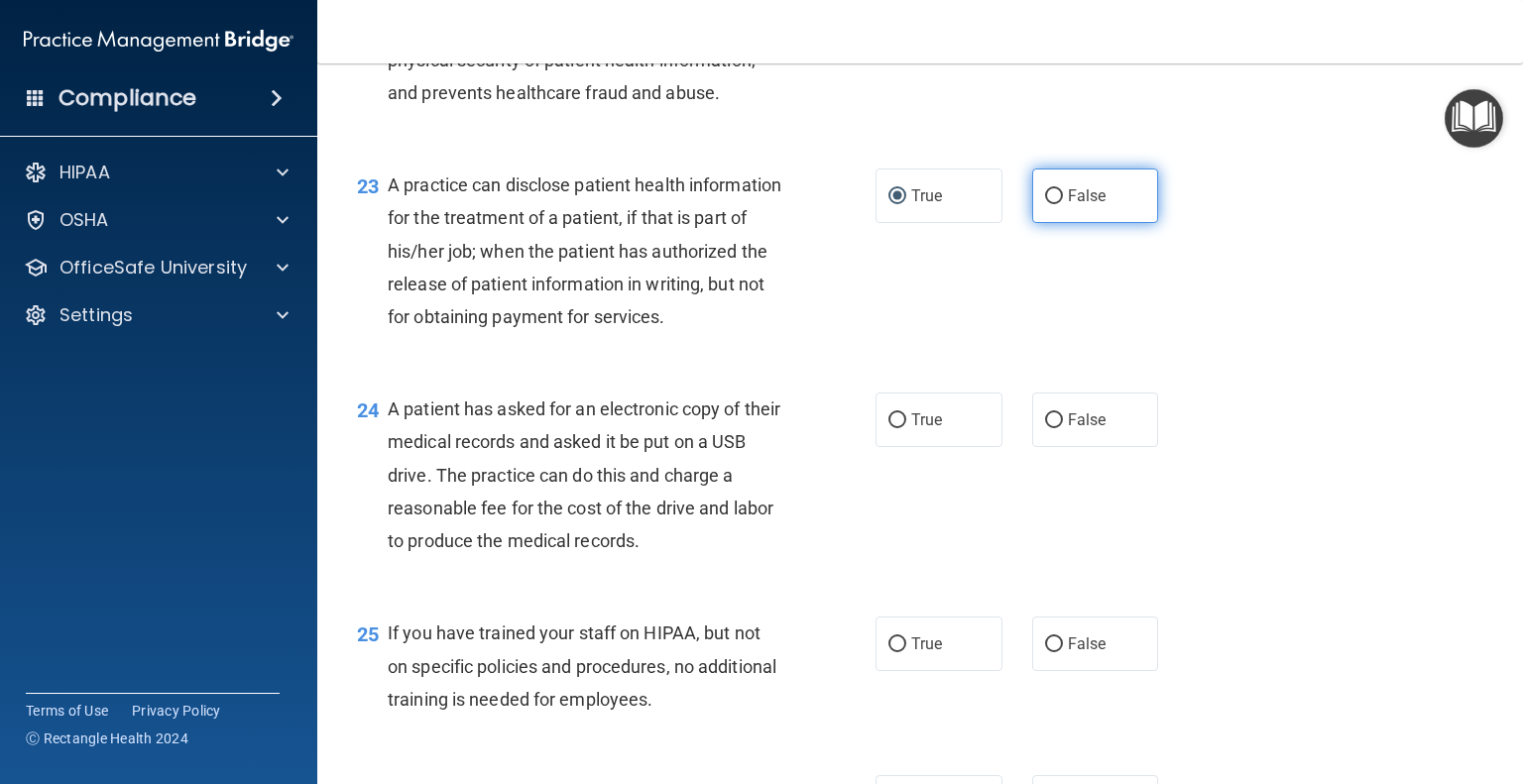 click on "False" at bounding box center [1054, 196] 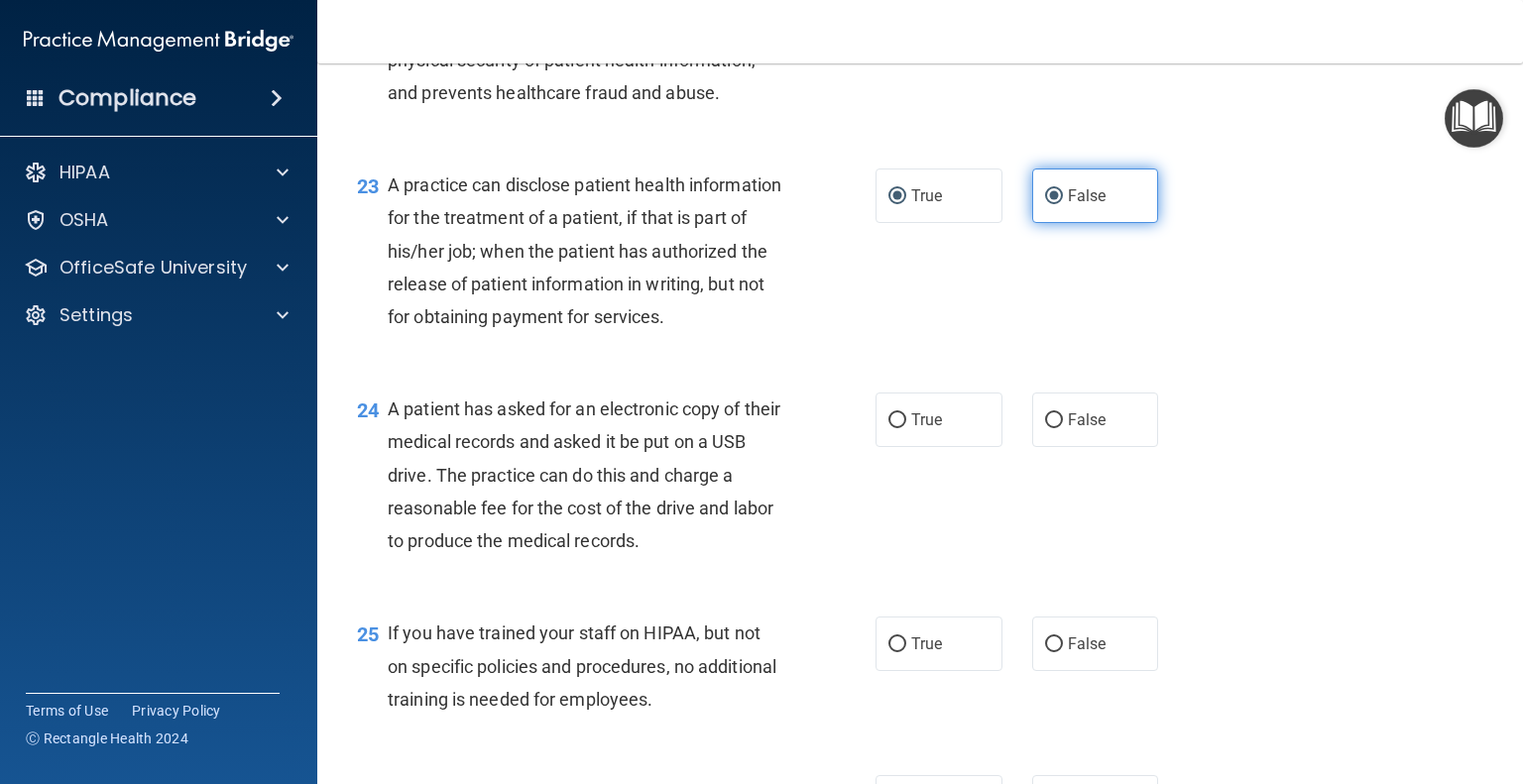 radio on "false" 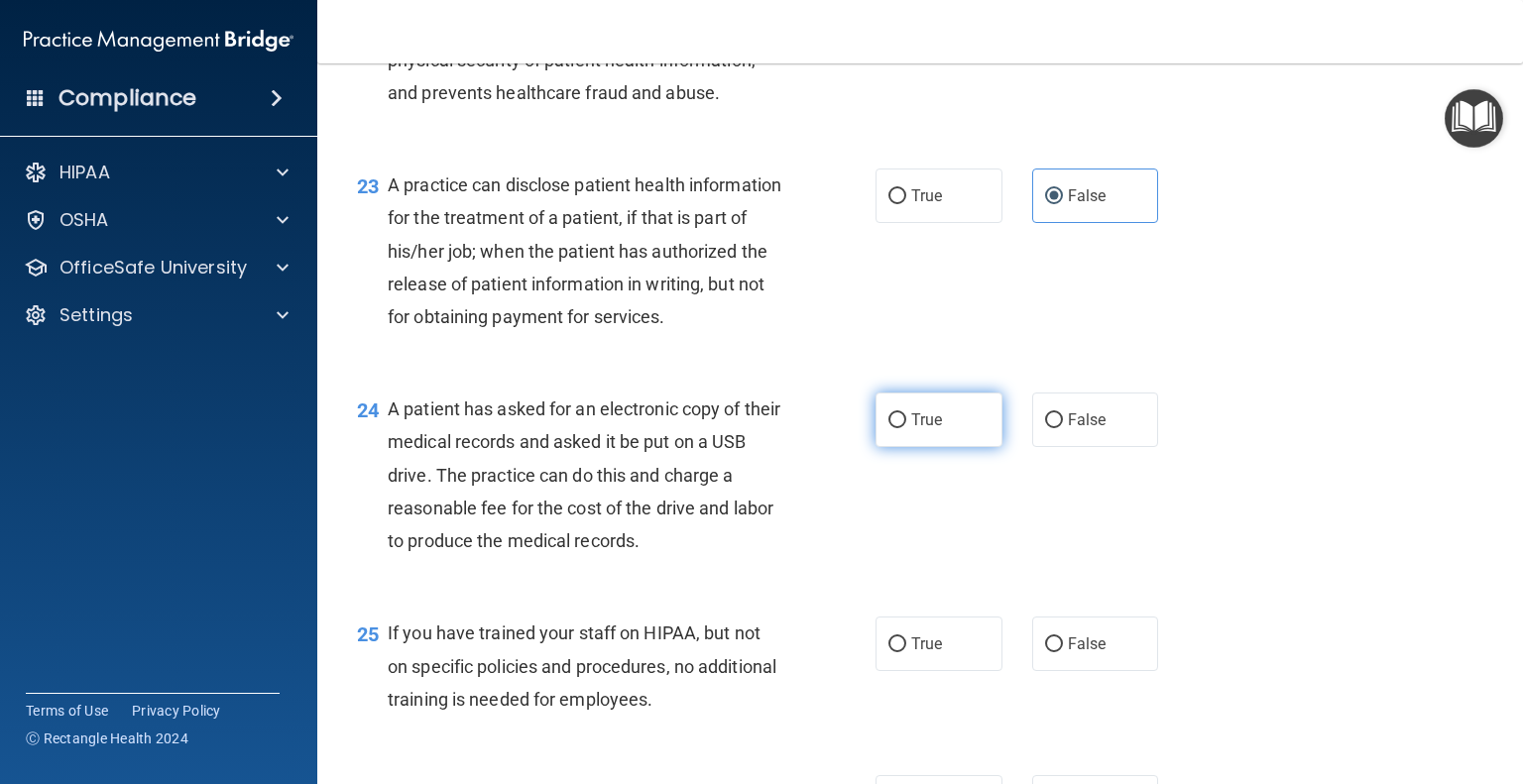click on "True" at bounding box center (939, 419) 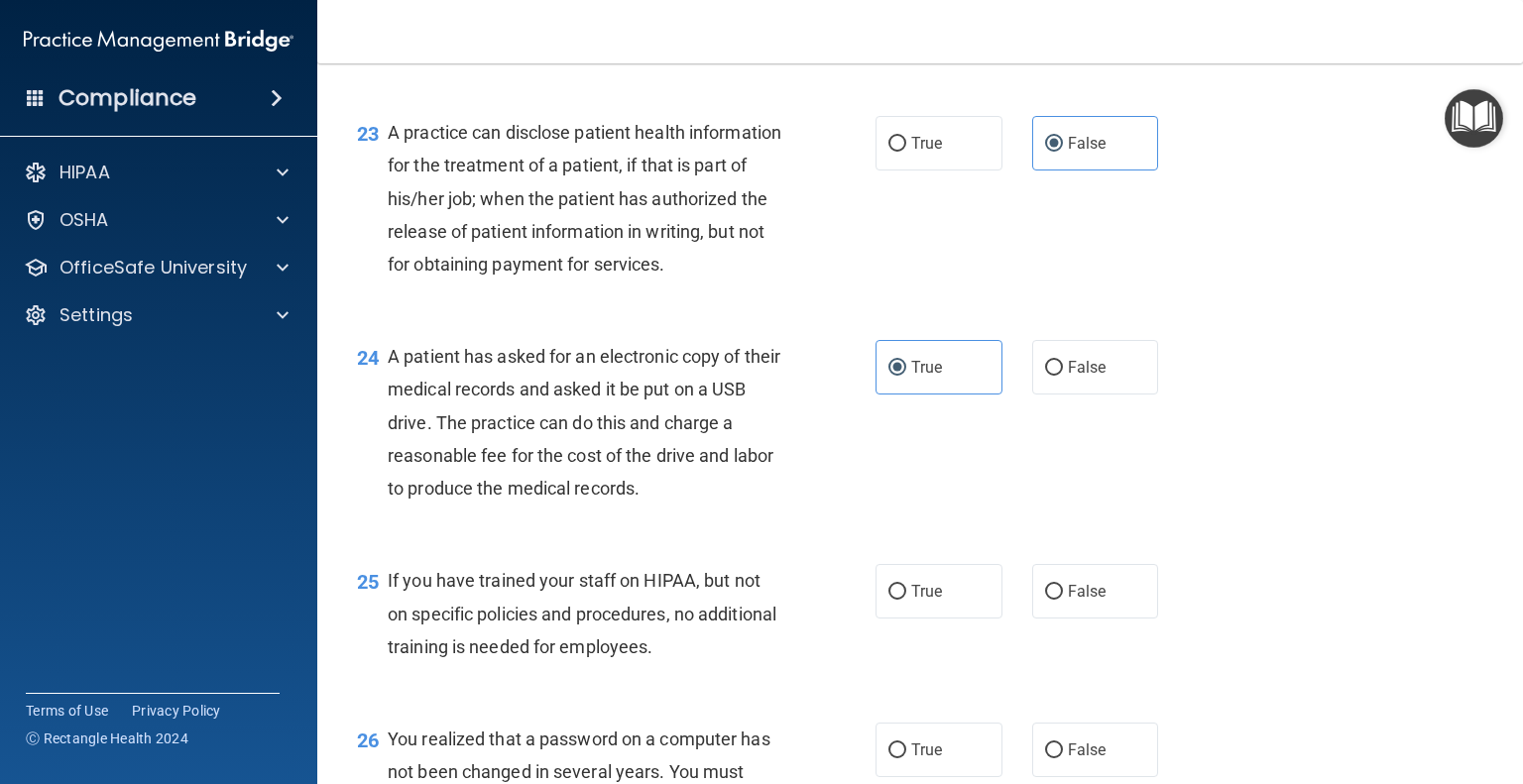scroll, scrollTop: 3766, scrollLeft: 0, axis: vertical 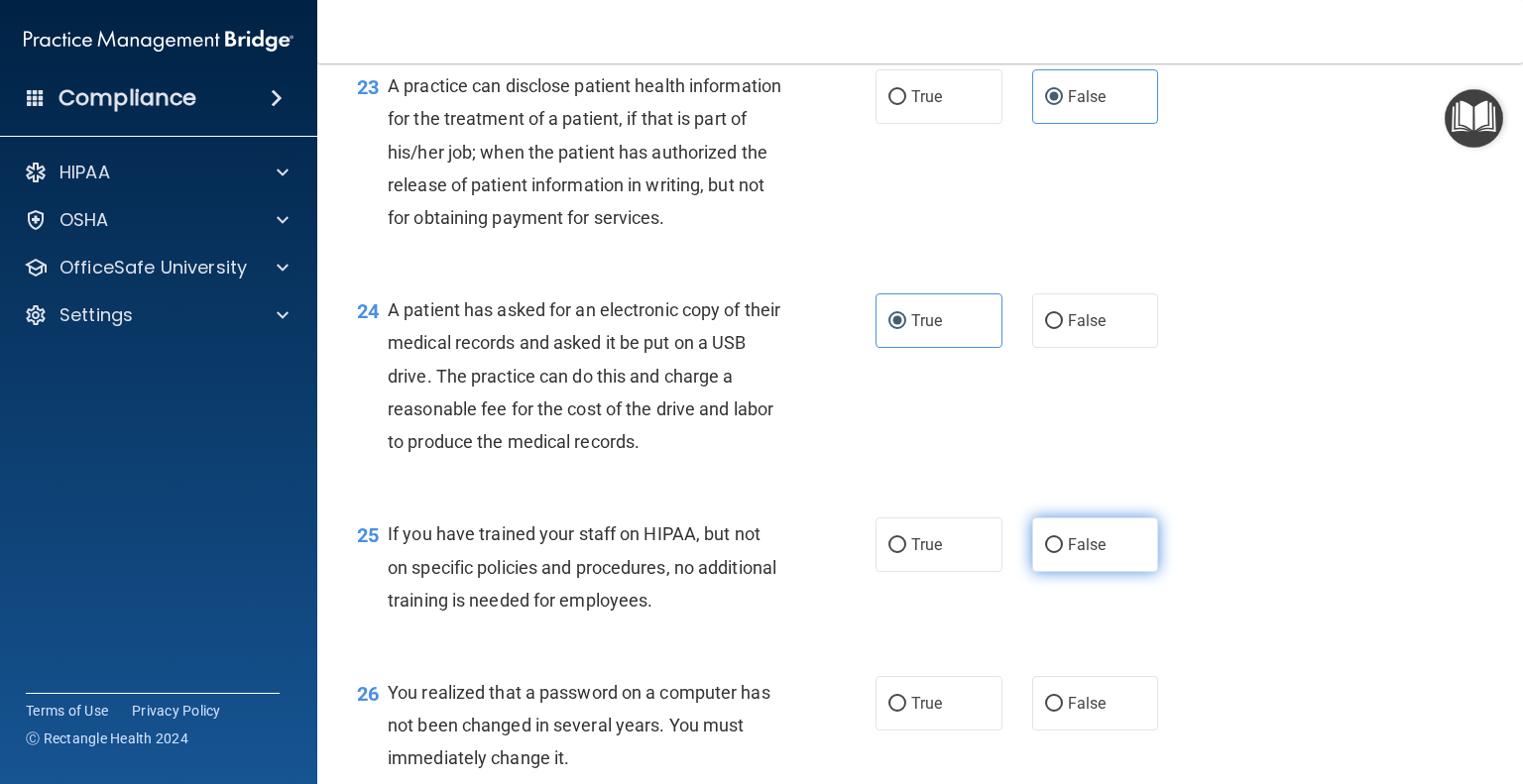 click on "False" at bounding box center [1054, 545] 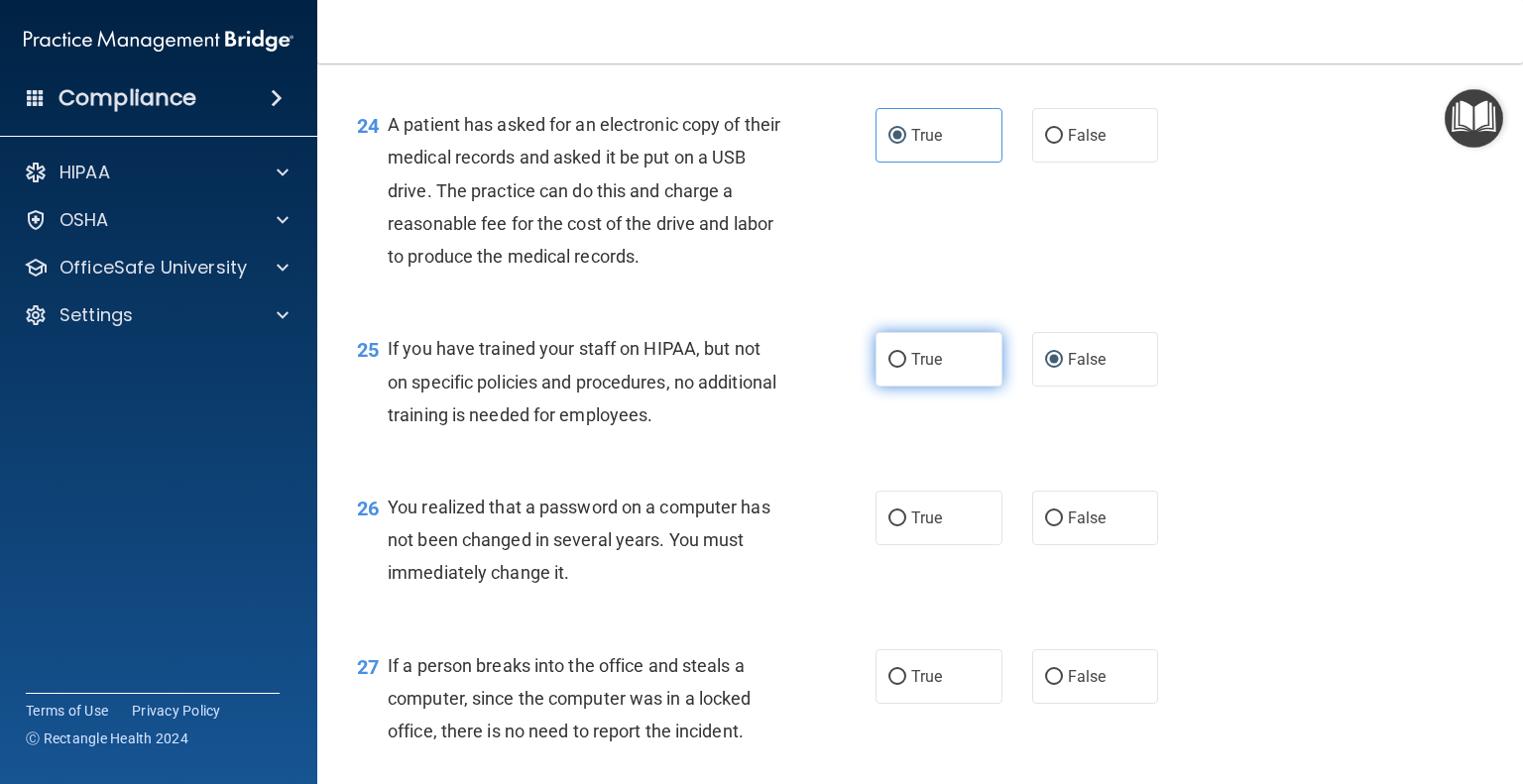 scroll, scrollTop: 3965, scrollLeft: 0, axis: vertical 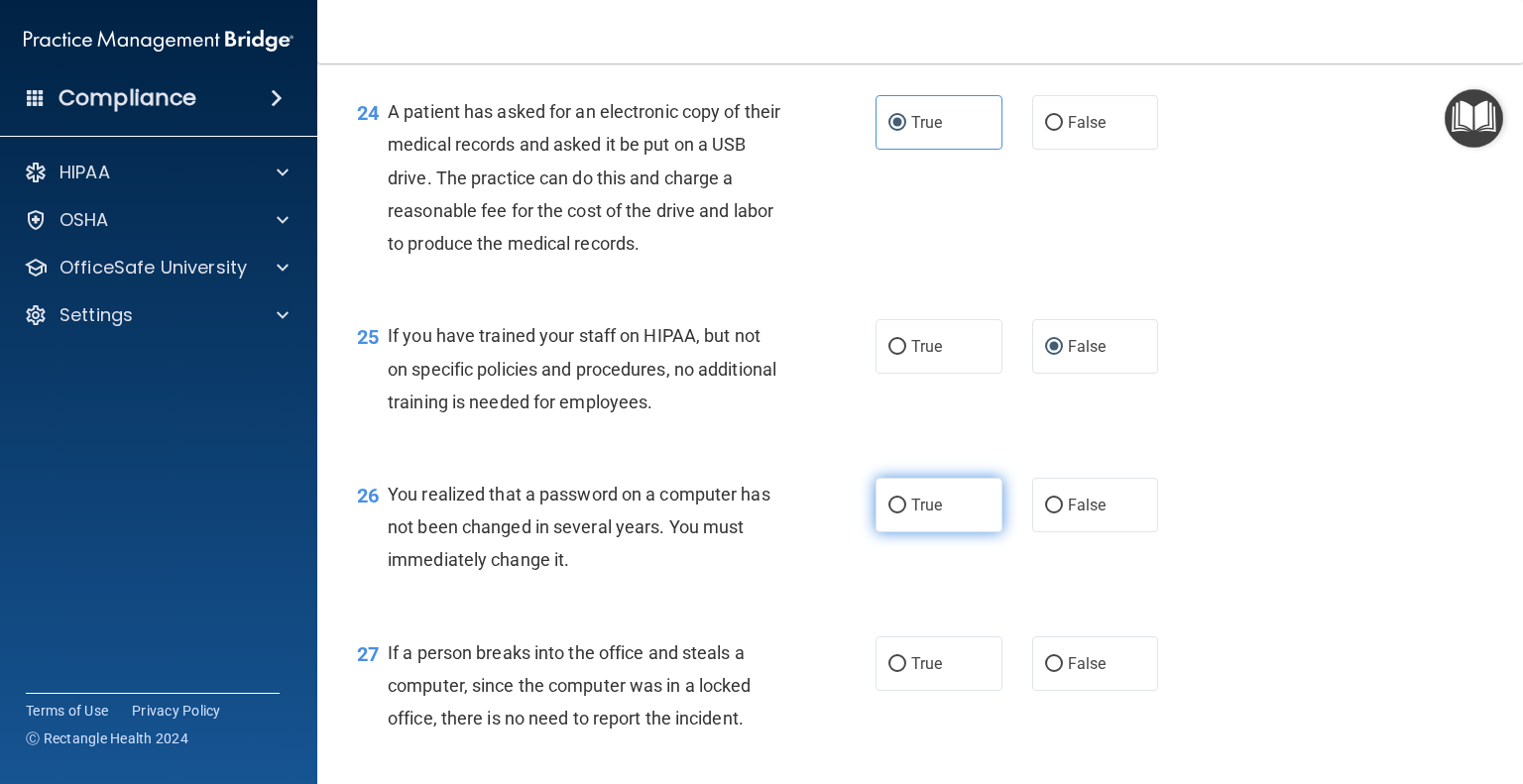 click on "True" at bounding box center (897, 505) 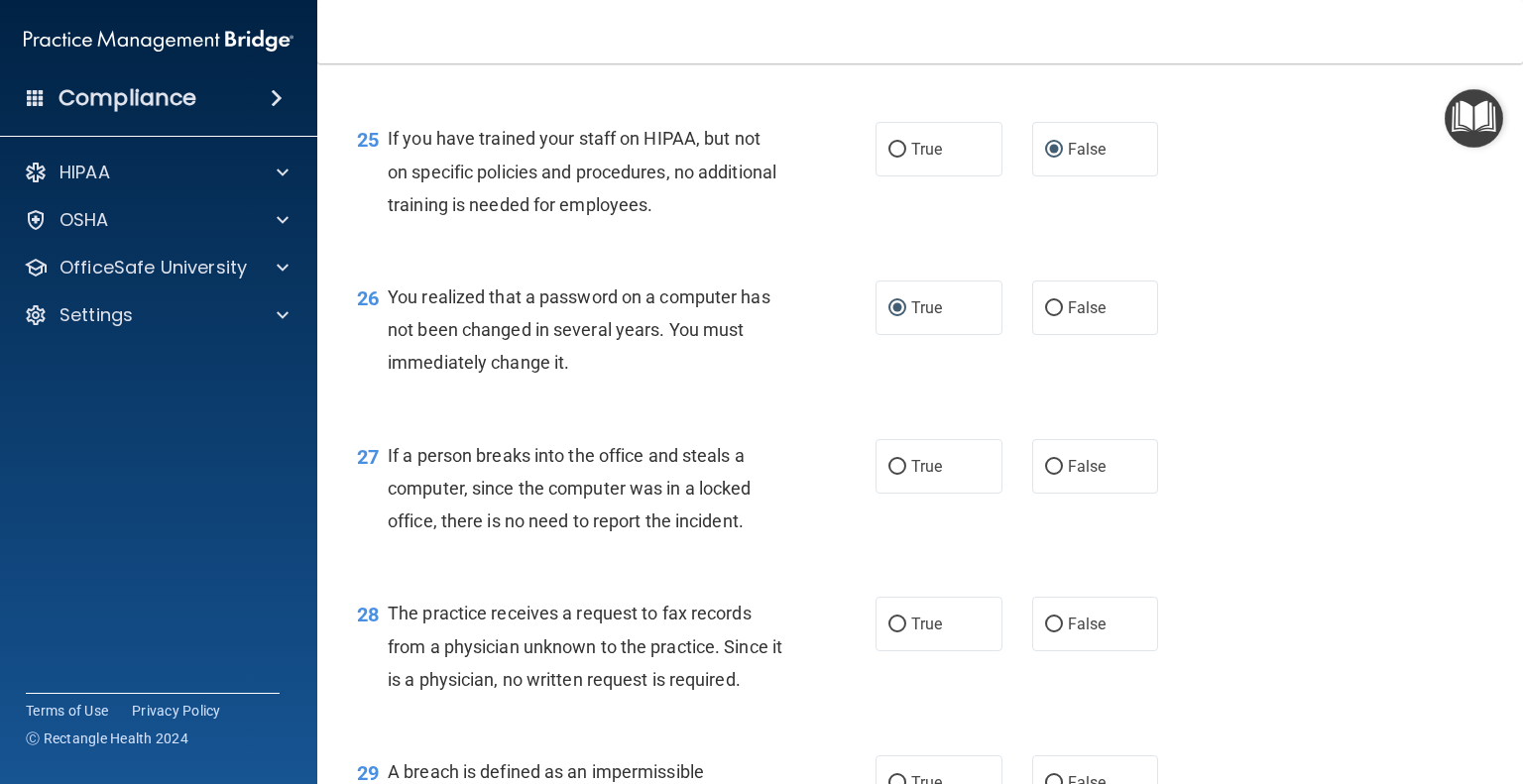 scroll, scrollTop: 4163, scrollLeft: 0, axis: vertical 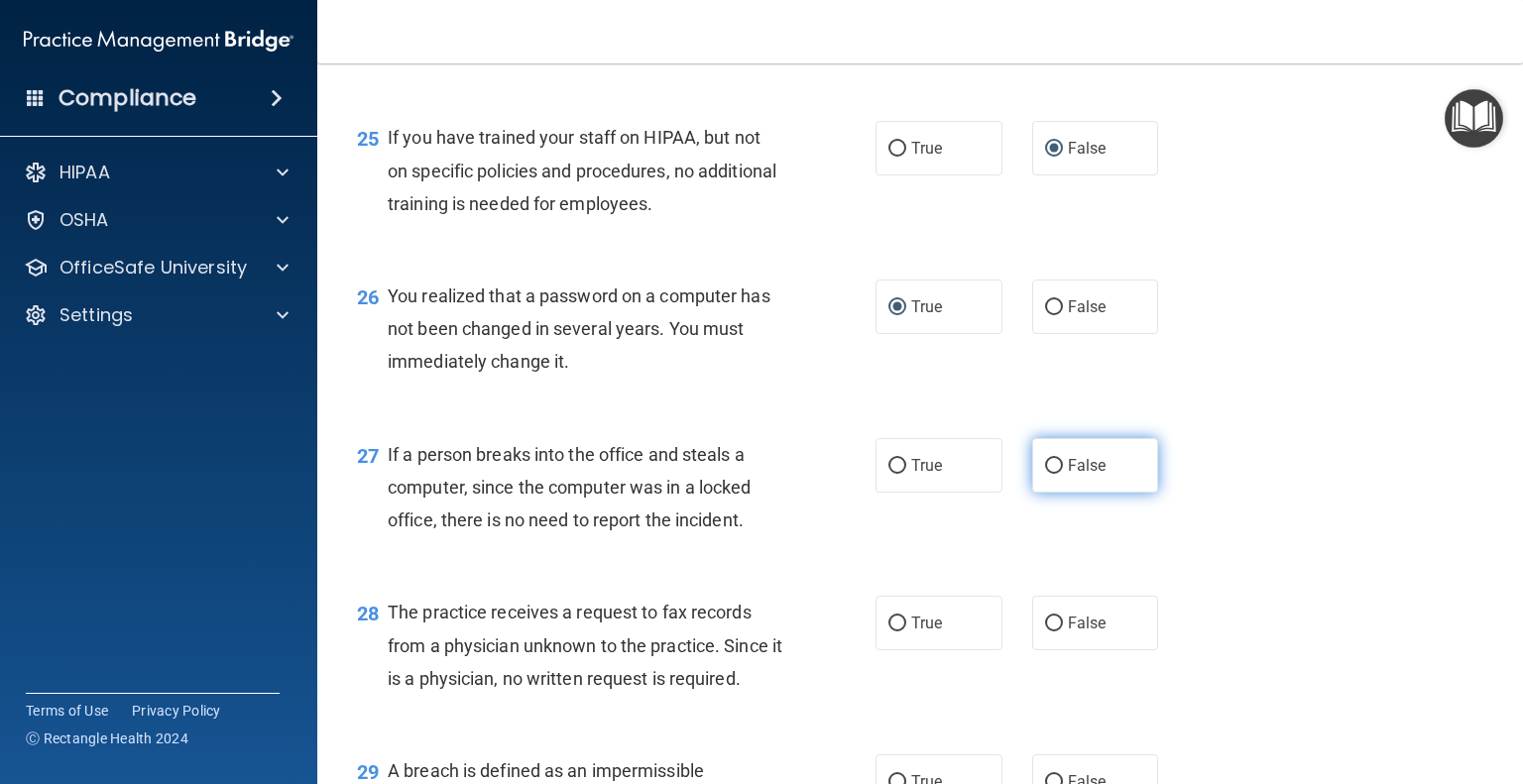 click on "False" at bounding box center [1054, 466] 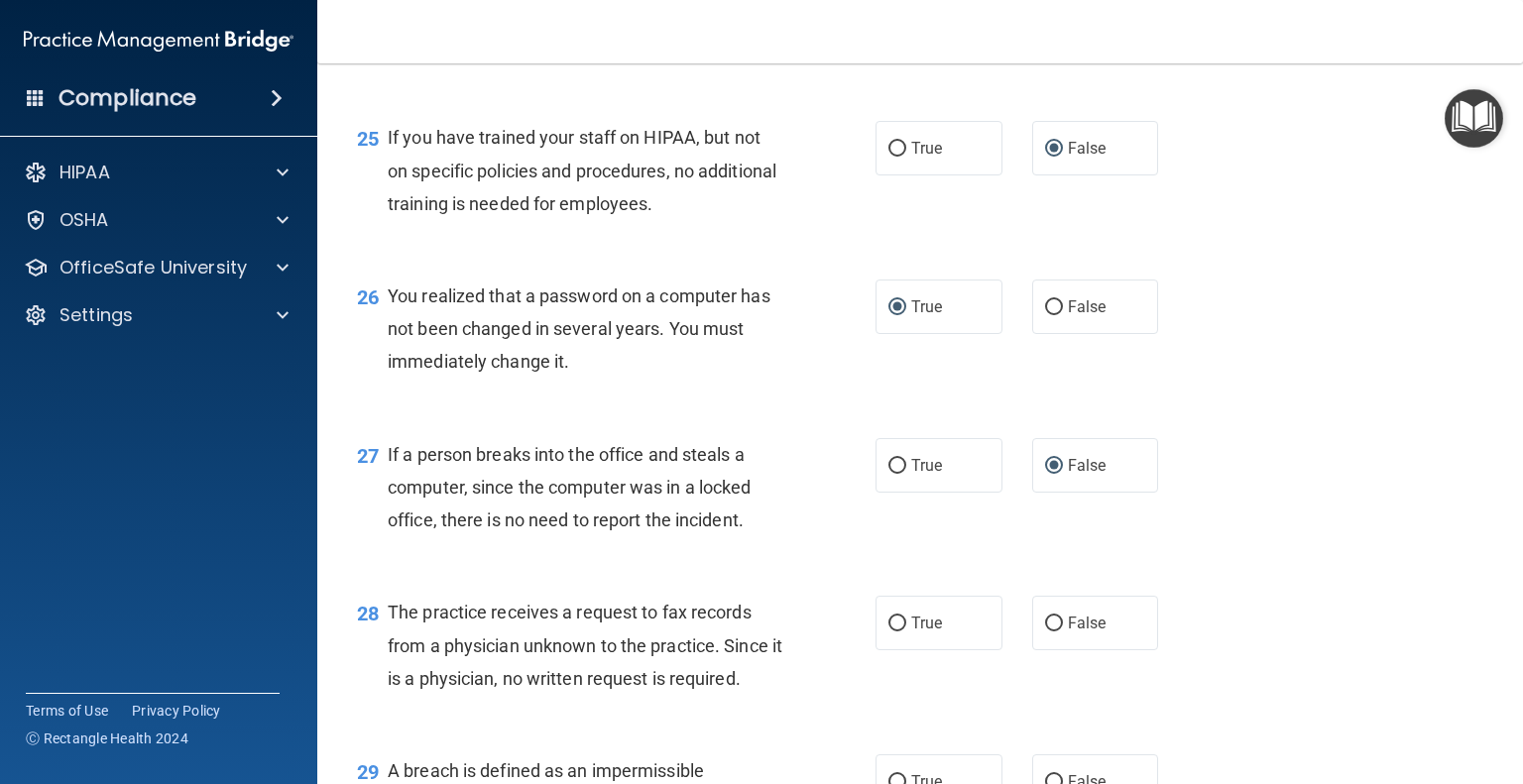 scroll, scrollTop: 4262, scrollLeft: 0, axis: vertical 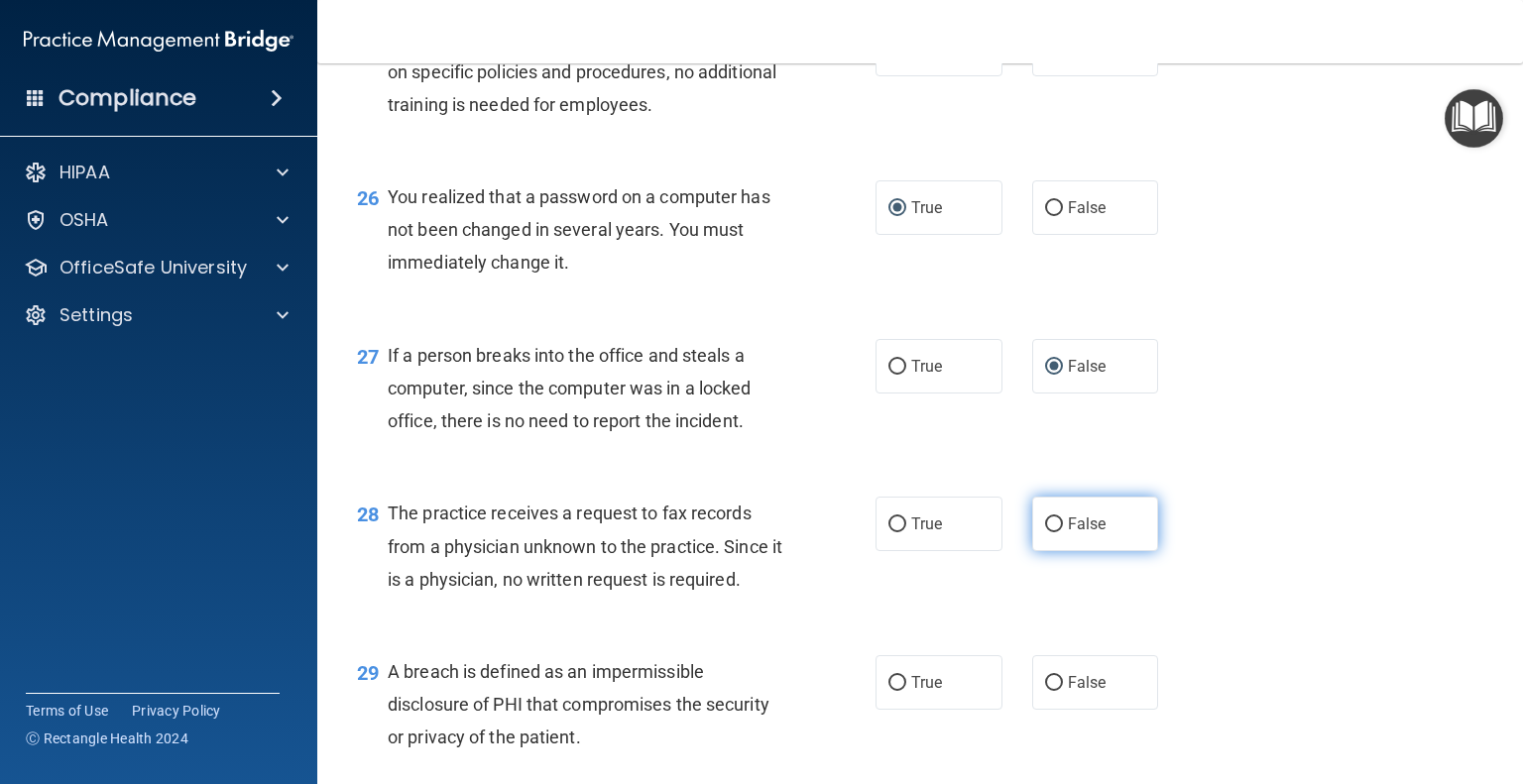 click on "False" at bounding box center (1054, 524) 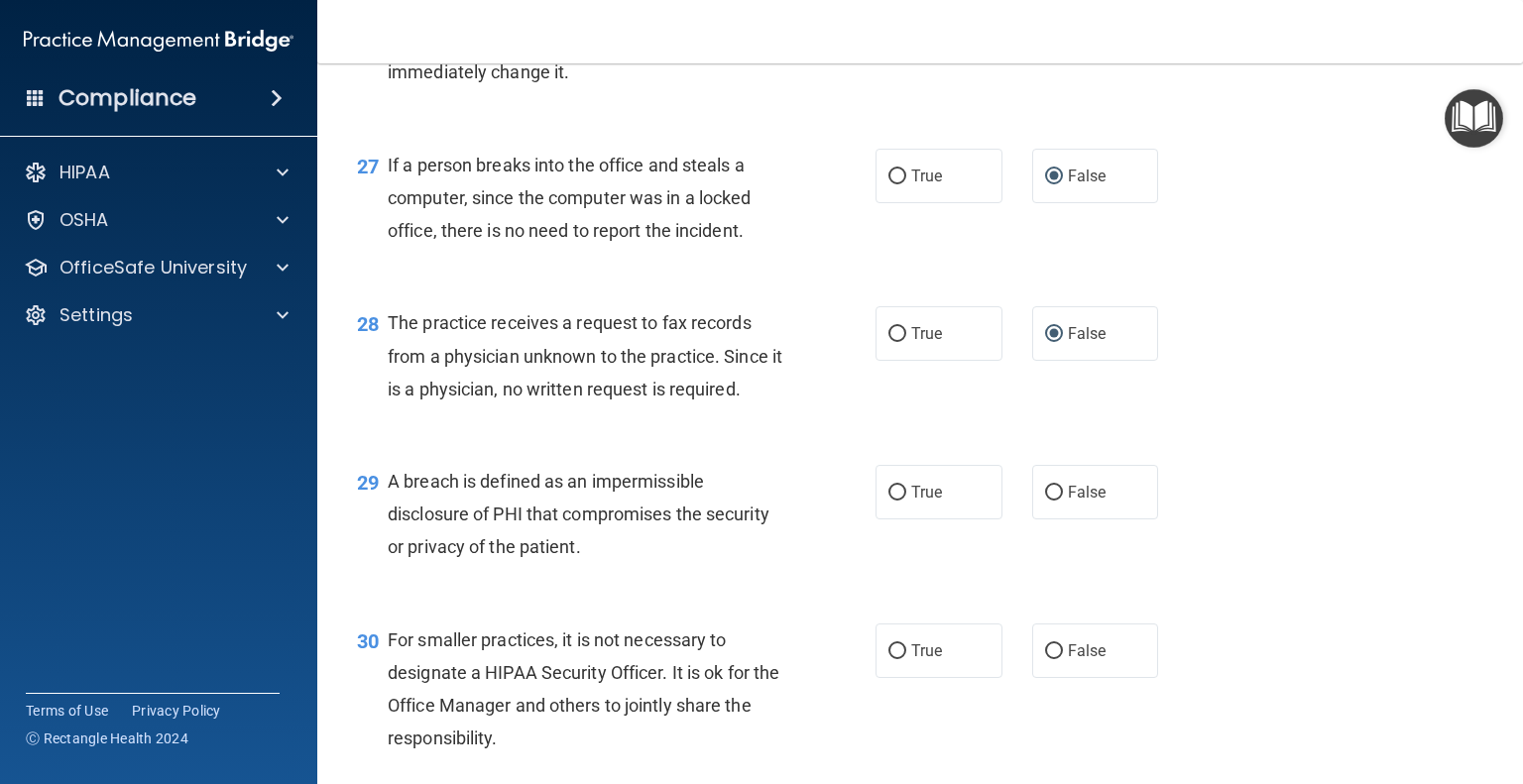 scroll, scrollTop: 4460, scrollLeft: 0, axis: vertical 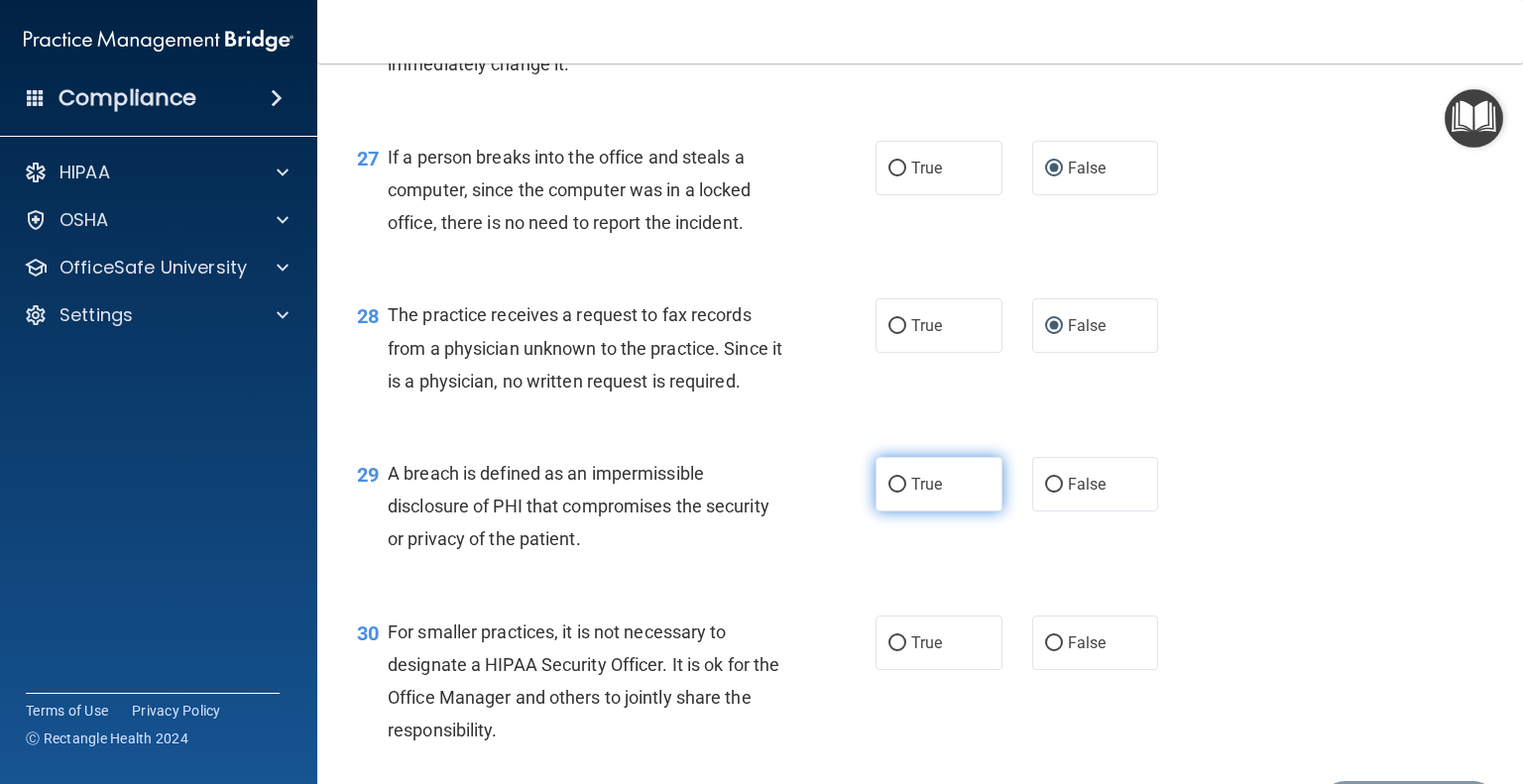 click on "True" at bounding box center (897, 485) 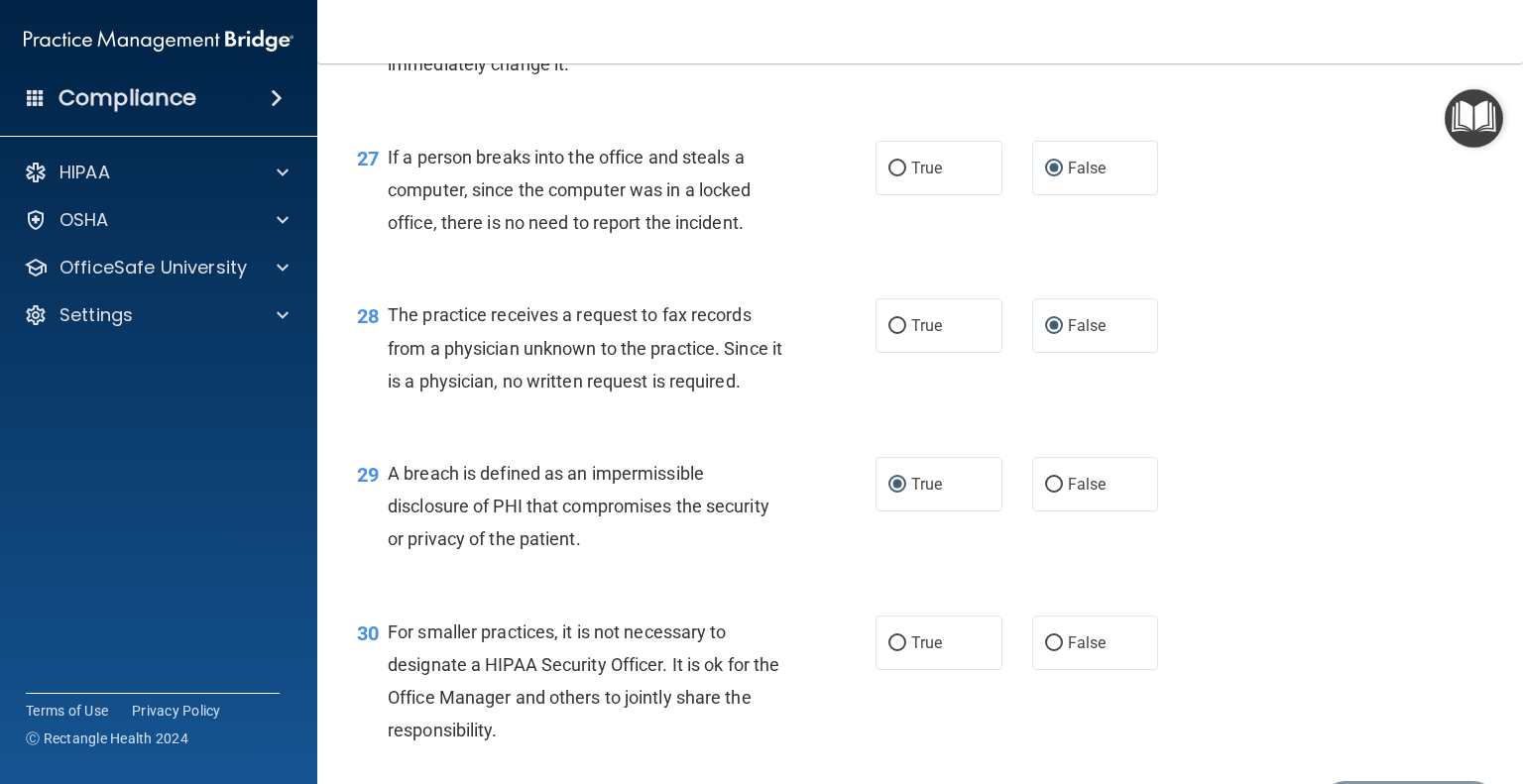 scroll, scrollTop: 4559, scrollLeft: 0, axis: vertical 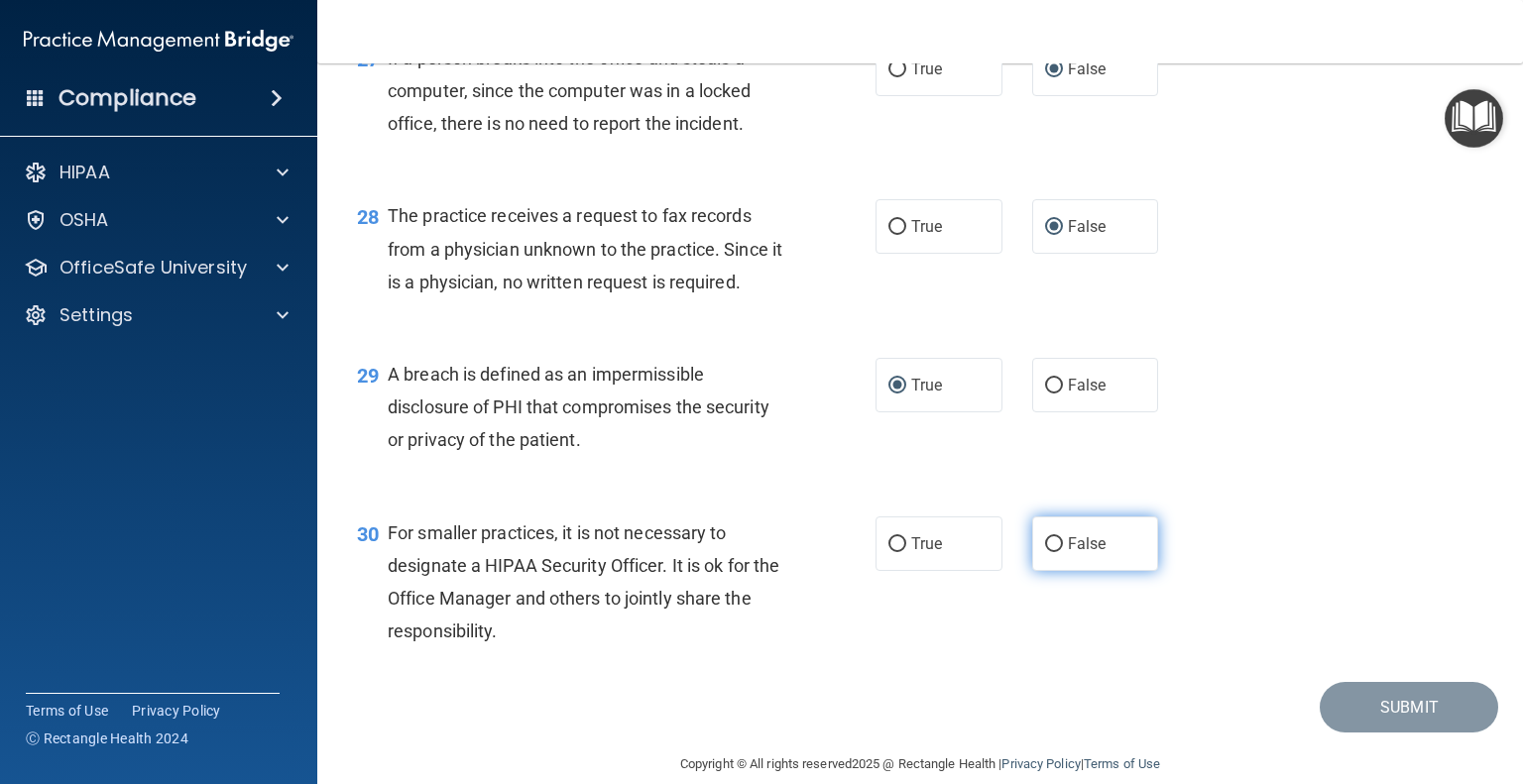 click on "False" at bounding box center [1054, 544] 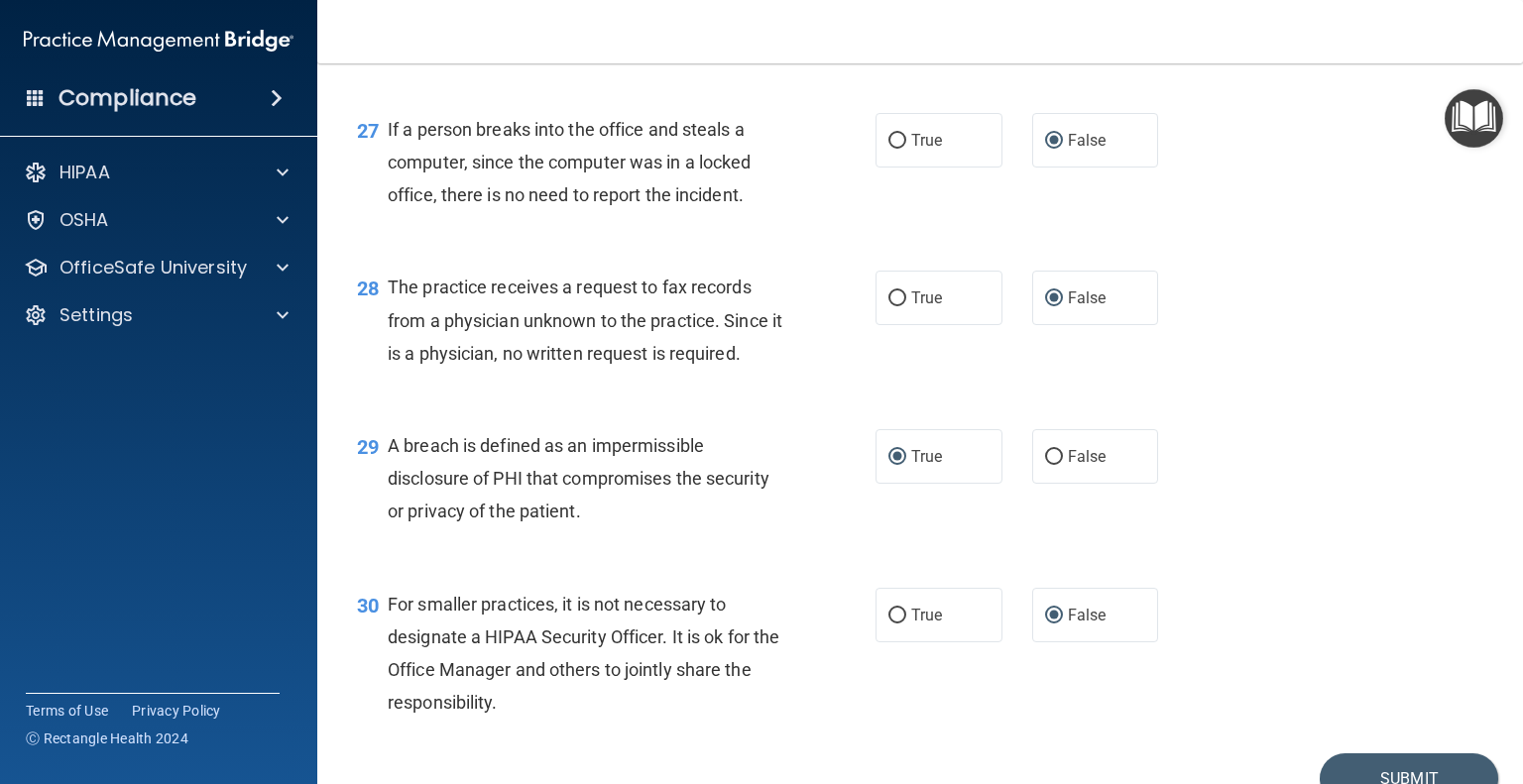 scroll, scrollTop: 4587, scrollLeft: 0, axis: vertical 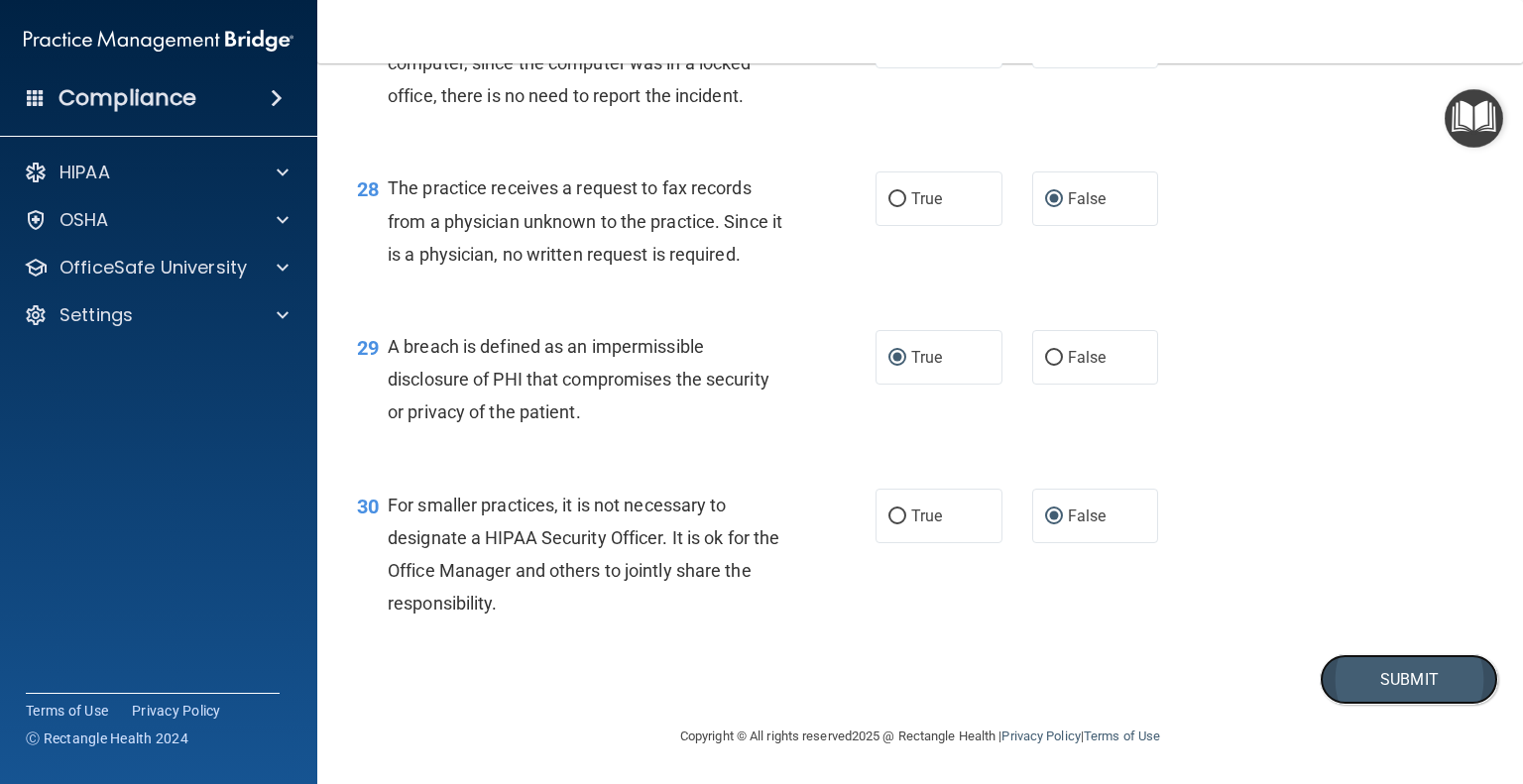 click on "Submit" at bounding box center [1409, 679] 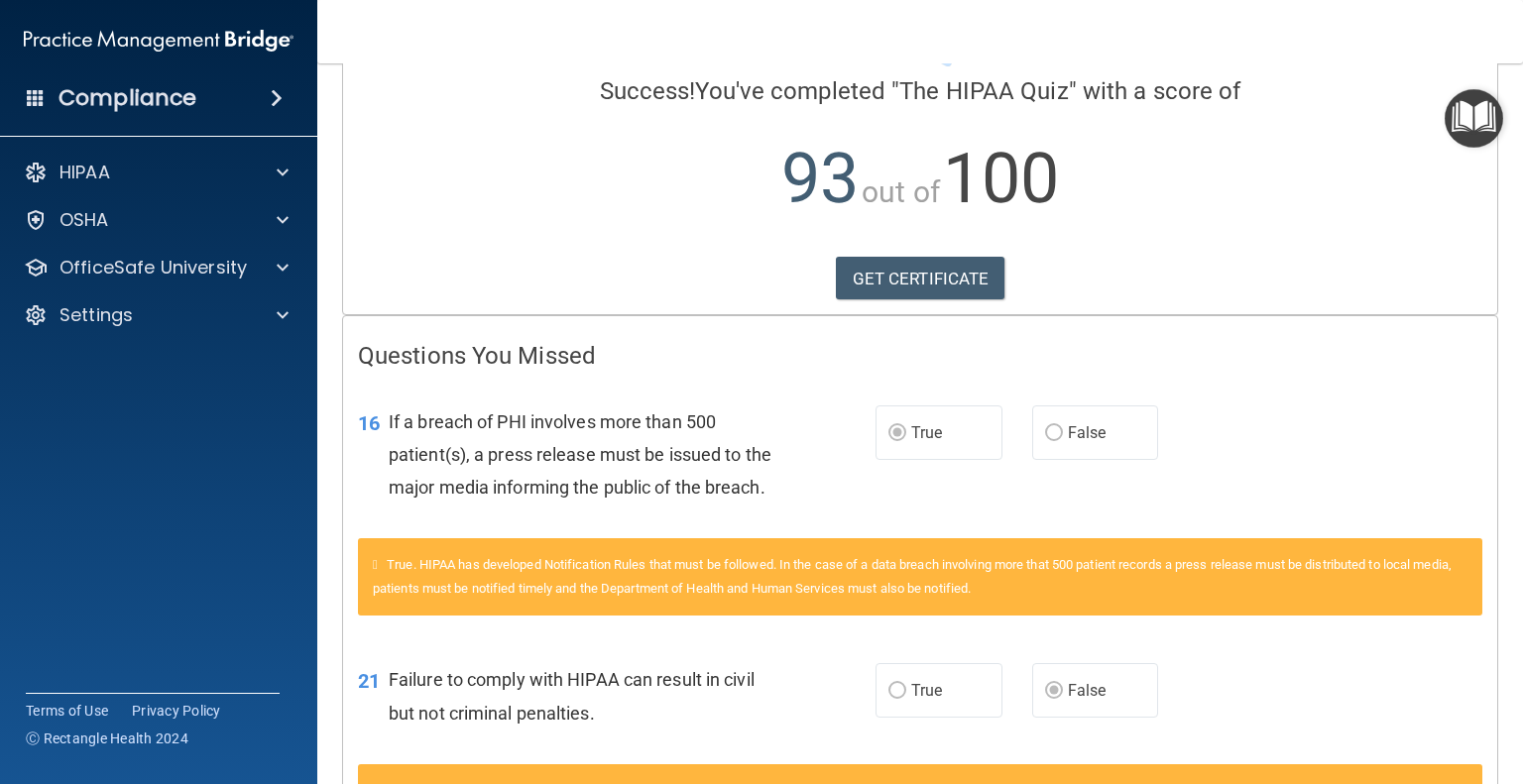 scroll, scrollTop: 0, scrollLeft: 0, axis: both 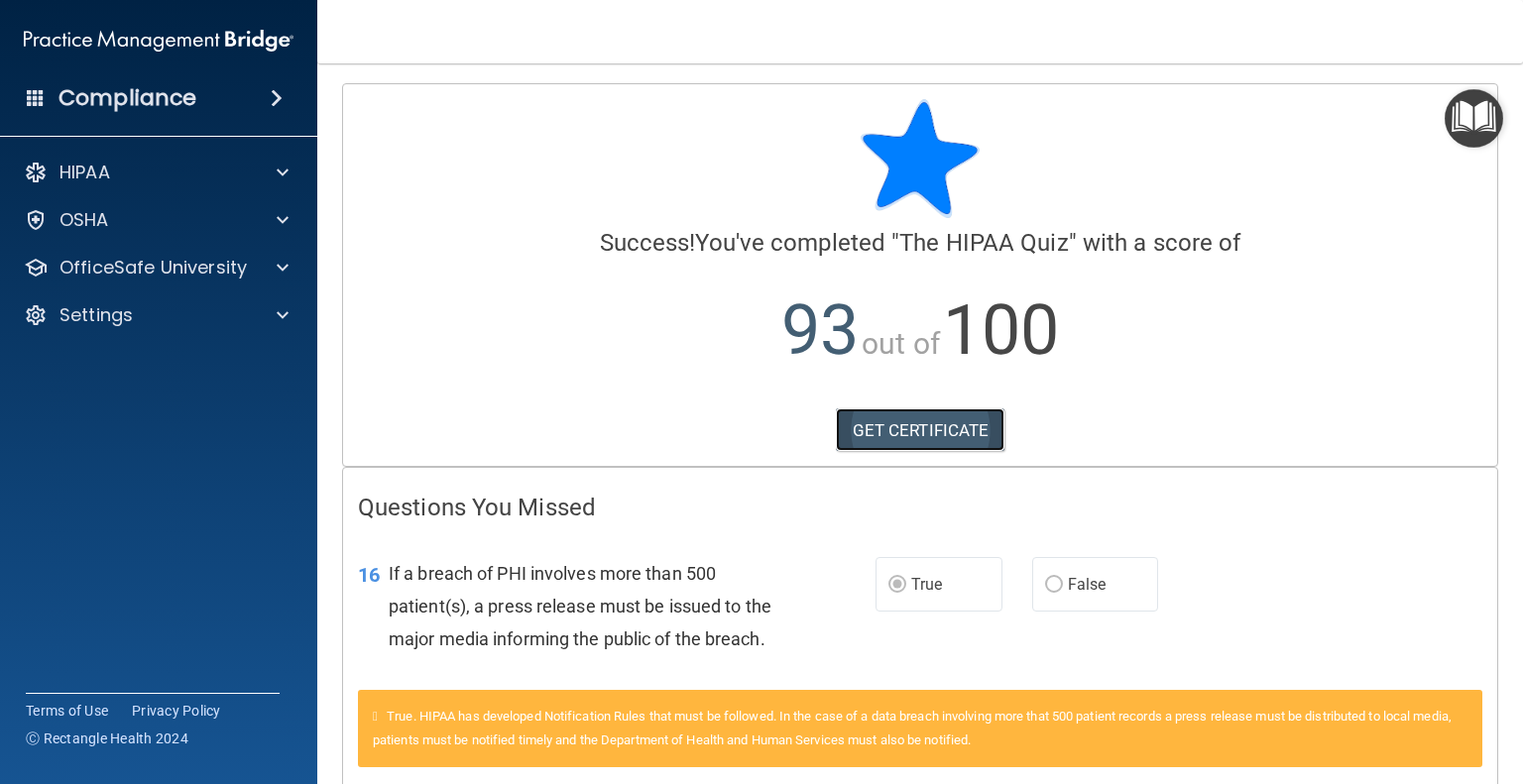 click on "GET CERTIFICATE" at bounding box center (920, 430) 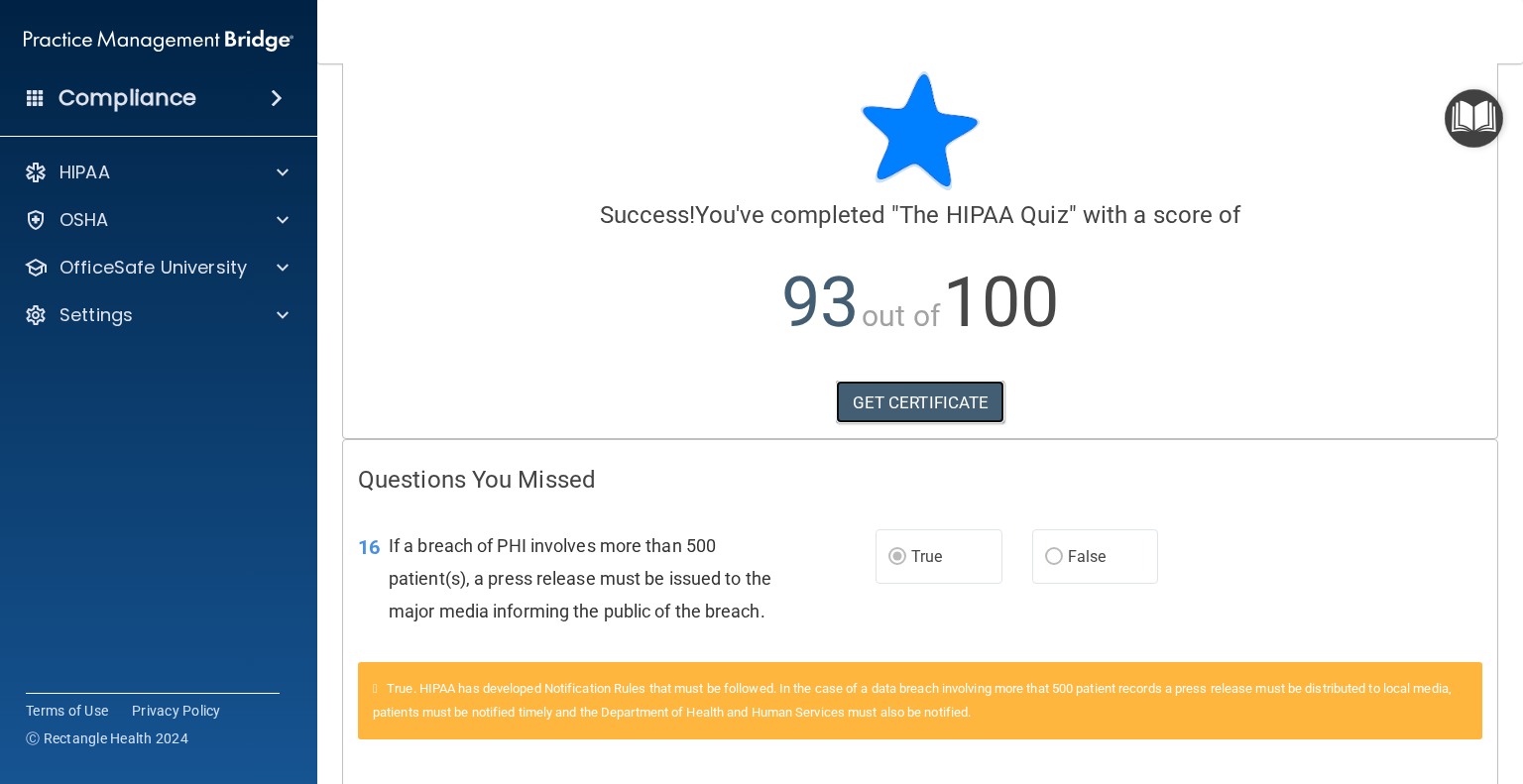 scroll, scrollTop: 0, scrollLeft: 0, axis: both 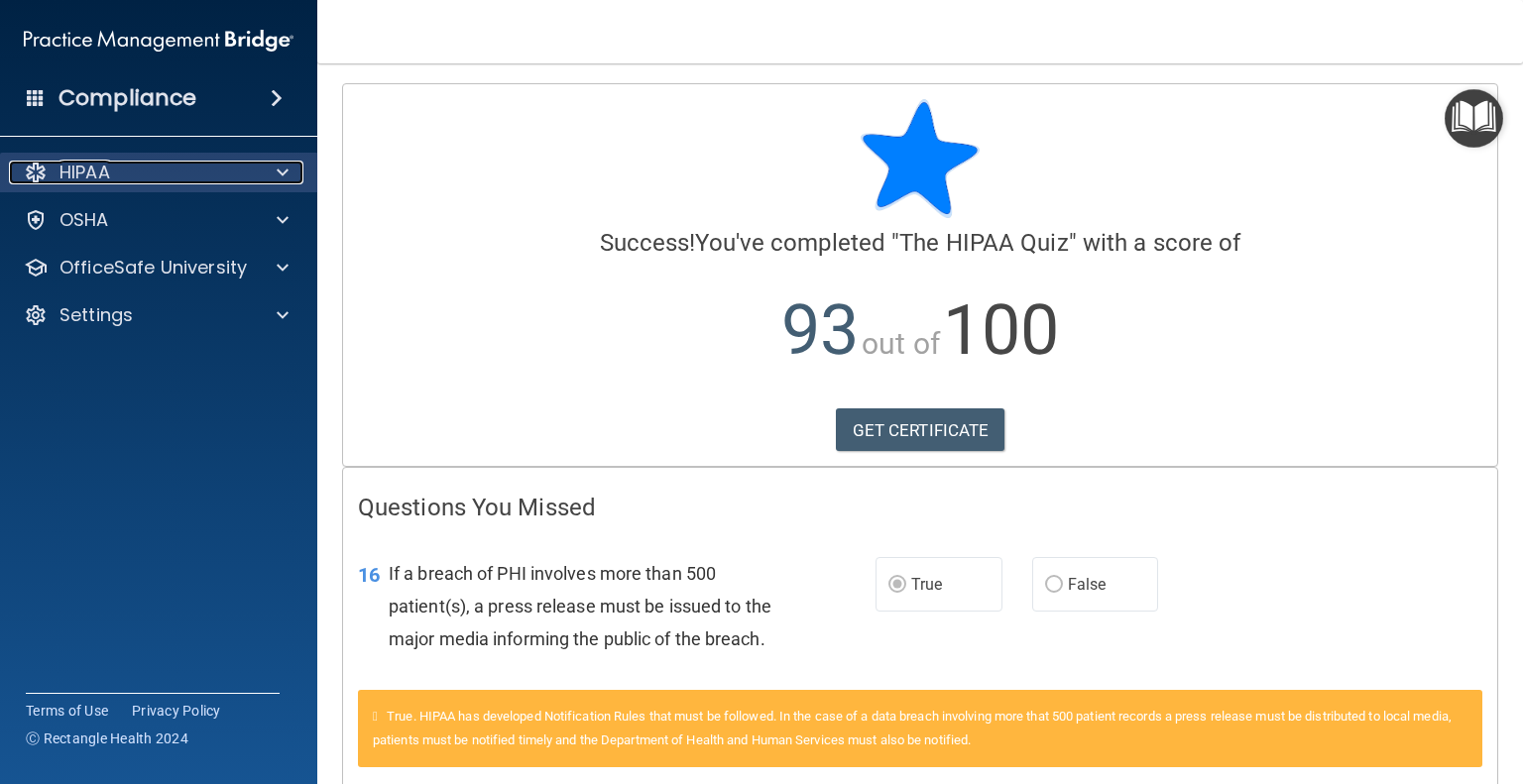 click on "HIPAA" at bounding box center [132, 172] 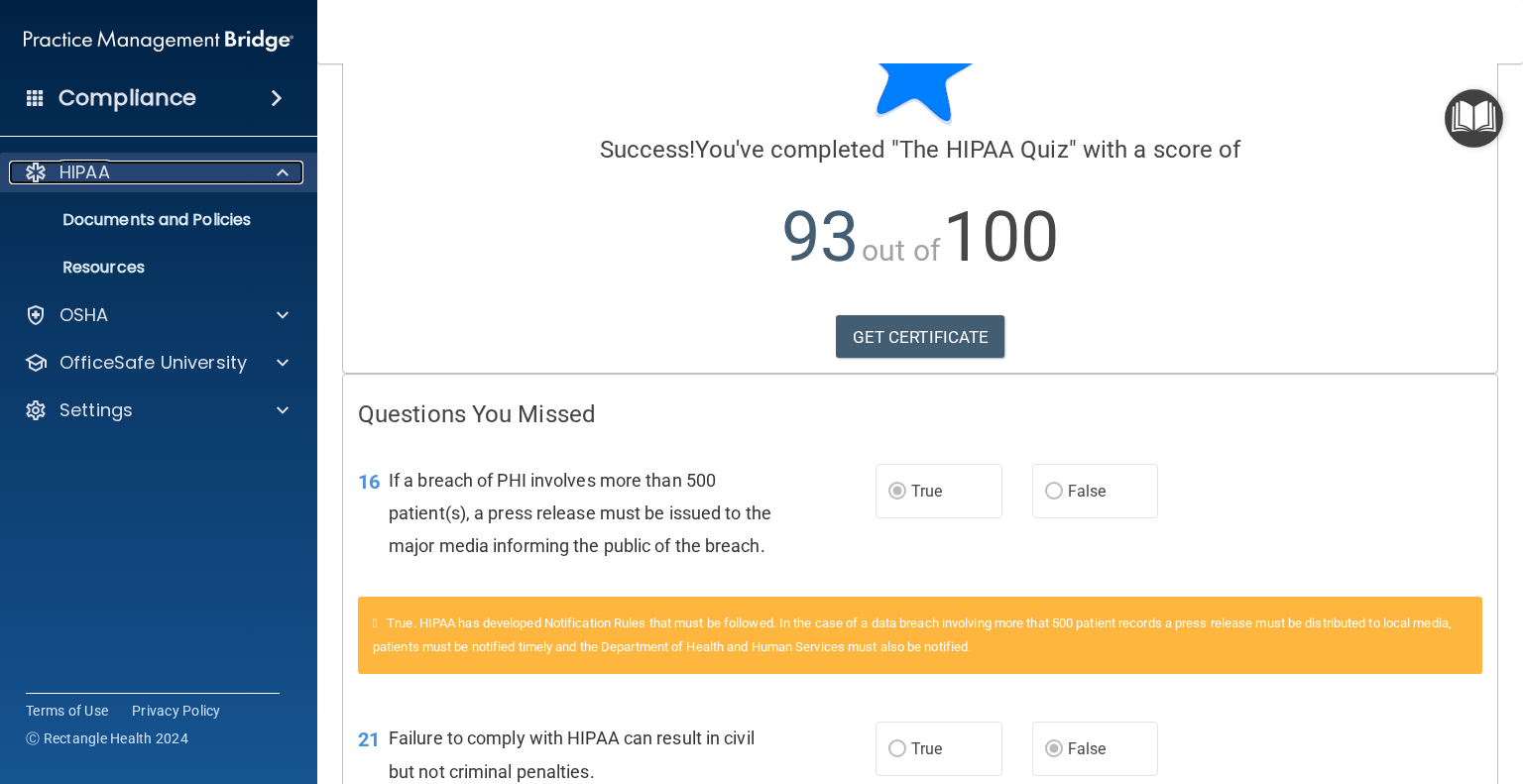 scroll, scrollTop: 0, scrollLeft: 0, axis: both 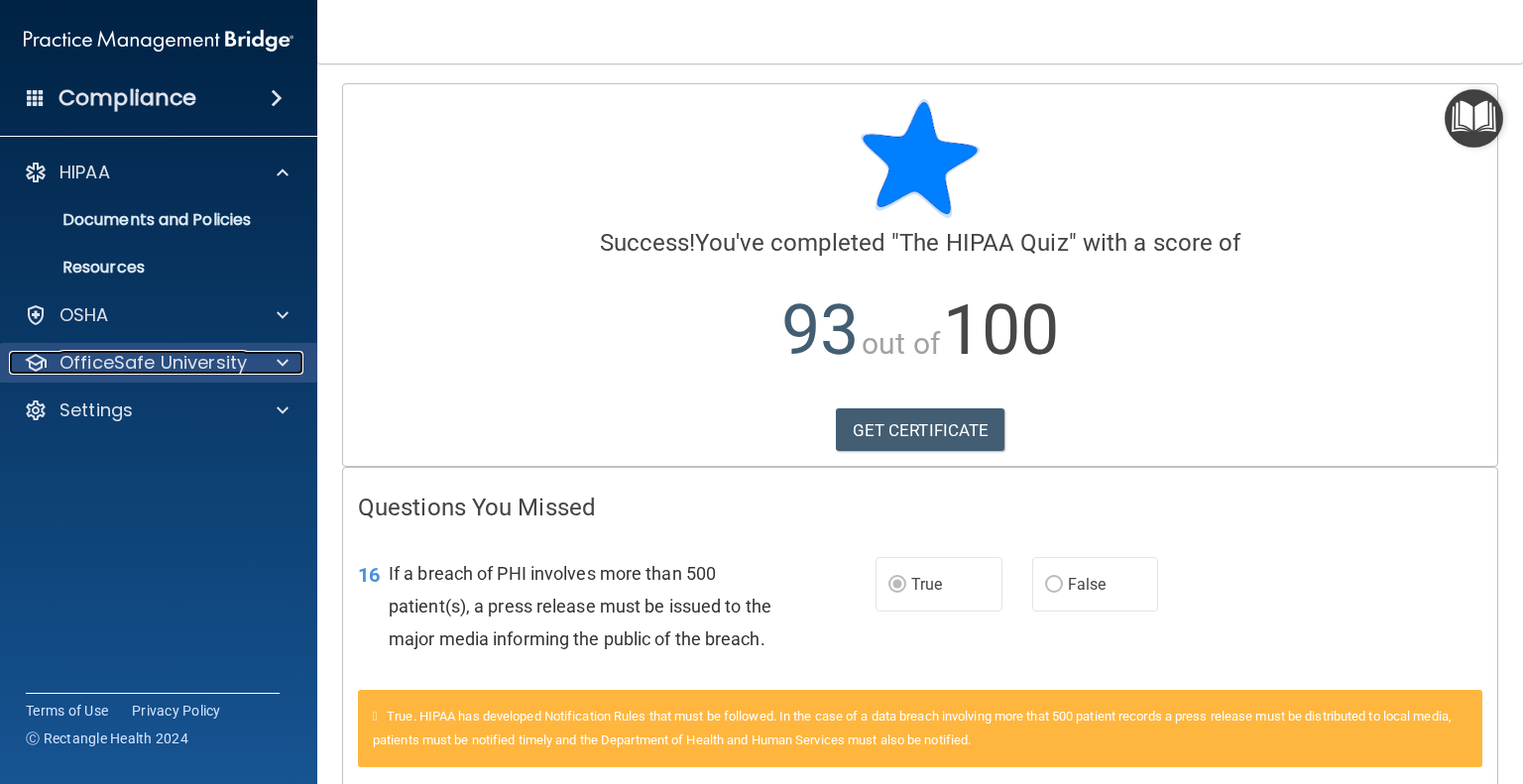 click on "OfficeSafe University" at bounding box center (153, 363) 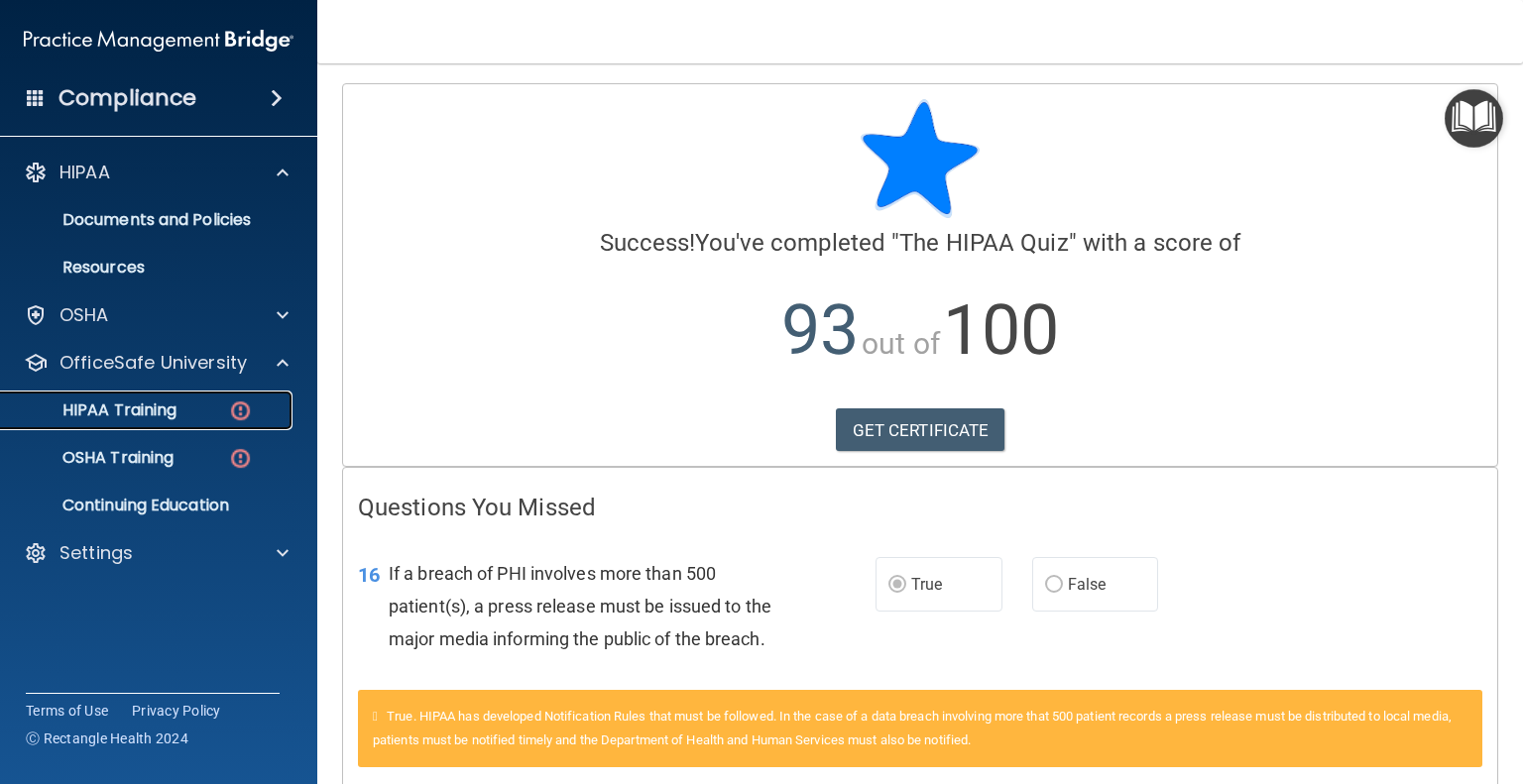 click on "HIPAA Training" at bounding box center (148, 410) 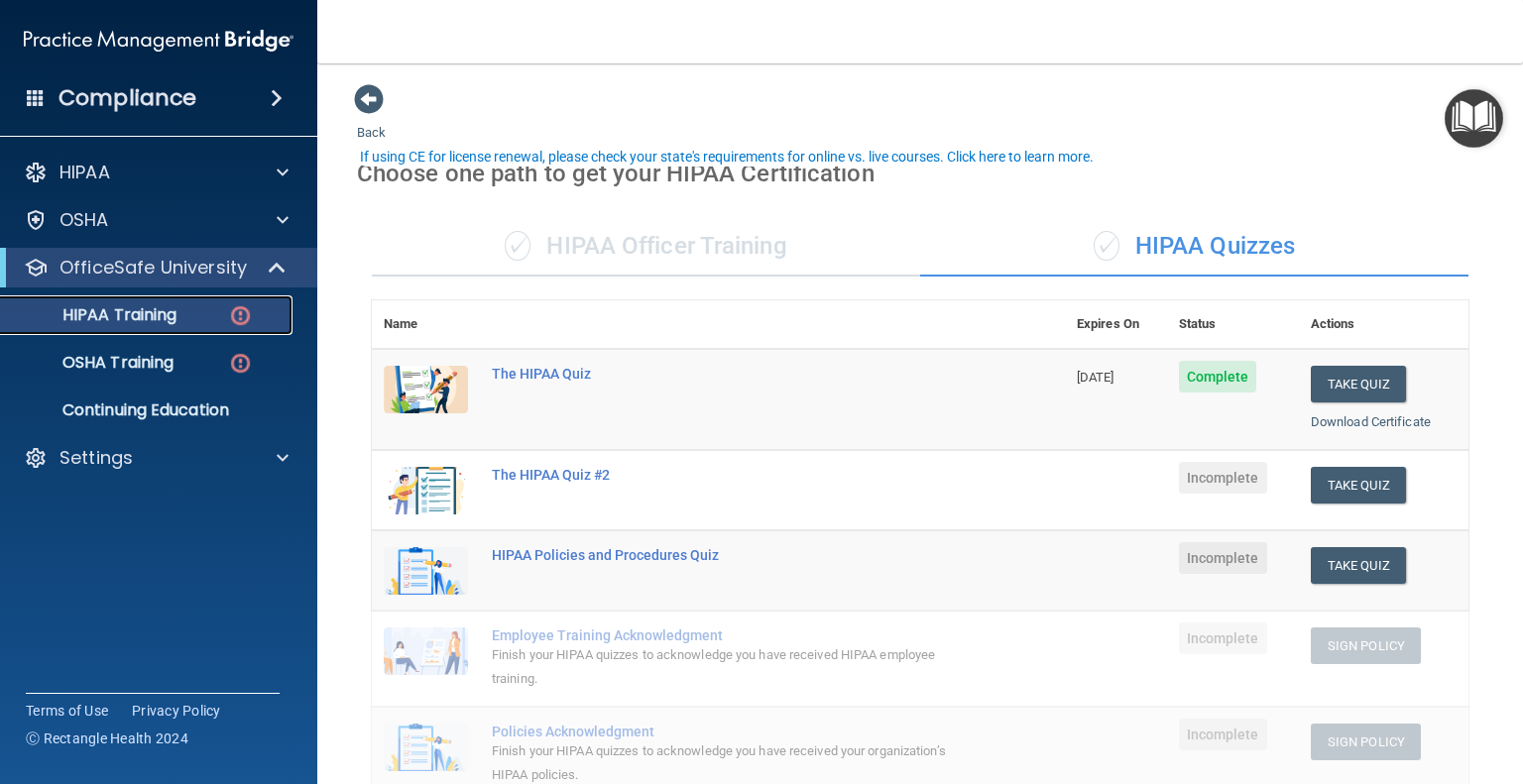 scroll, scrollTop: 99, scrollLeft: 0, axis: vertical 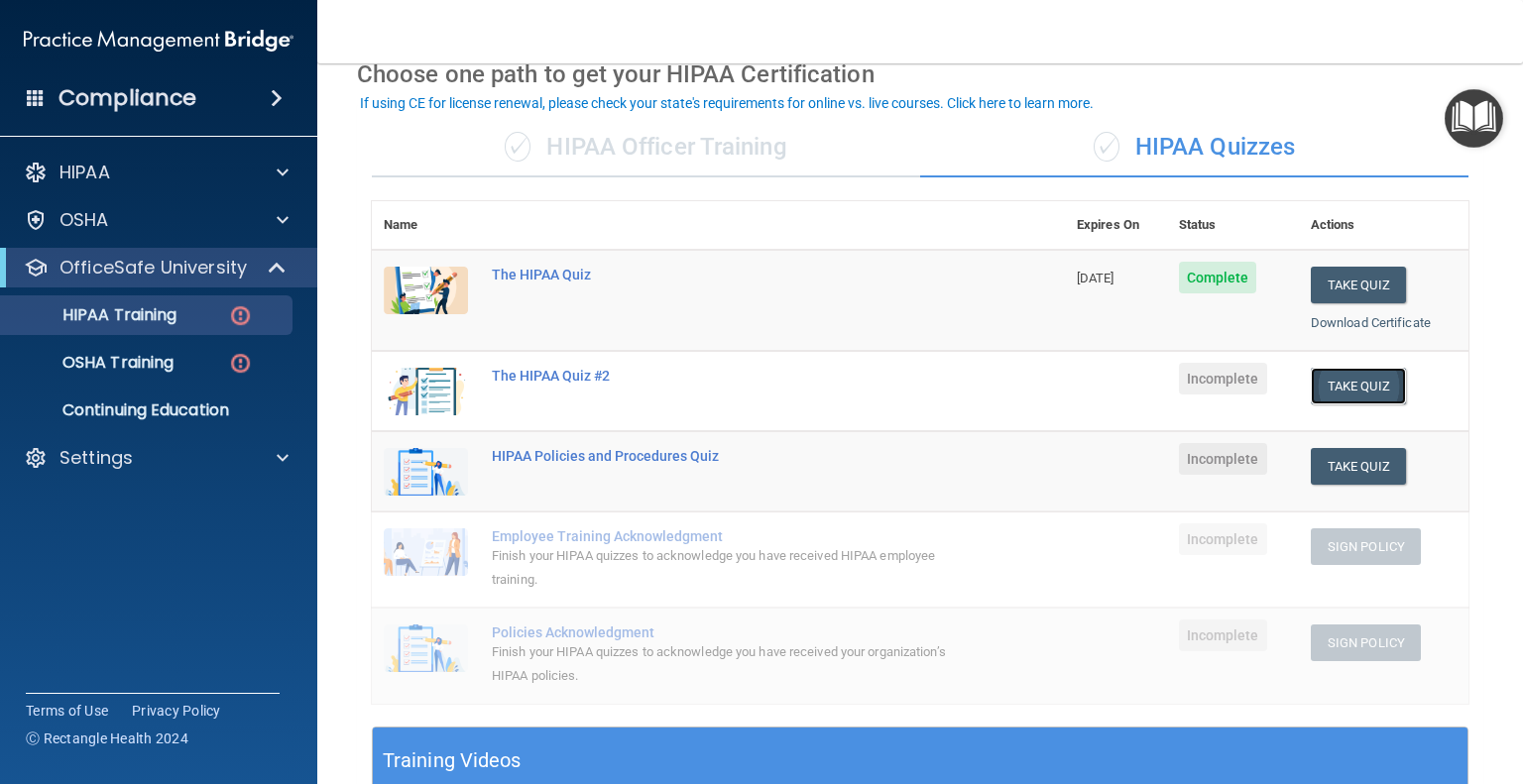 click on "Take Quiz" at bounding box center [1358, 386] 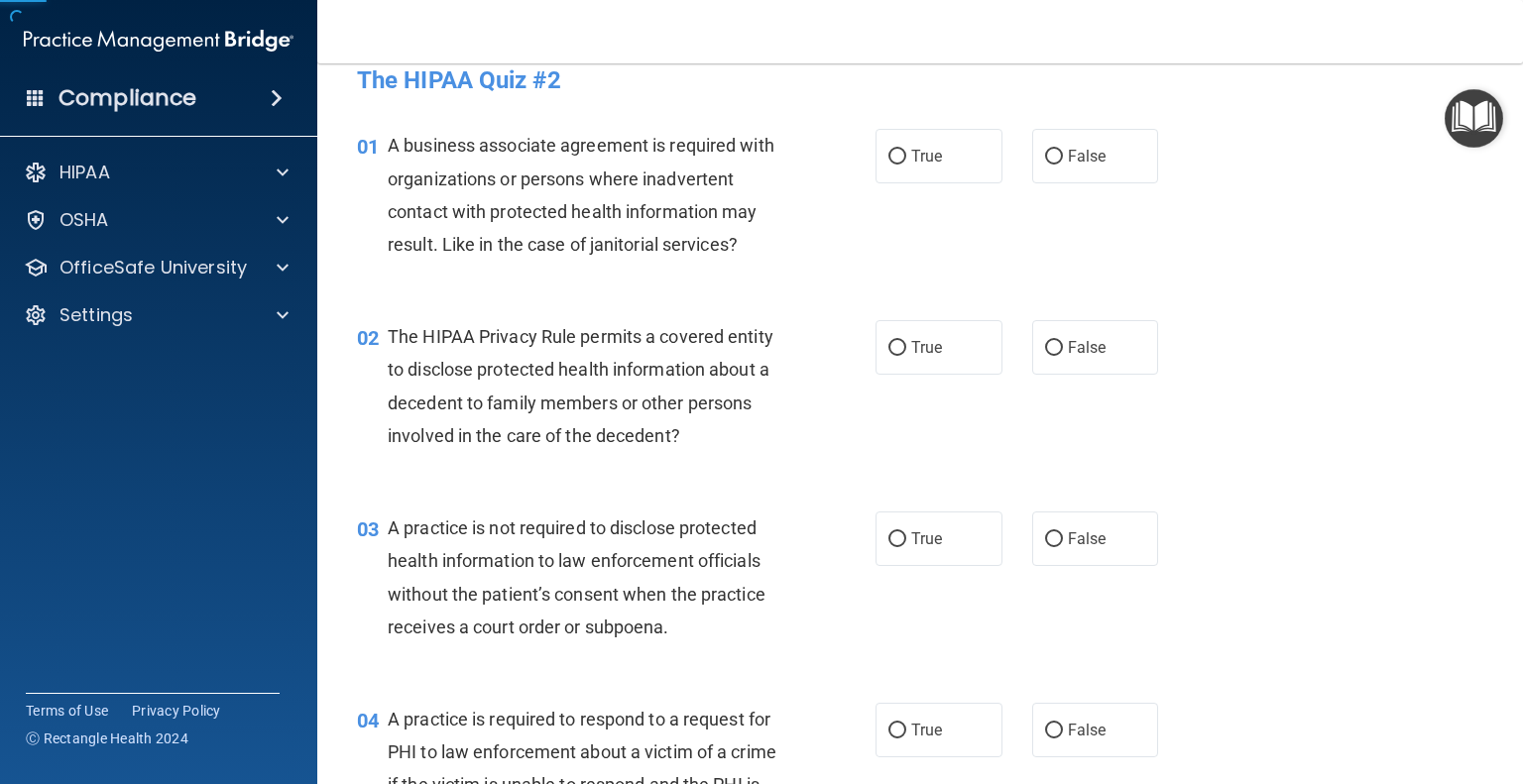 scroll, scrollTop: 0, scrollLeft: 0, axis: both 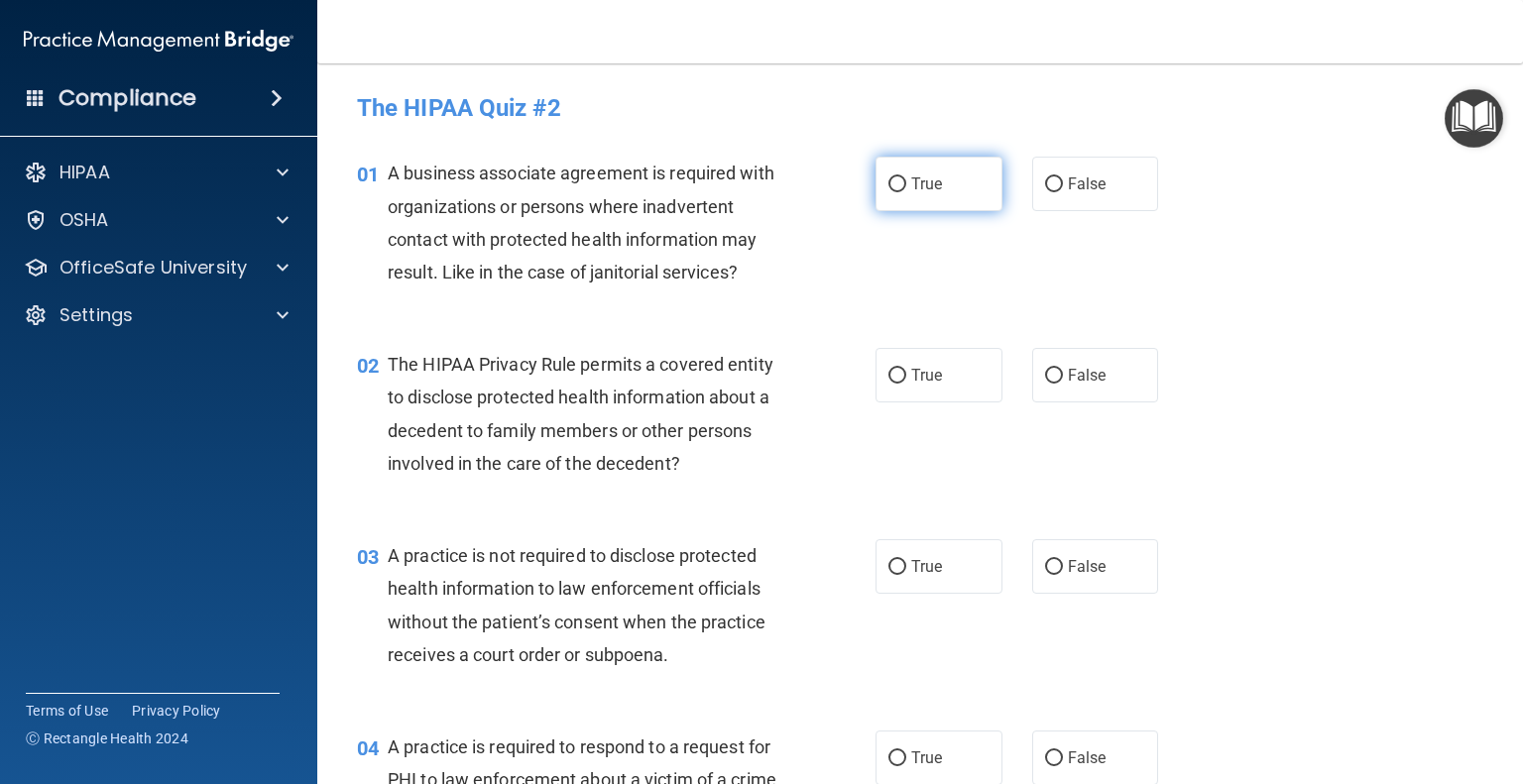 click on "True" at bounding box center (897, 184) 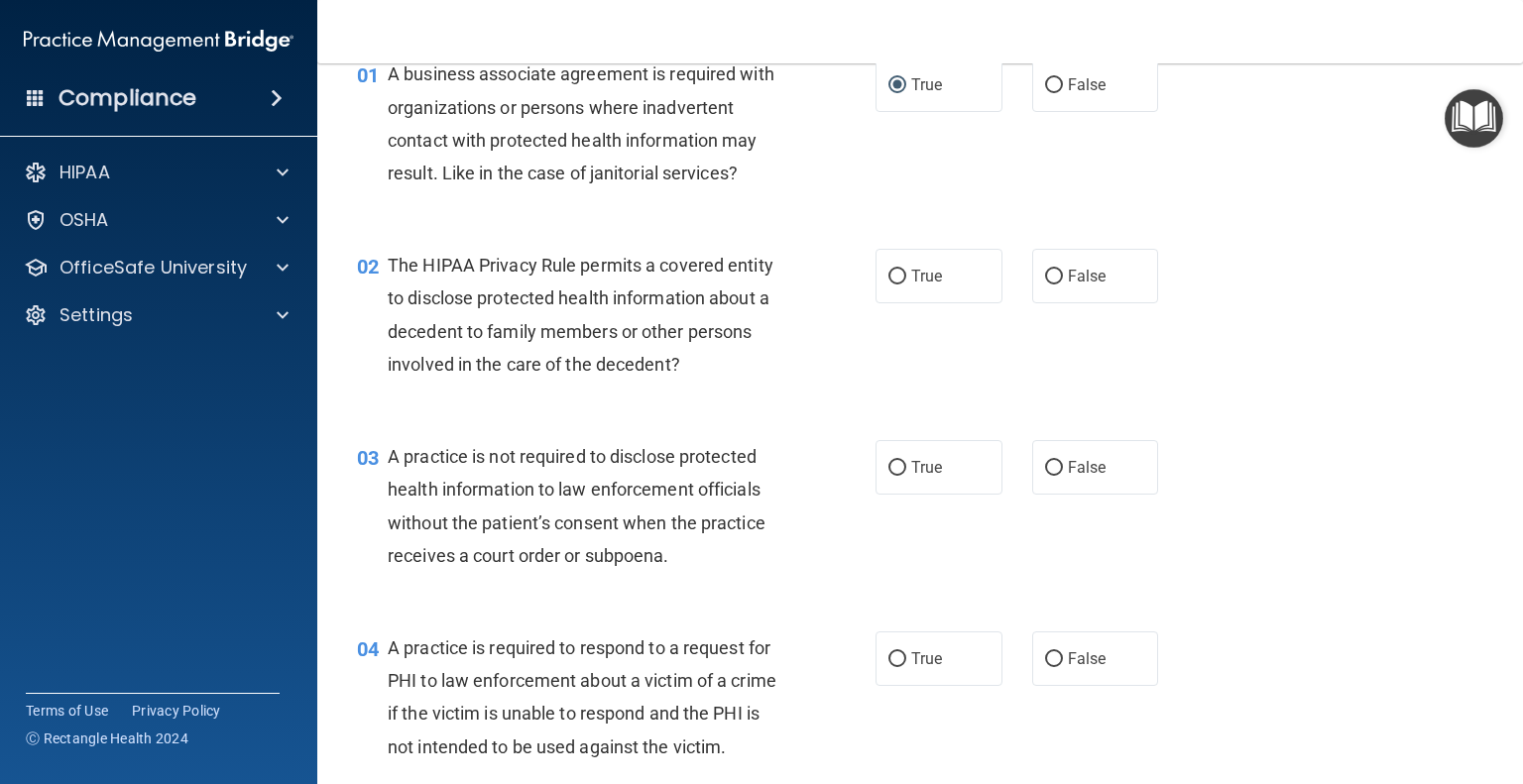 scroll, scrollTop: 0, scrollLeft: 0, axis: both 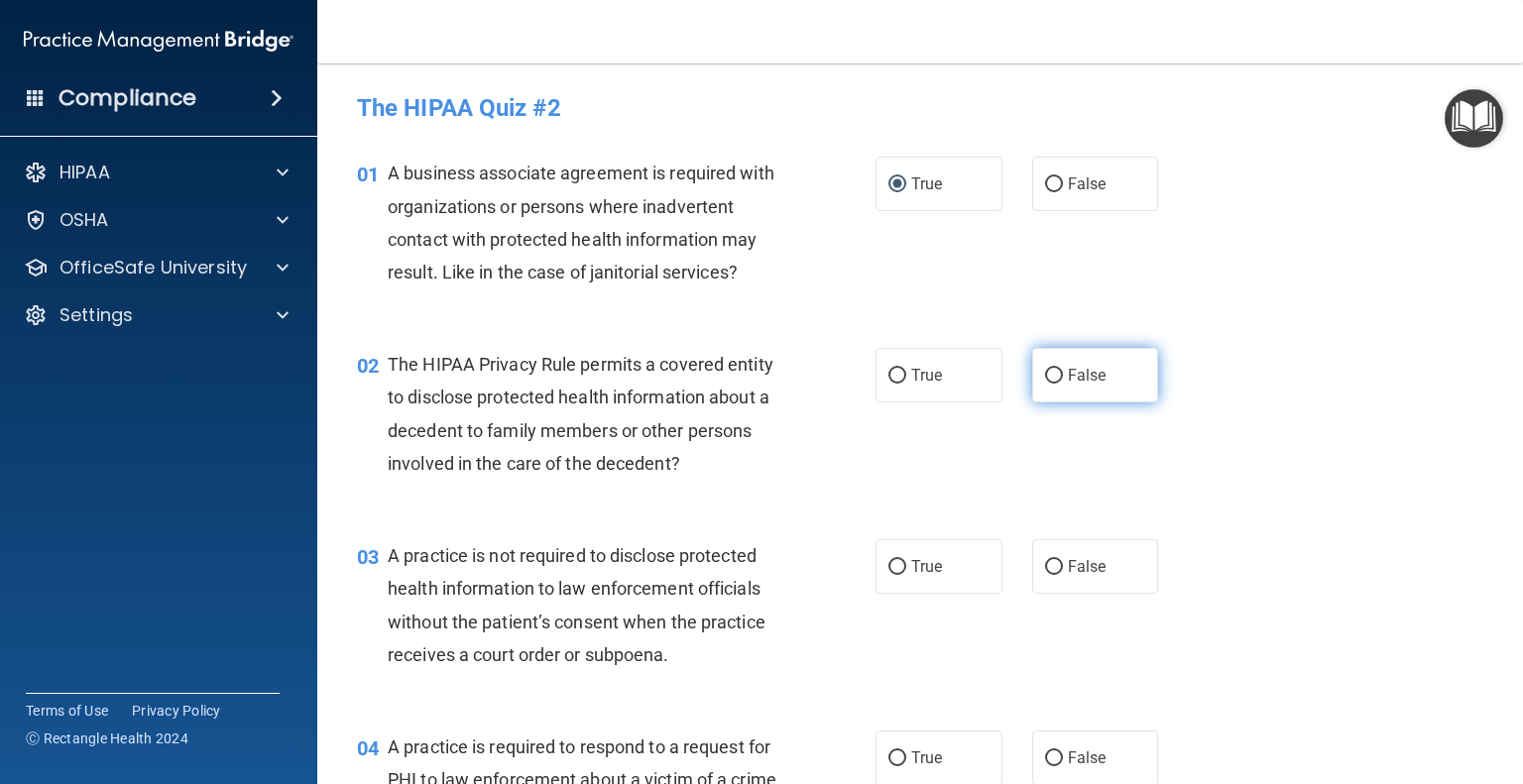 click on "False" at bounding box center (1054, 376) 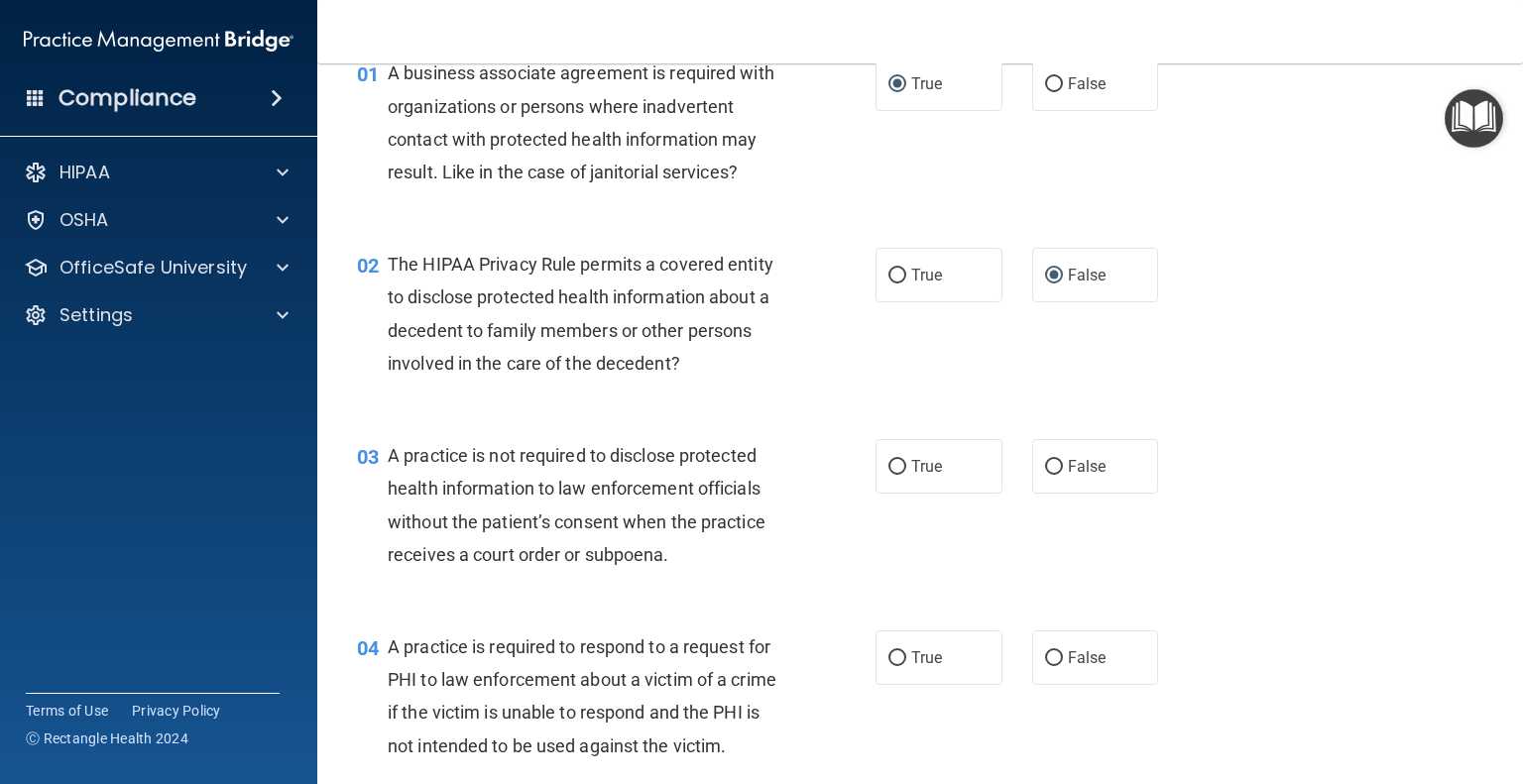 scroll, scrollTop: 198, scrollLeft: 0, axis: vertical 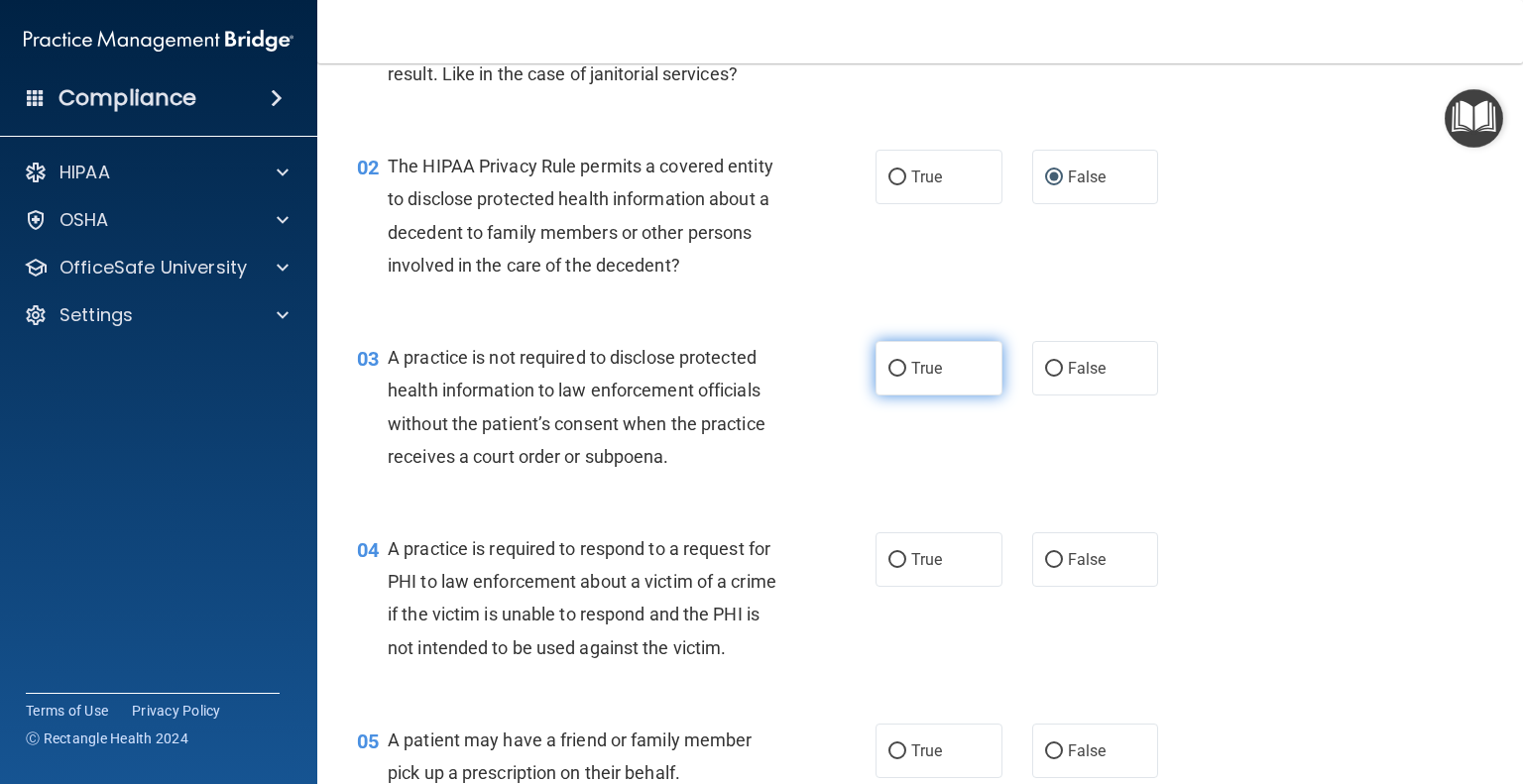 click on "True" at bounding box center [897, 369] 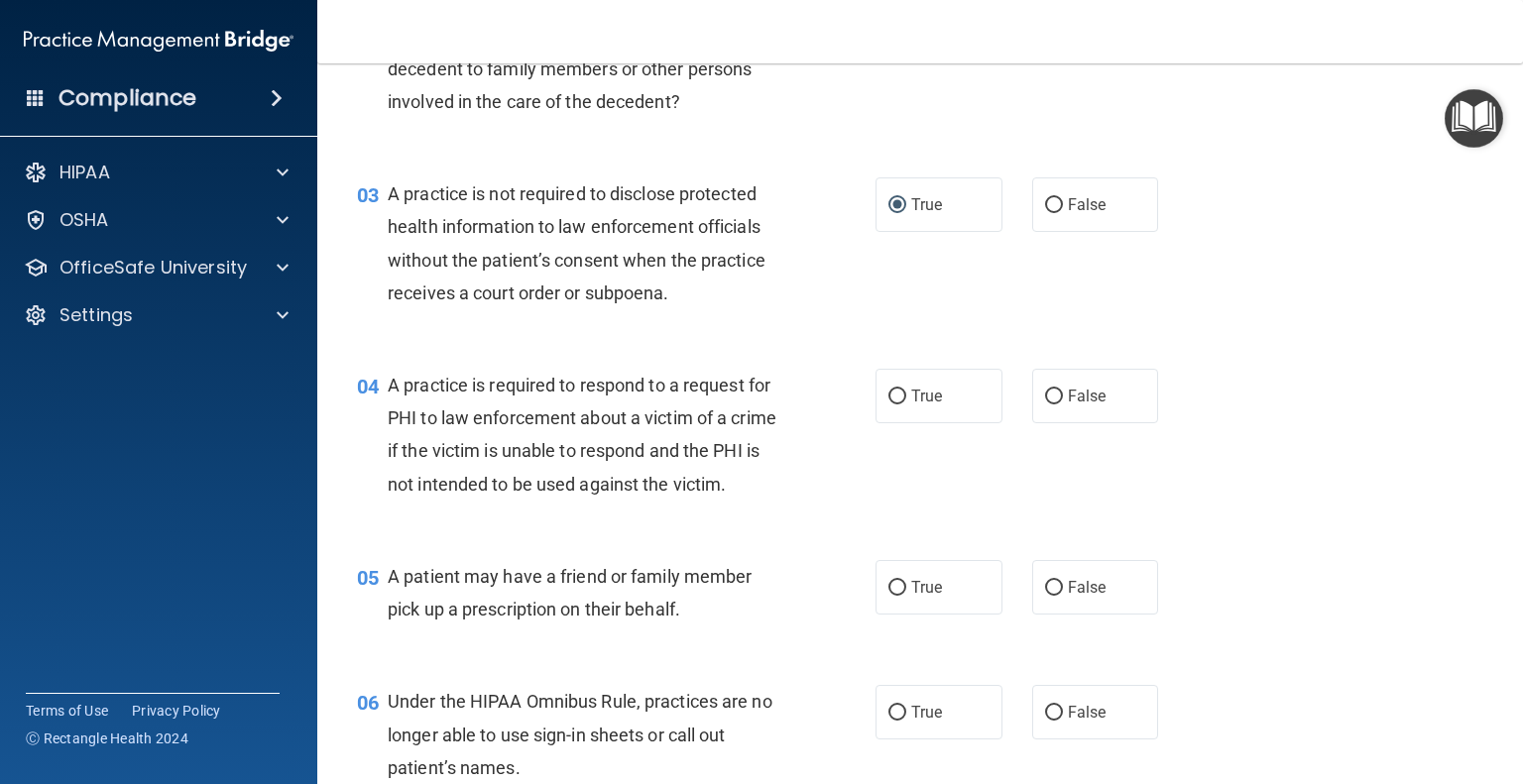 scroll, scrollTop: 396, scrollLeft: 0, axis: vertical 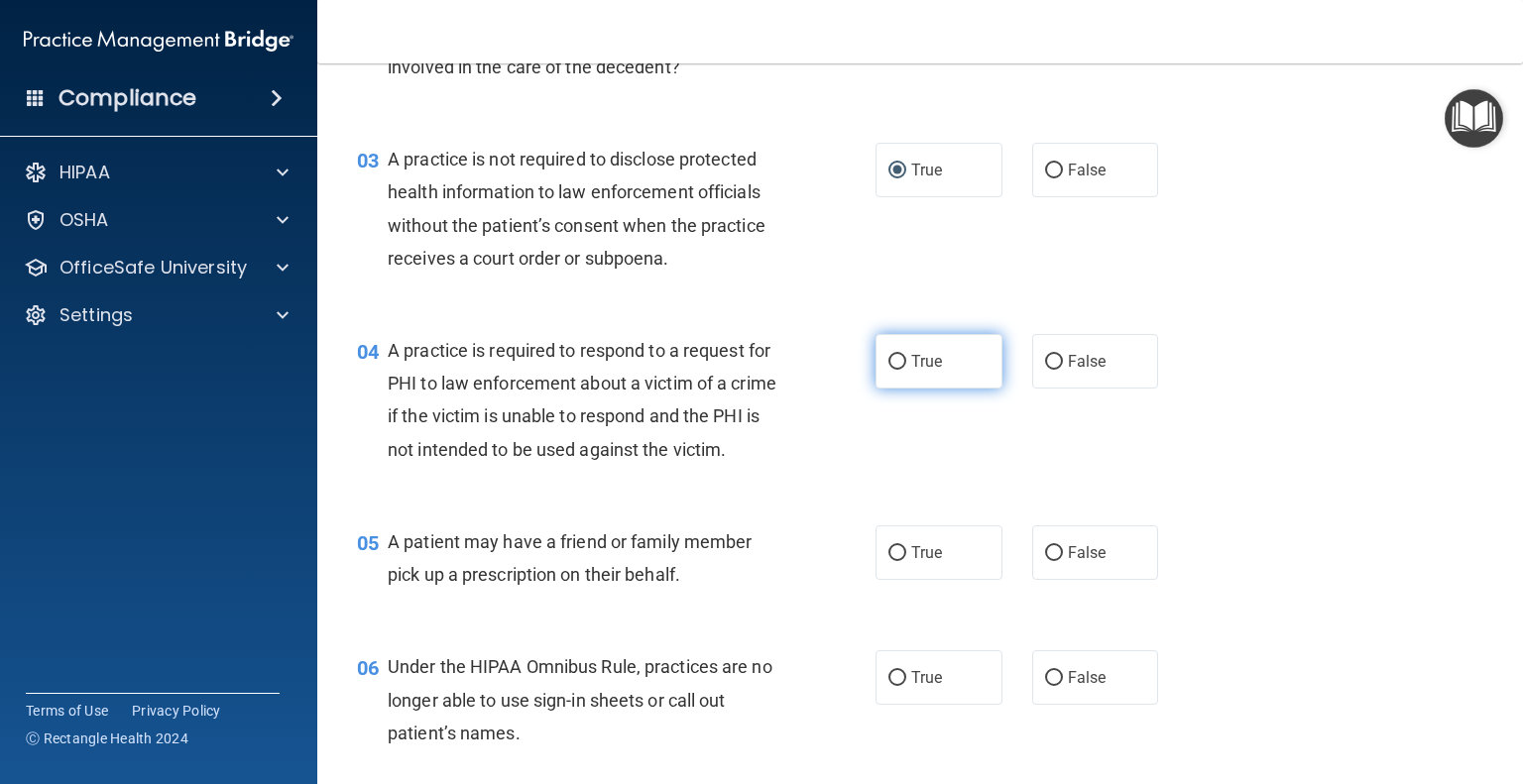 click on "True" at bounding box center [897, 362] 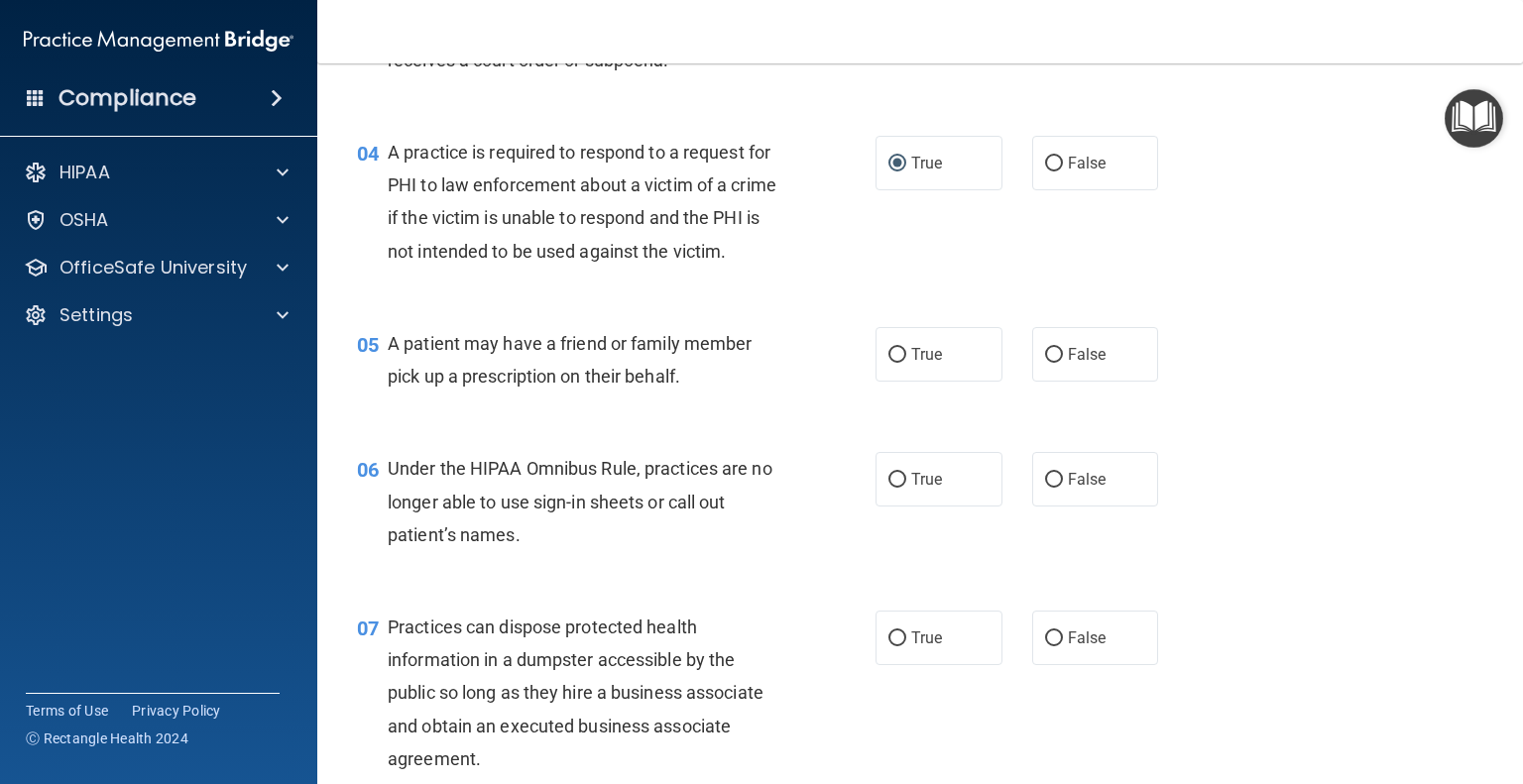 scroll, scrollTop: 496, scrollLeft: 0, axis: vertical 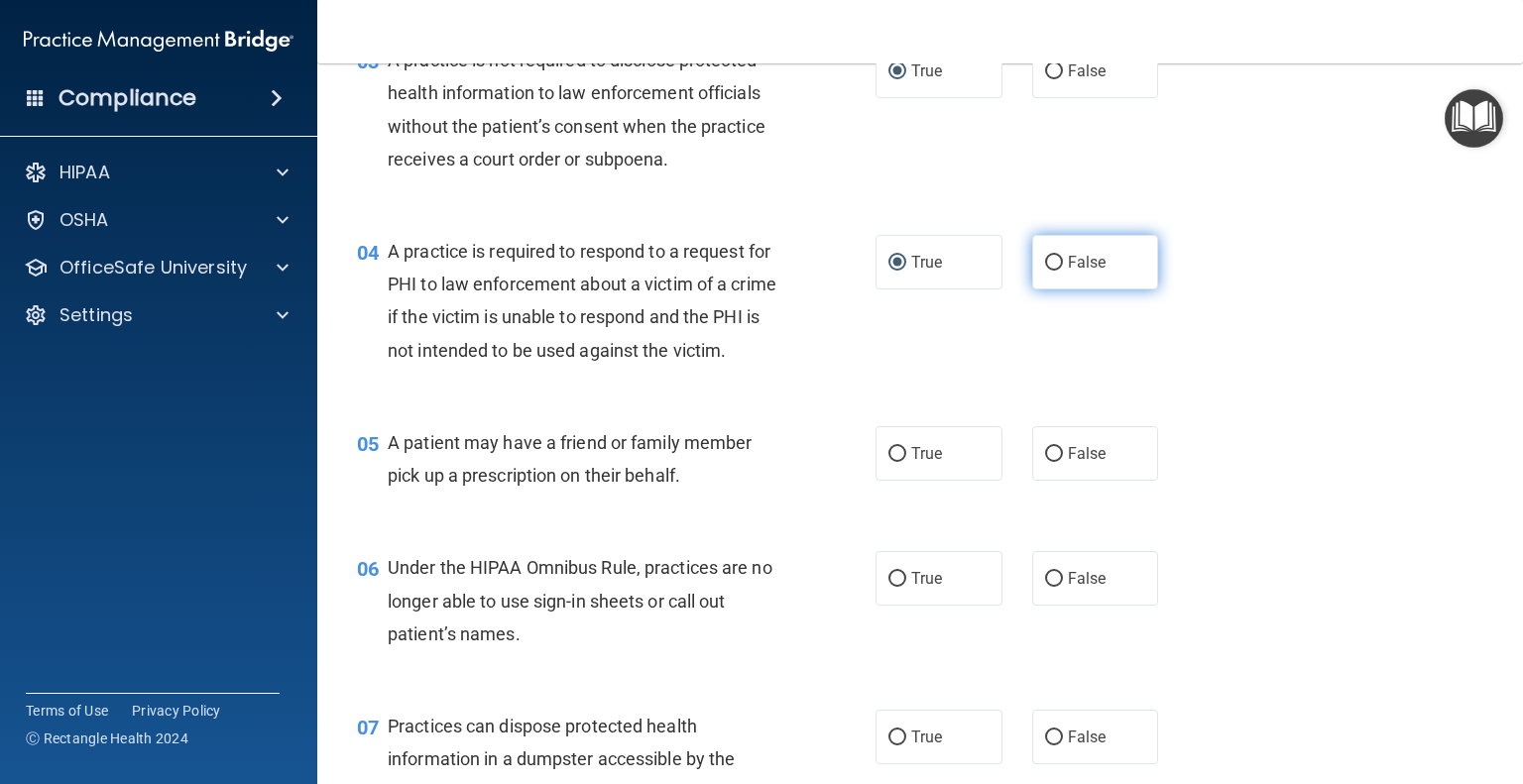 click on "False" at bounding box center [1054, 263] 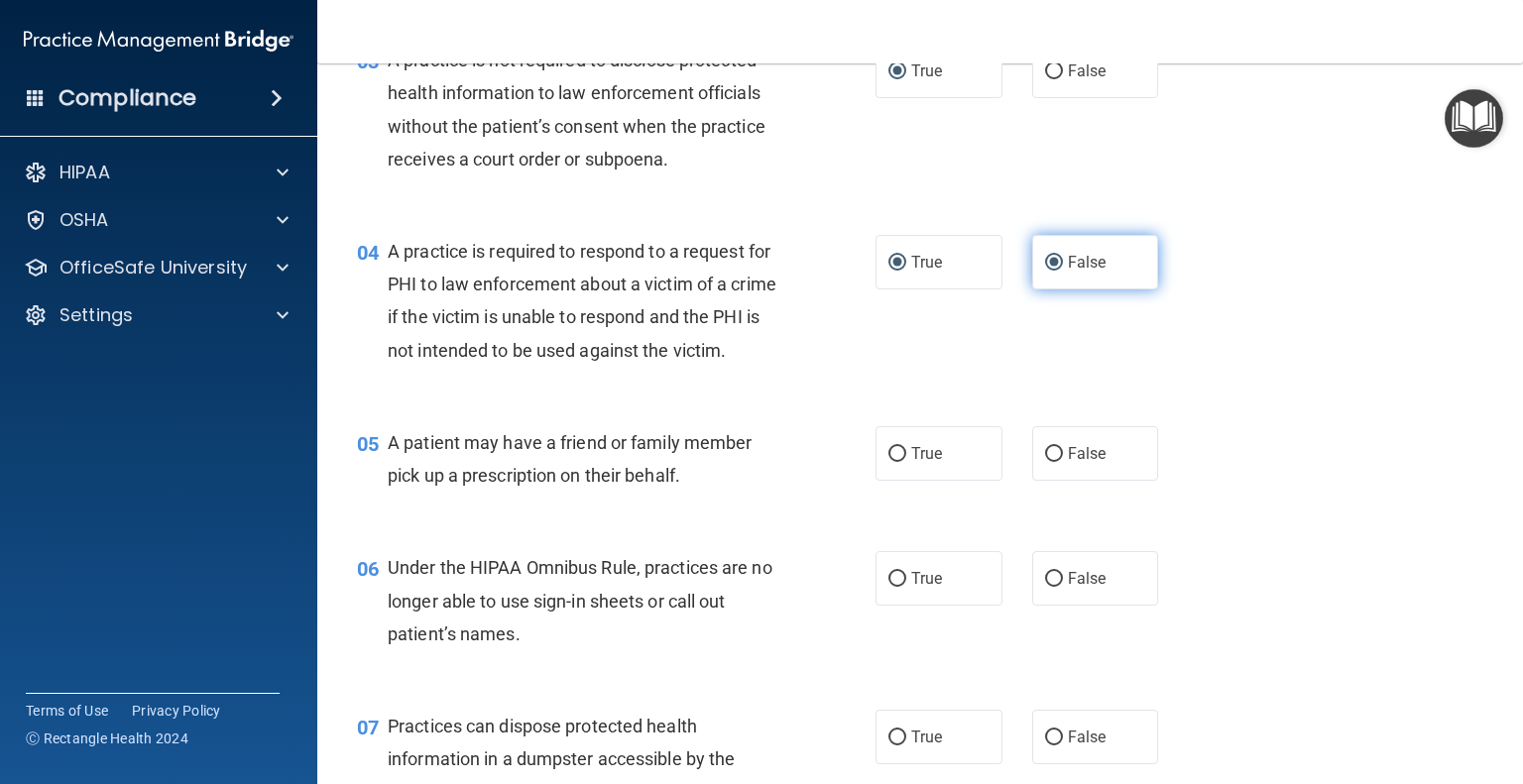 radio on "false" 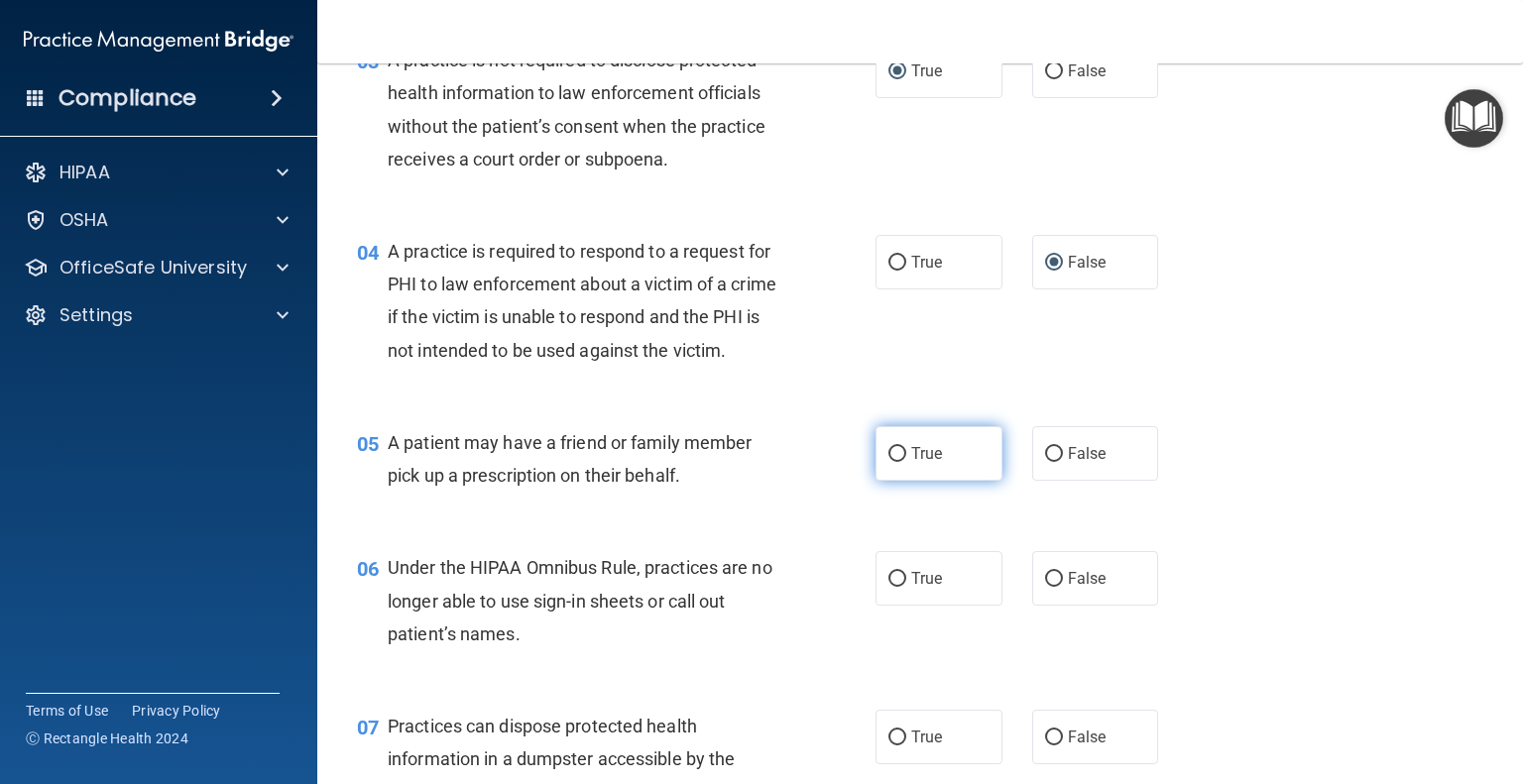 click on "True" at bounding box center [897, 454] 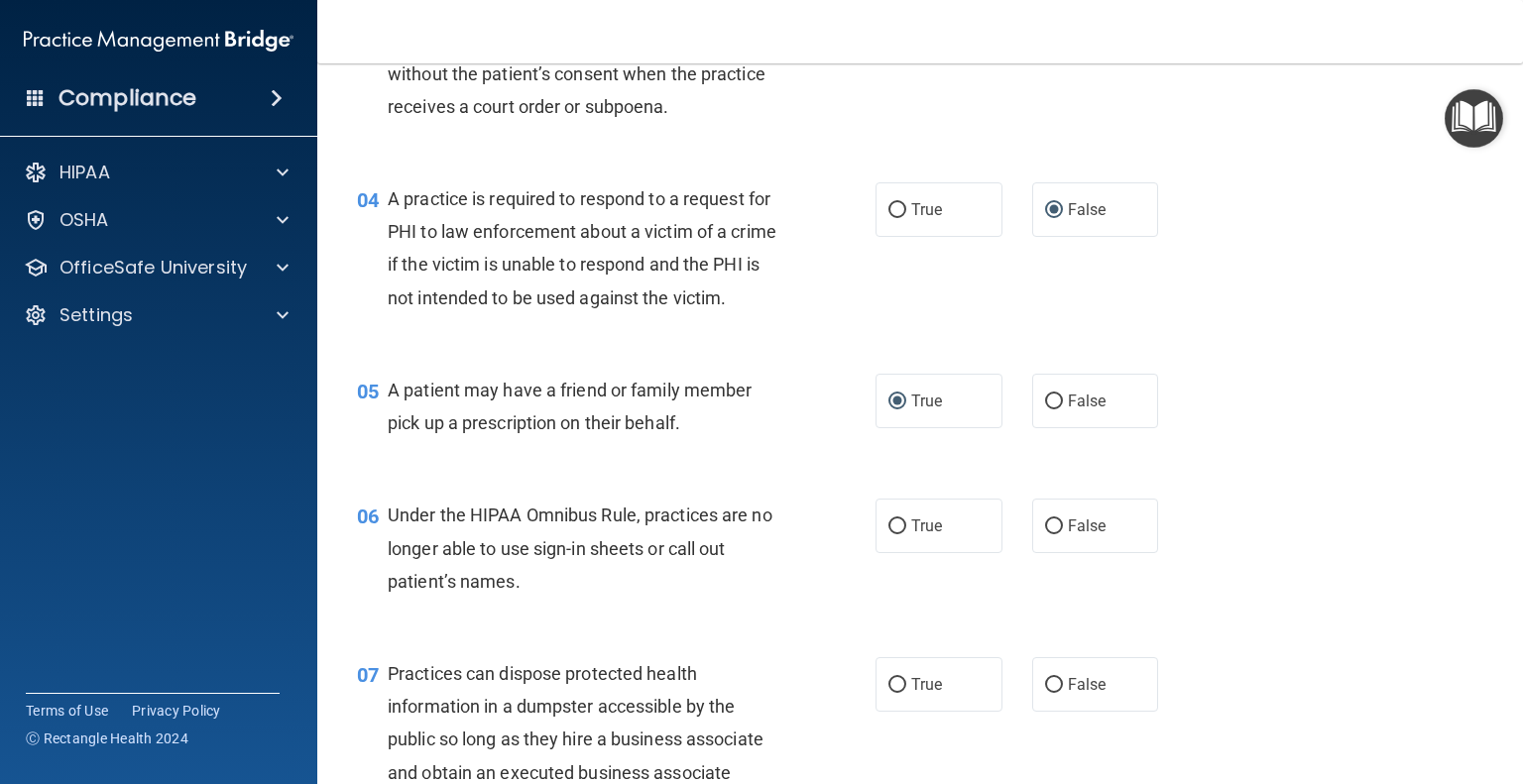 scroll, scrollTop: 694, scrollLeft: 0, axis: vertical 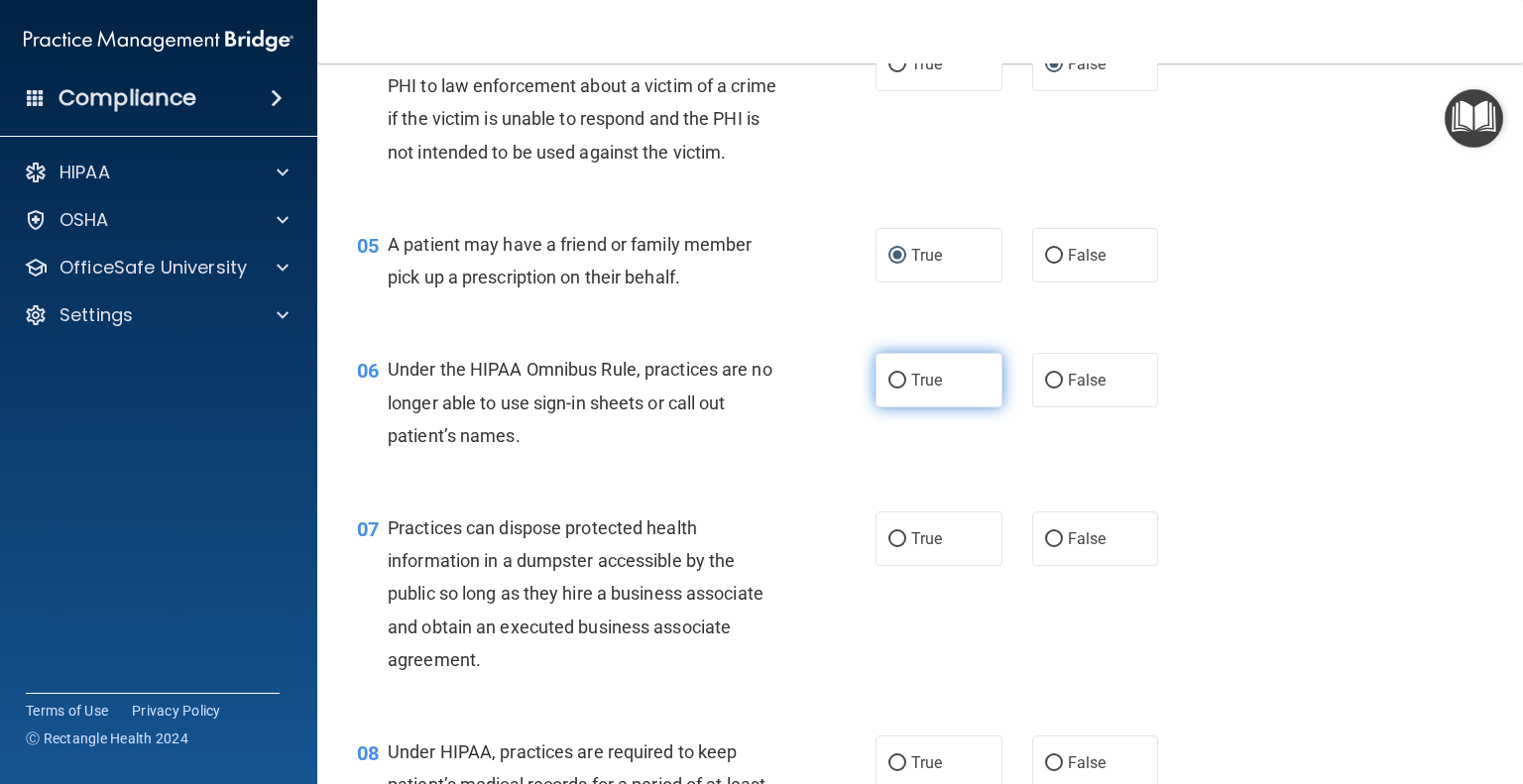 click on "True" at bounding box center [897, 381] 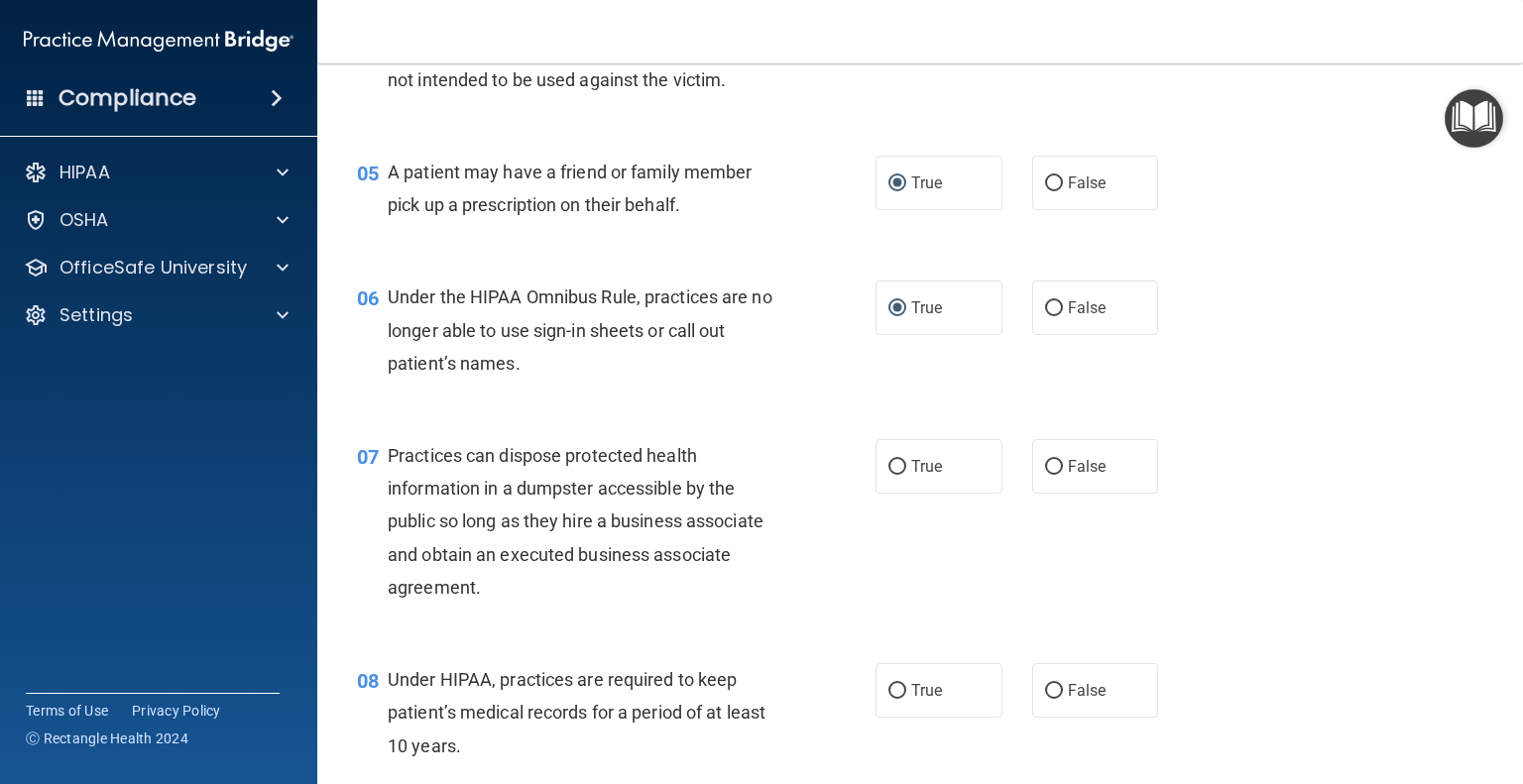 scroll, scrollTop: 793, scrollLeft: 0, axis: vertical 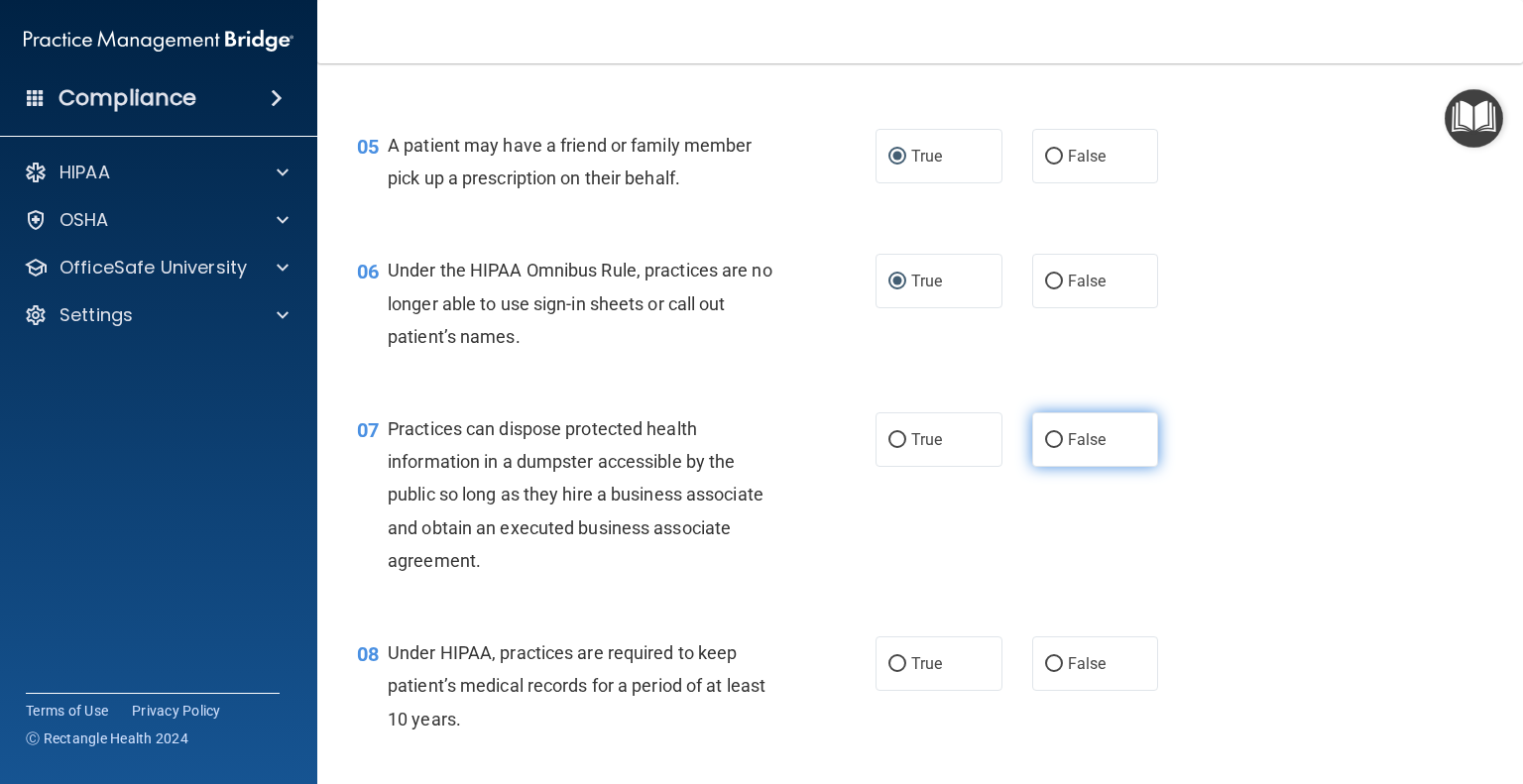 click on "False" at bounding box center (1054, 440) 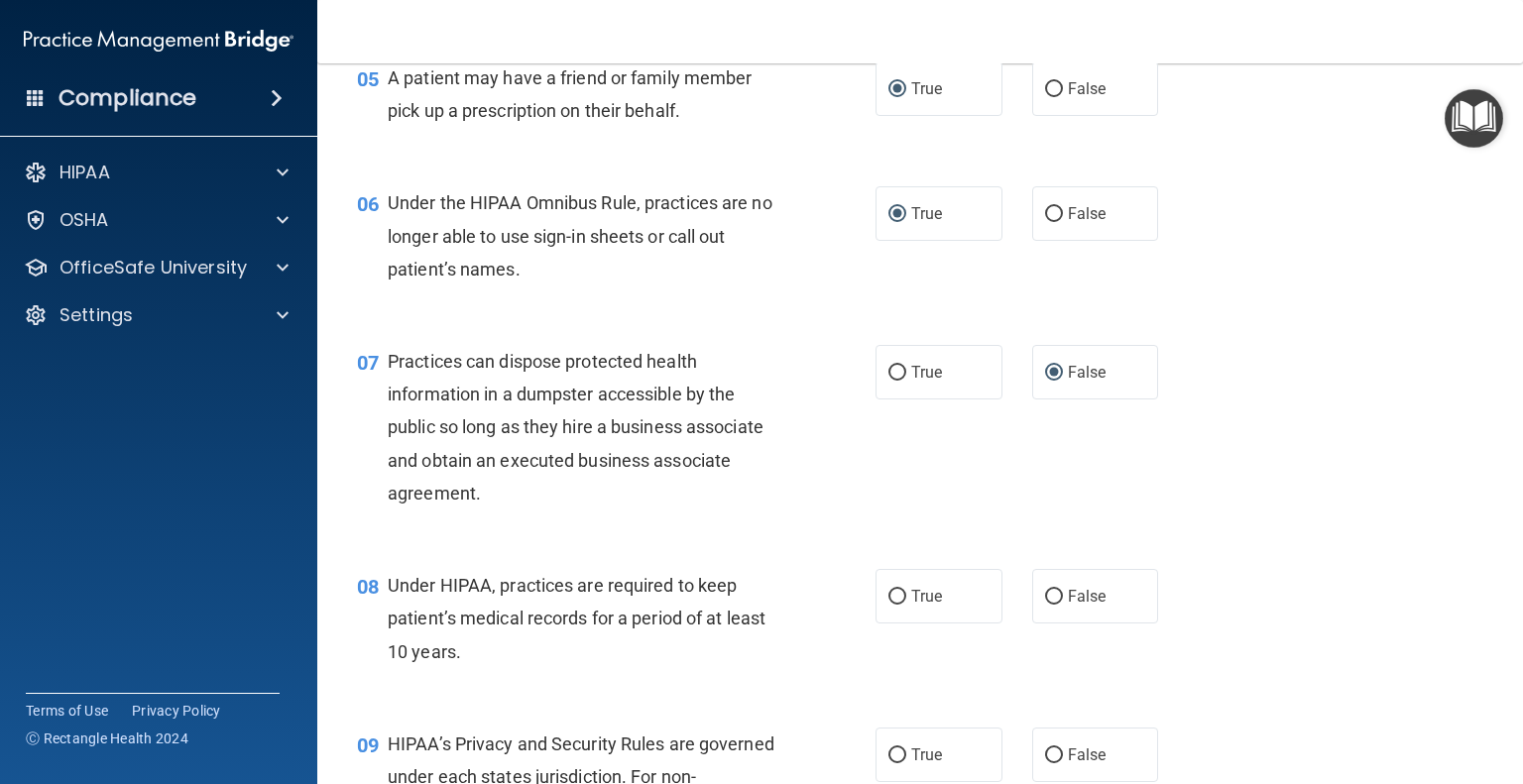 scroll, scrollTop: 991, scrollLeft: 0, axis: vertical 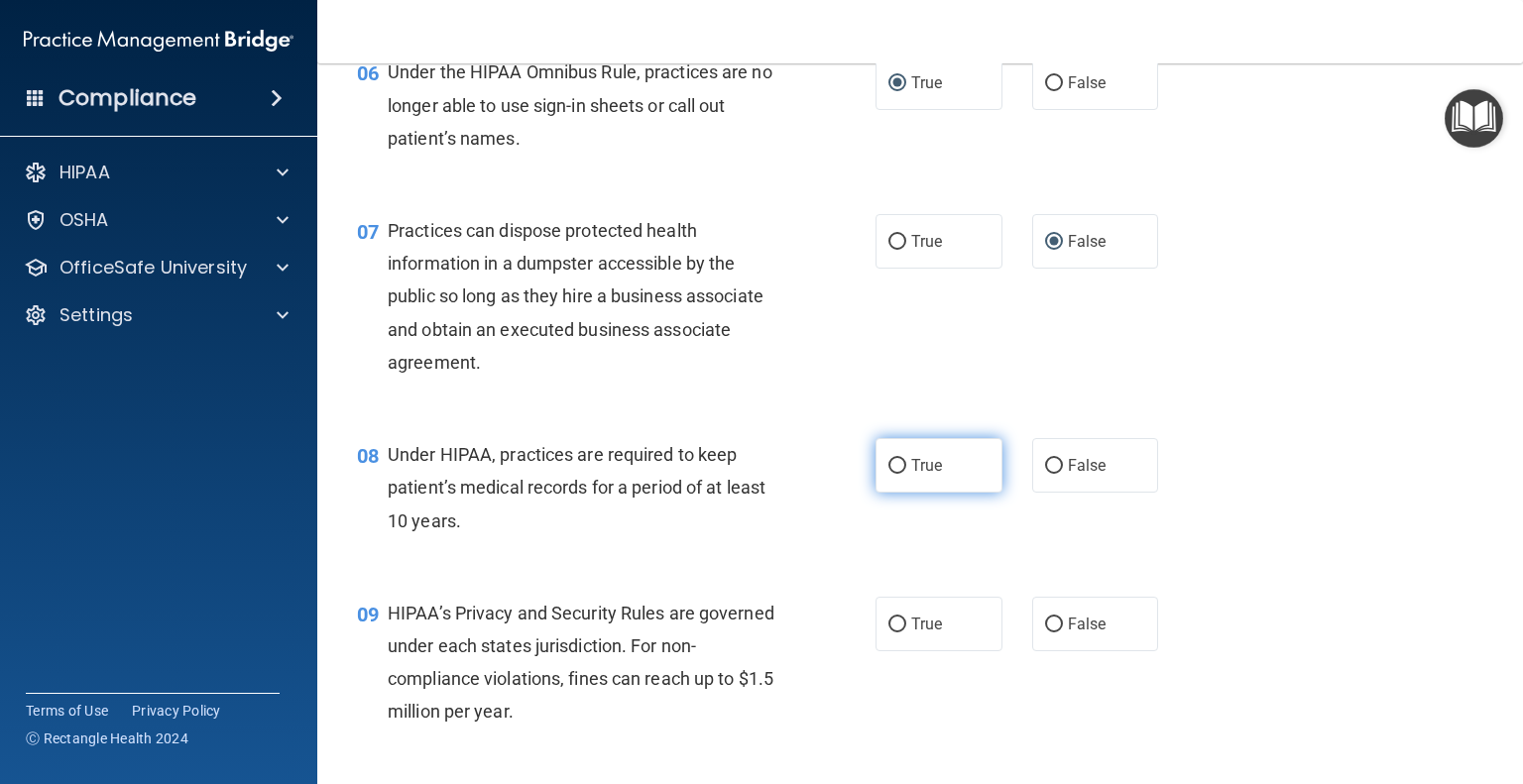 click on "True" at bounding box center [939, 465] 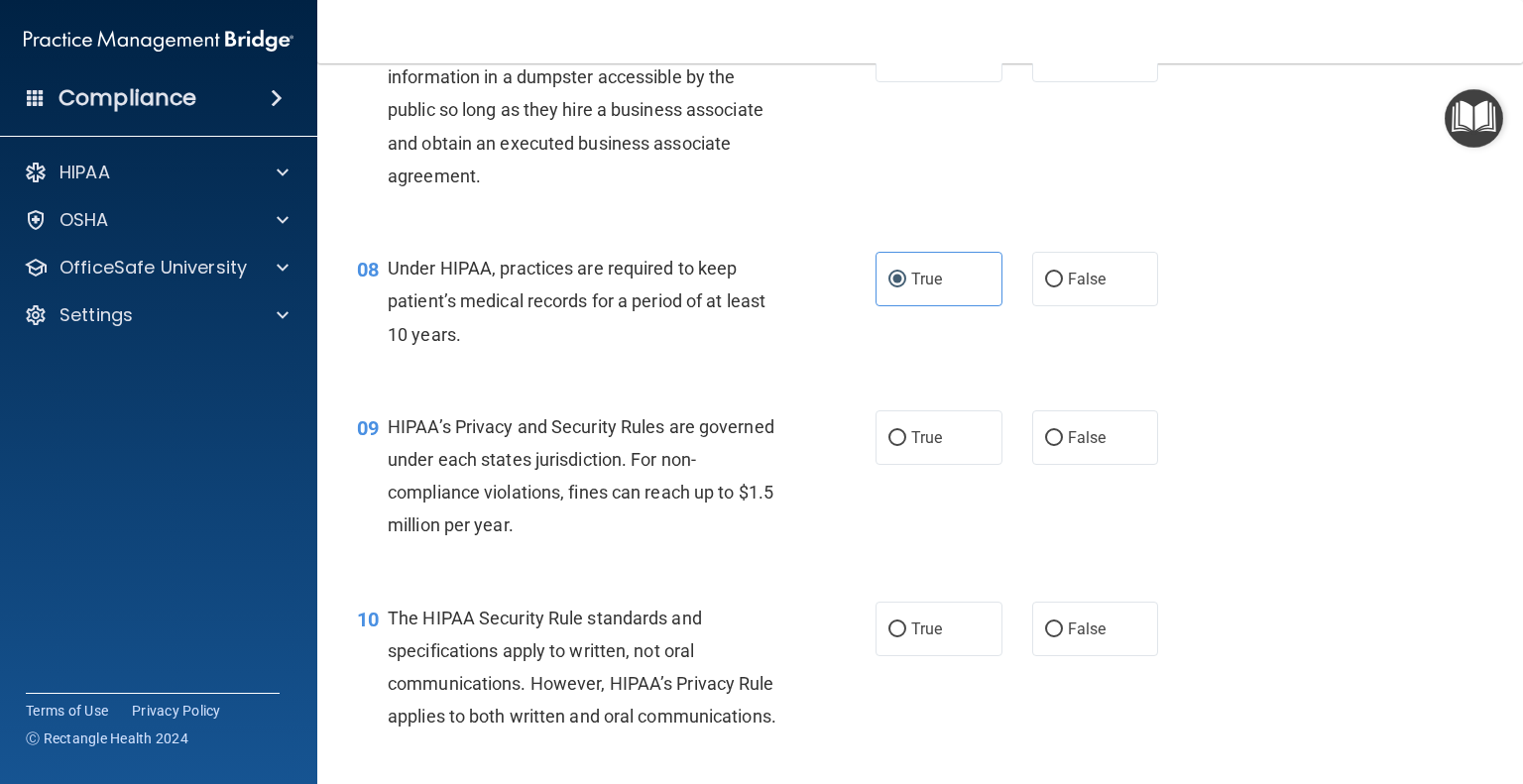 scroll, scrollTop: 1189, scrollLeft: 0, axis: vertical 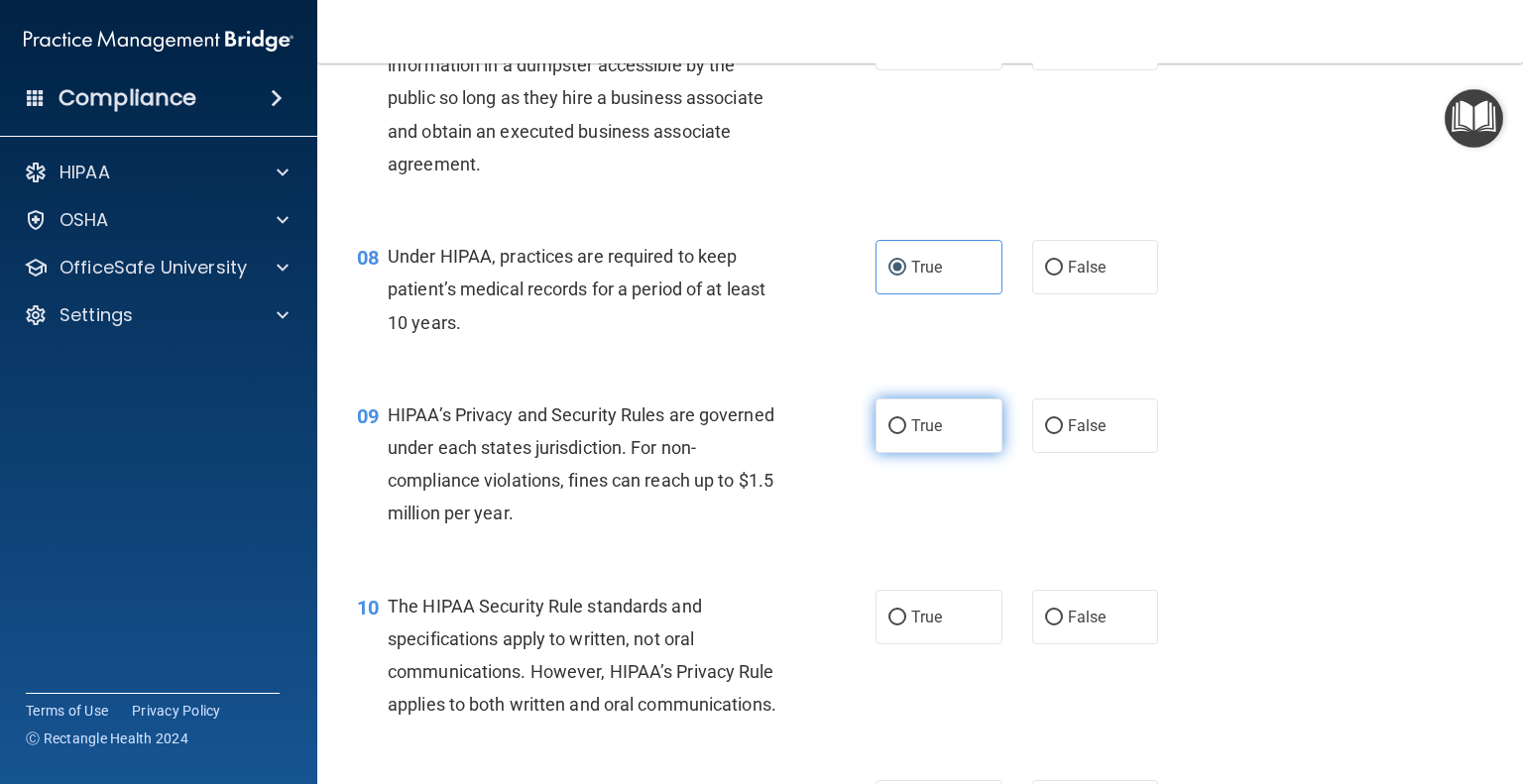 click on "True" at bounding box center (897, 426) 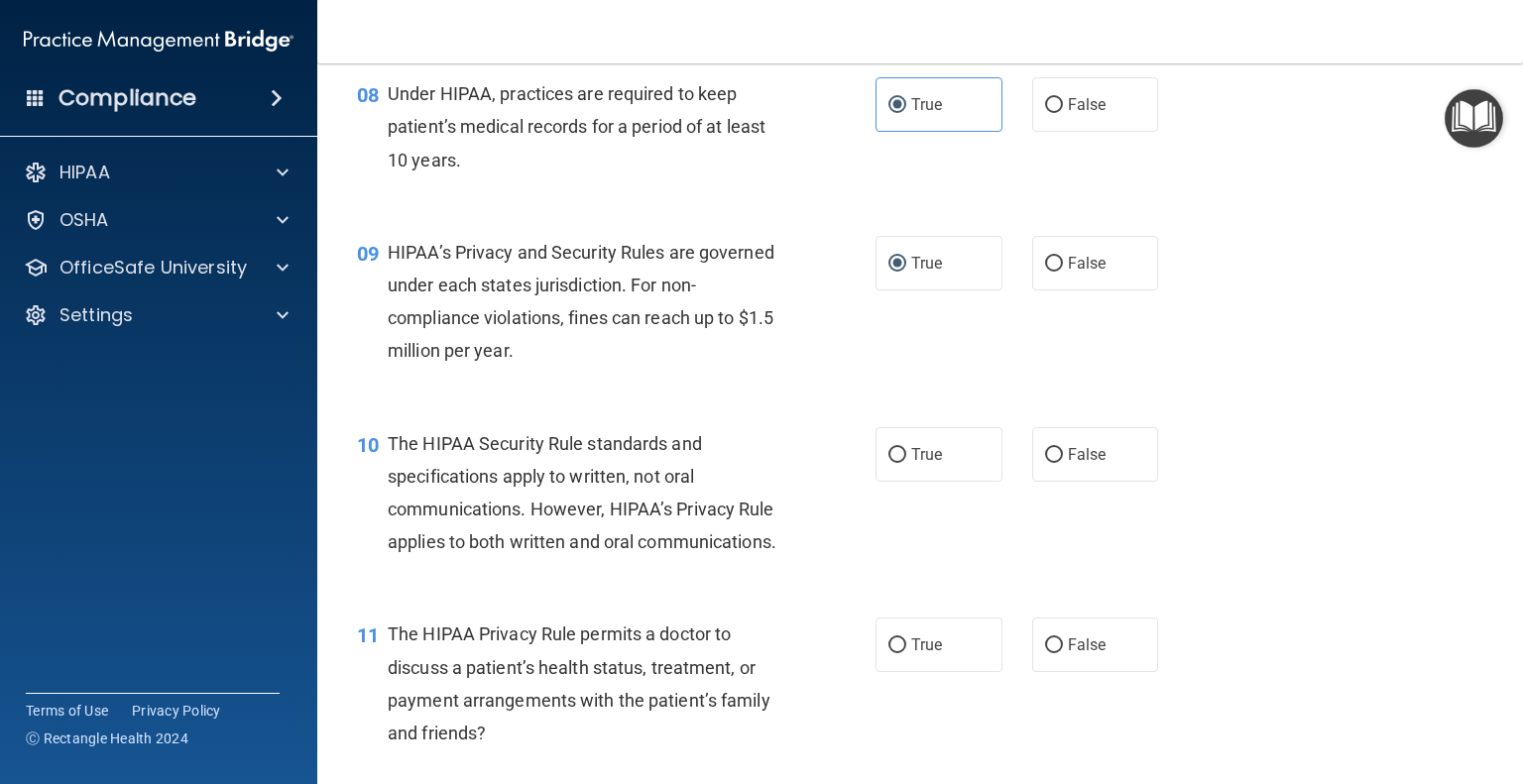 scroll, scrollTop: 1388, scrollLeft: 0, axis: vertical 